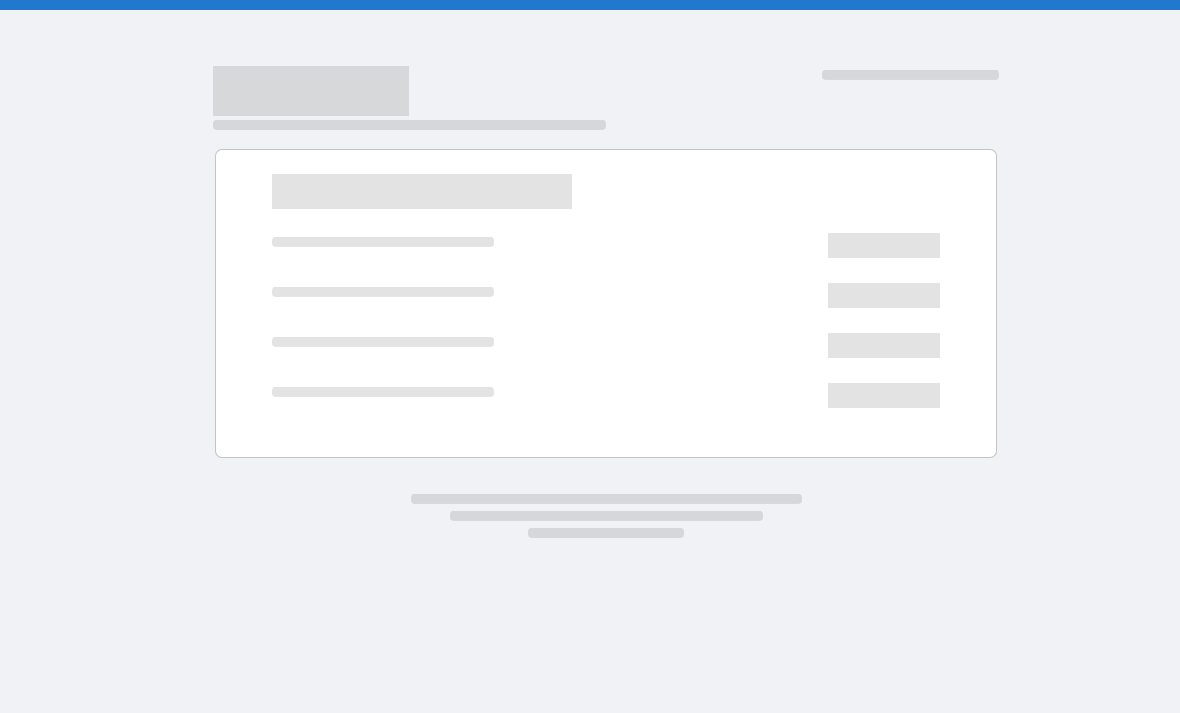 scroll, scrollTop: 0, scrollLeft: 0, axis: both 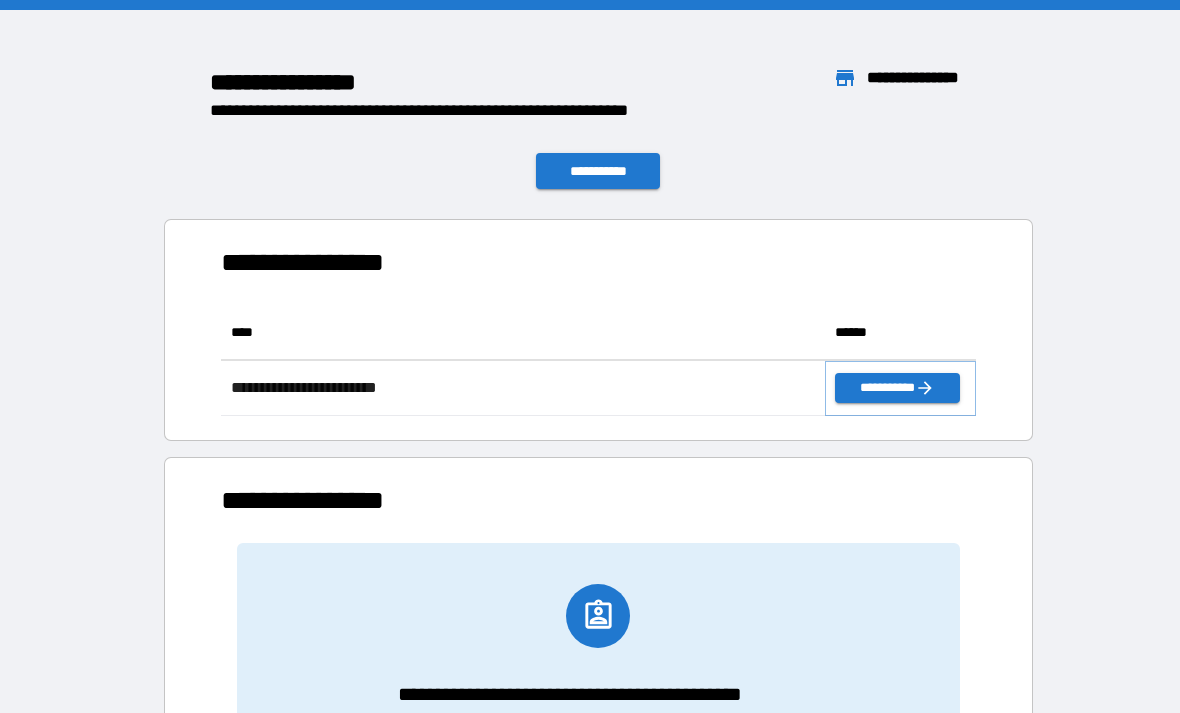 click on "**********" at bounding box center (897, 388) 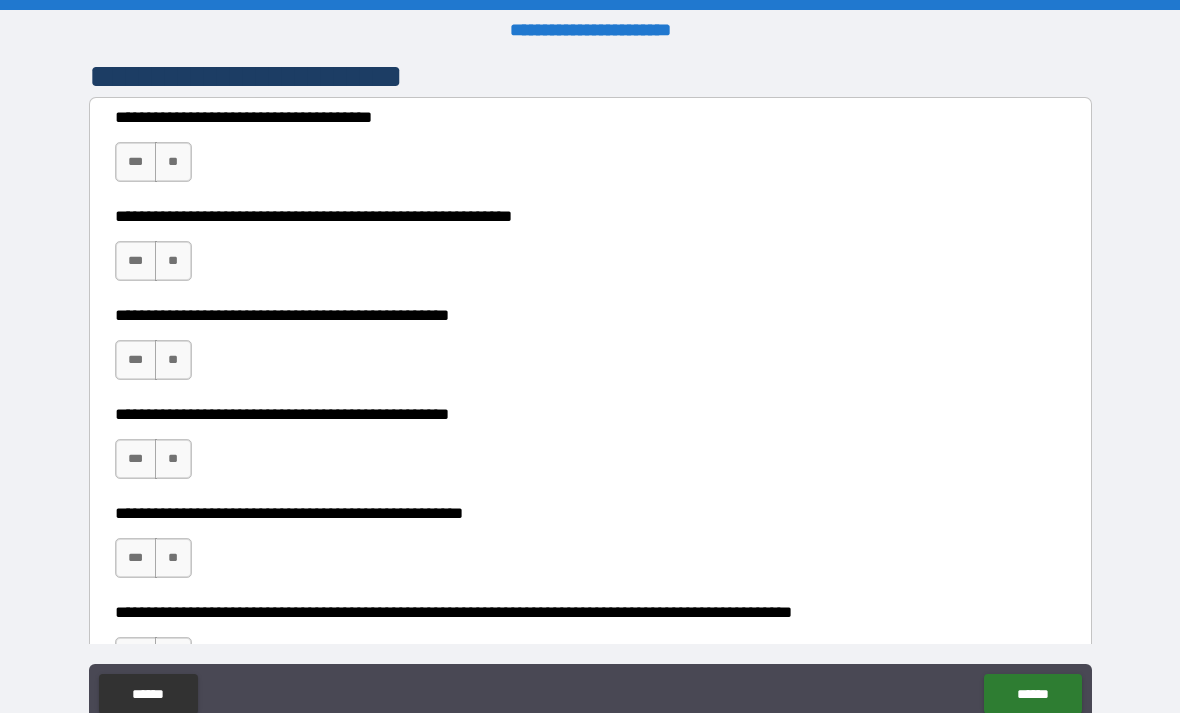 scroll, scrollTop: 425, scrollLeft: 0, axis: vertical 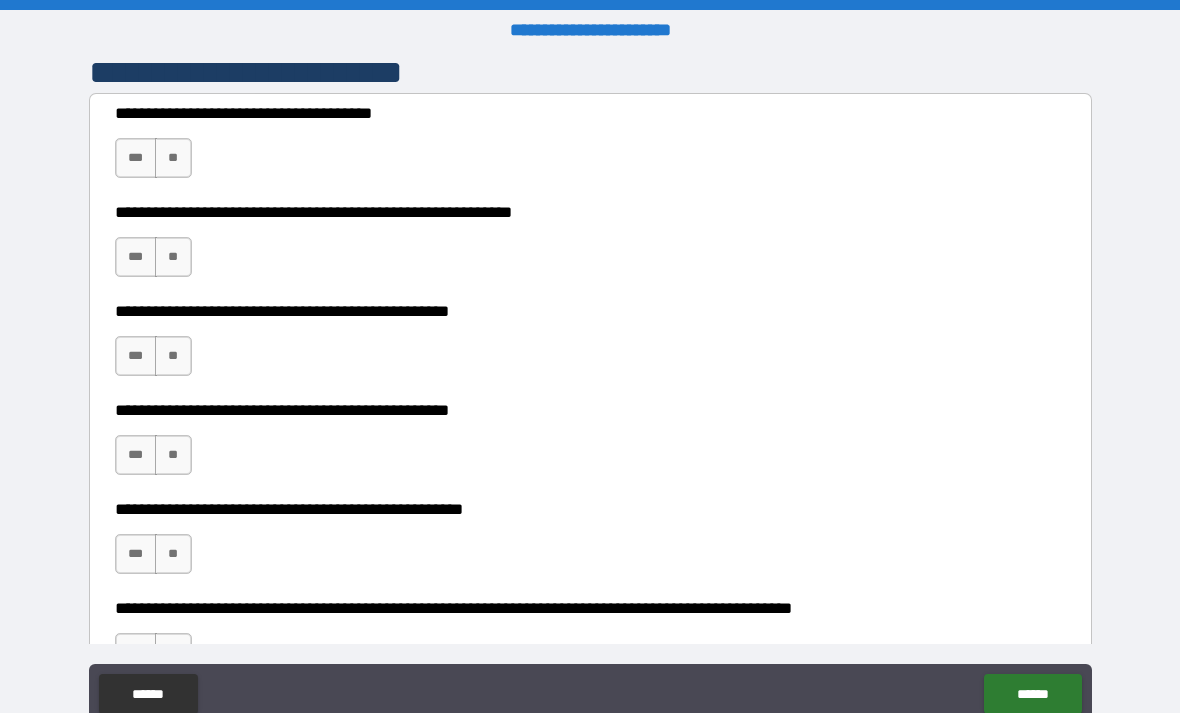 click on "**" at bounding box center (173, 158) 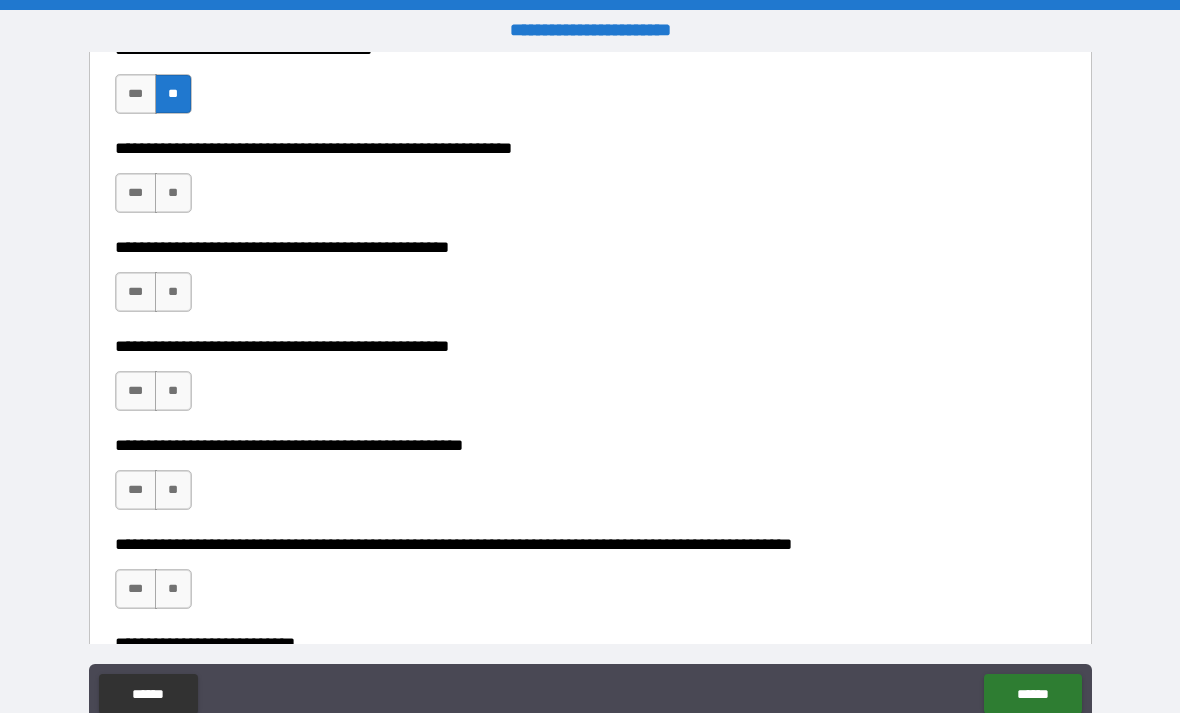 scroll, scrollTop: 510, scrollLeft: 0, axis: vertical 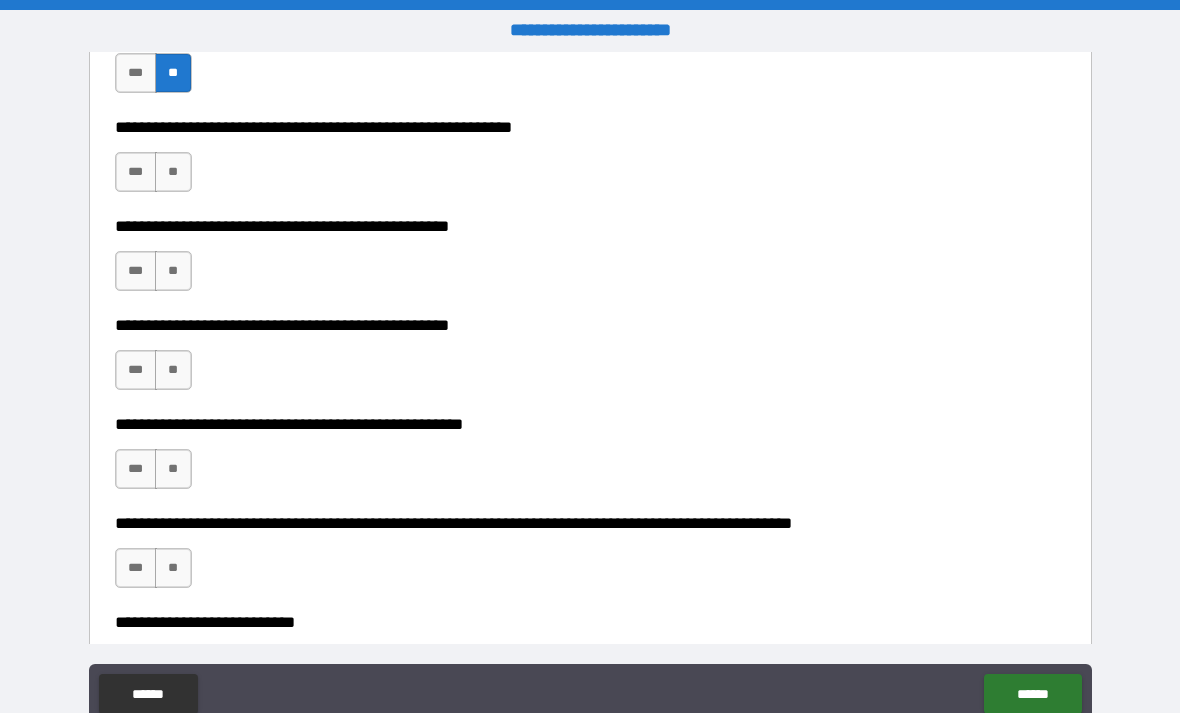 click on "**" at bounding box center (173, 172) 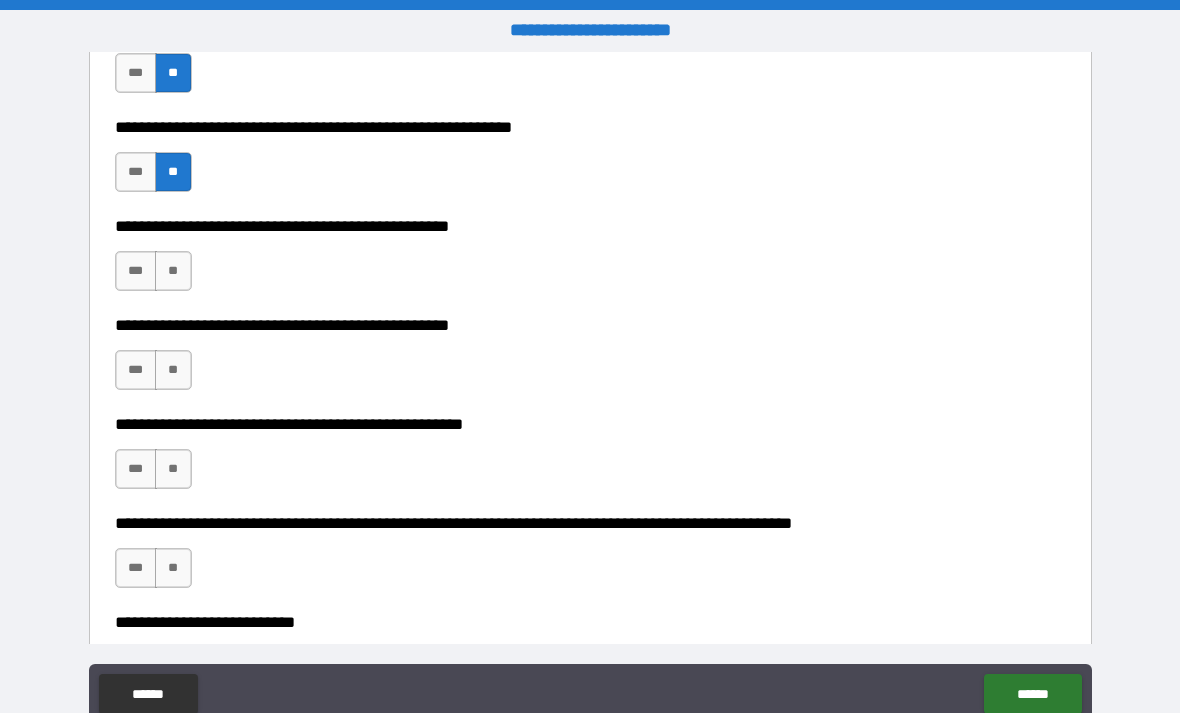 click on "**" at bounding box center [173, 271] 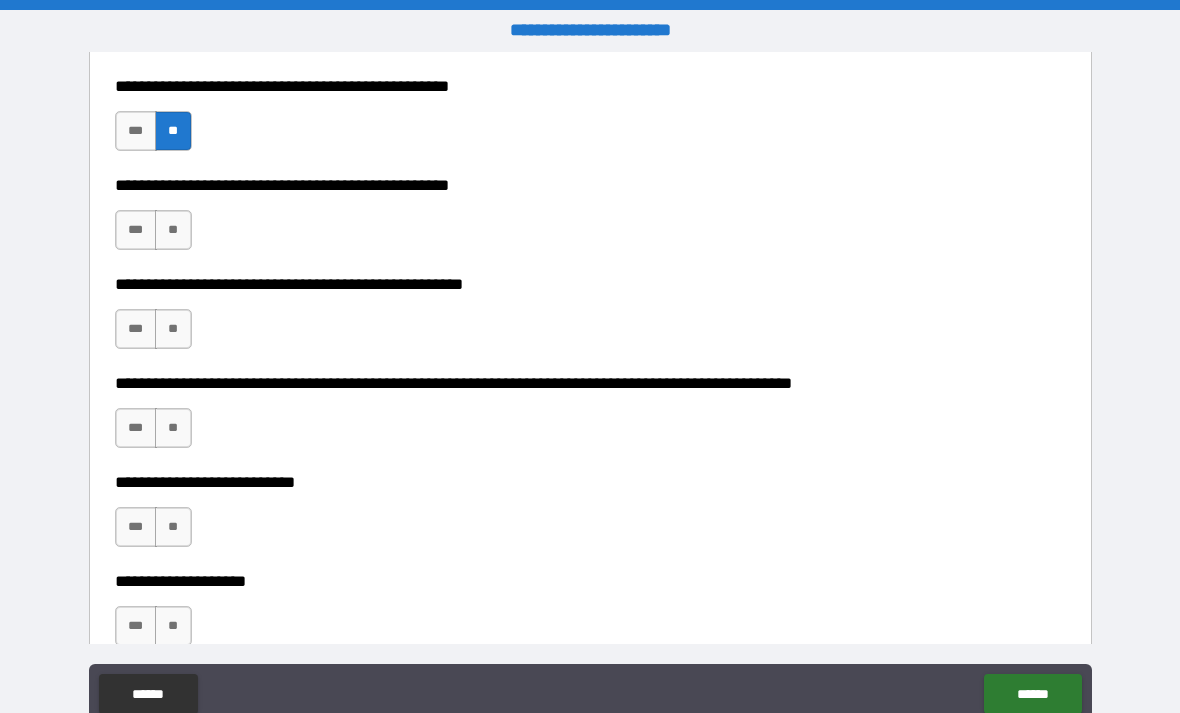 scroll, scrollTop: 652, scrollLeft: 0, axis: vertical 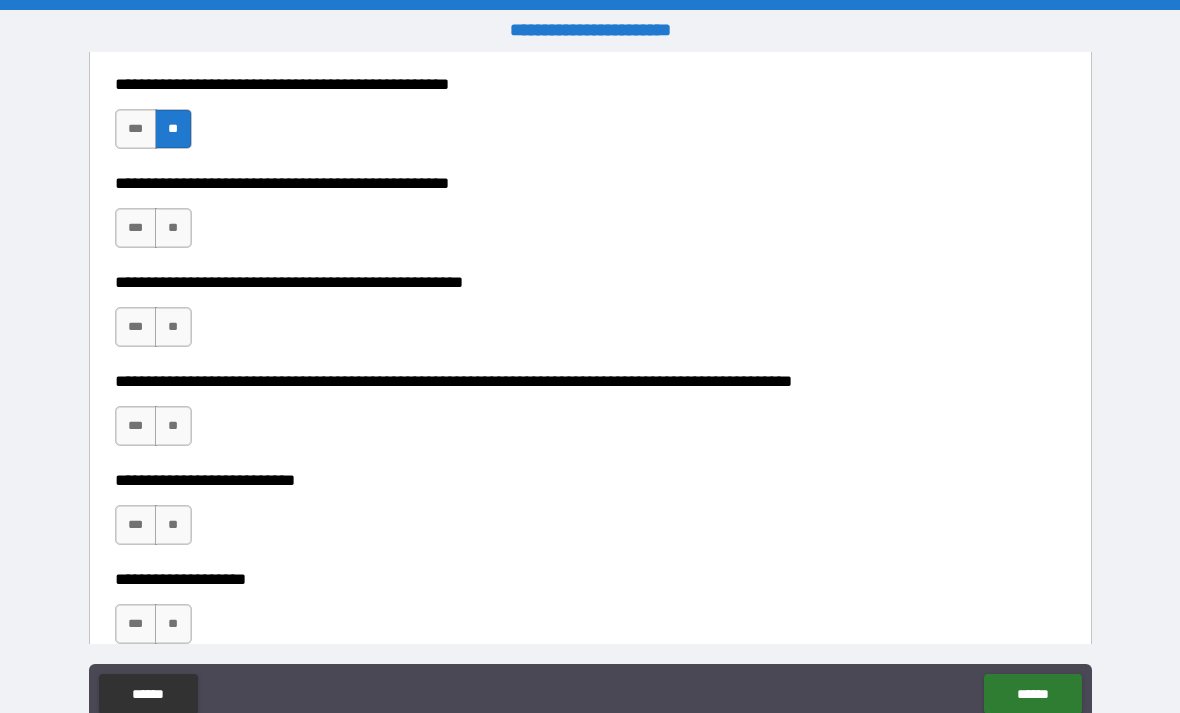 click on "***" at bounding box center [136, 228] 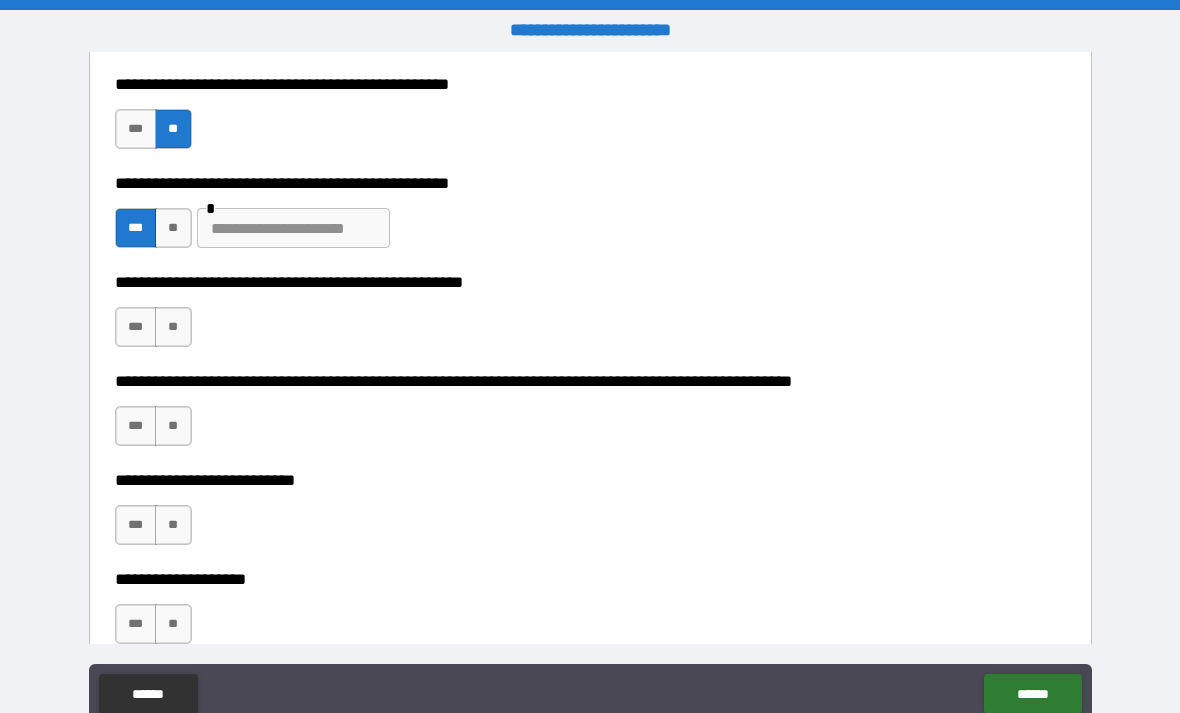 click at bounding box center [293, 228] 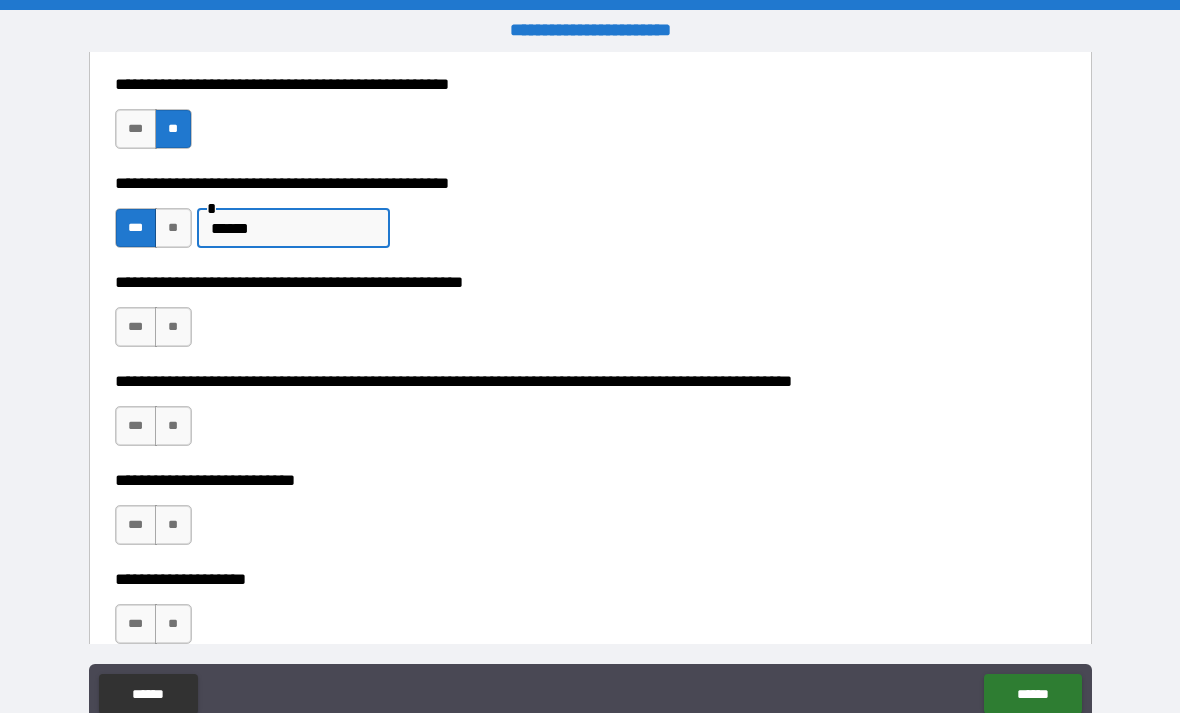 type on "******" 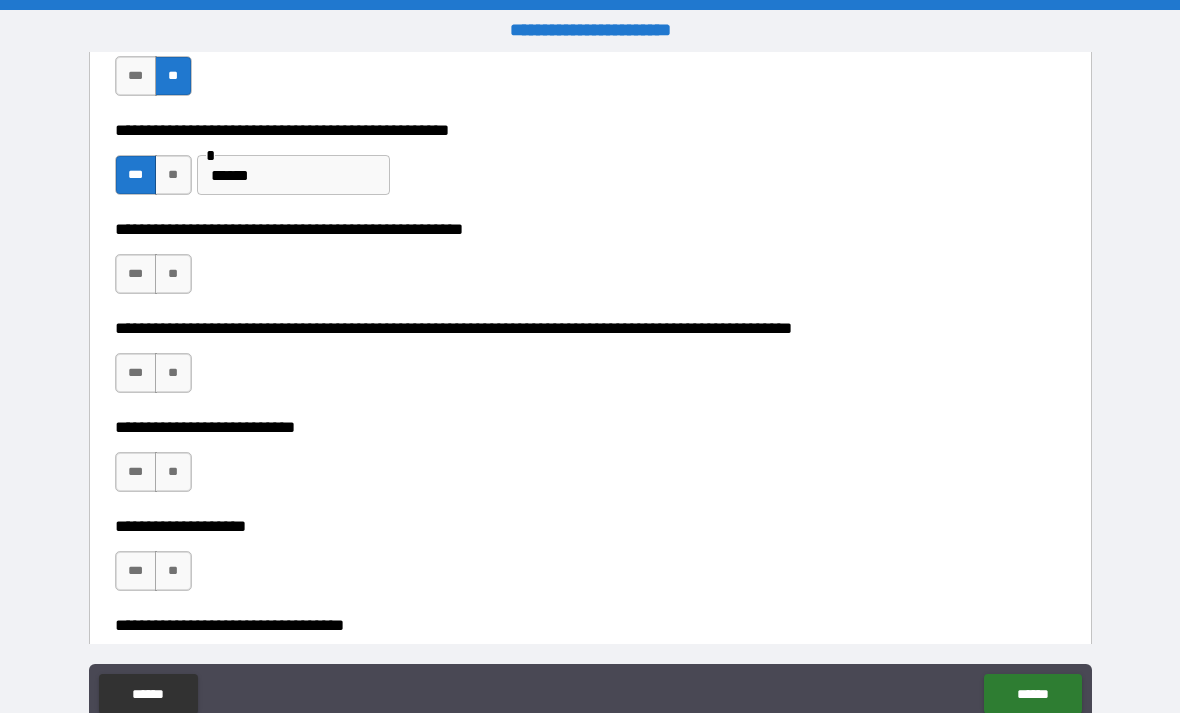 scroll, scrollTop: 772, scrollLeft: 0, axis: vertical 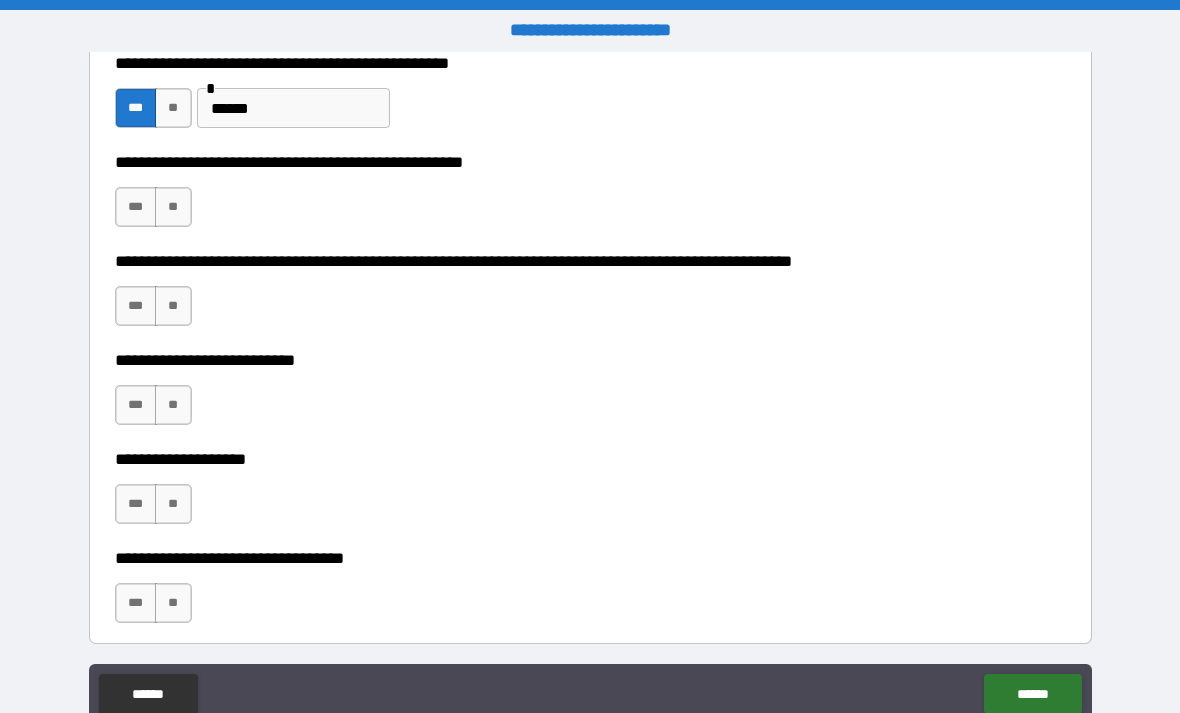click on "**" at bounding box center (173, 207) 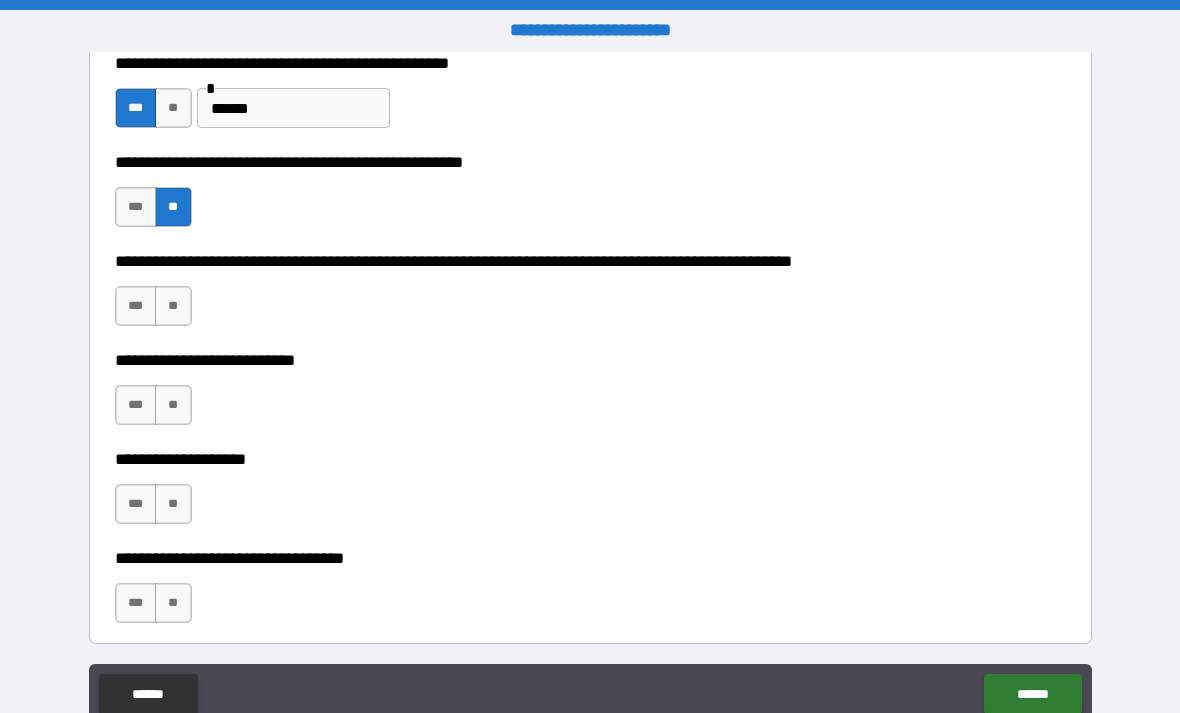 click on "**" at bounding box center [173, 306] 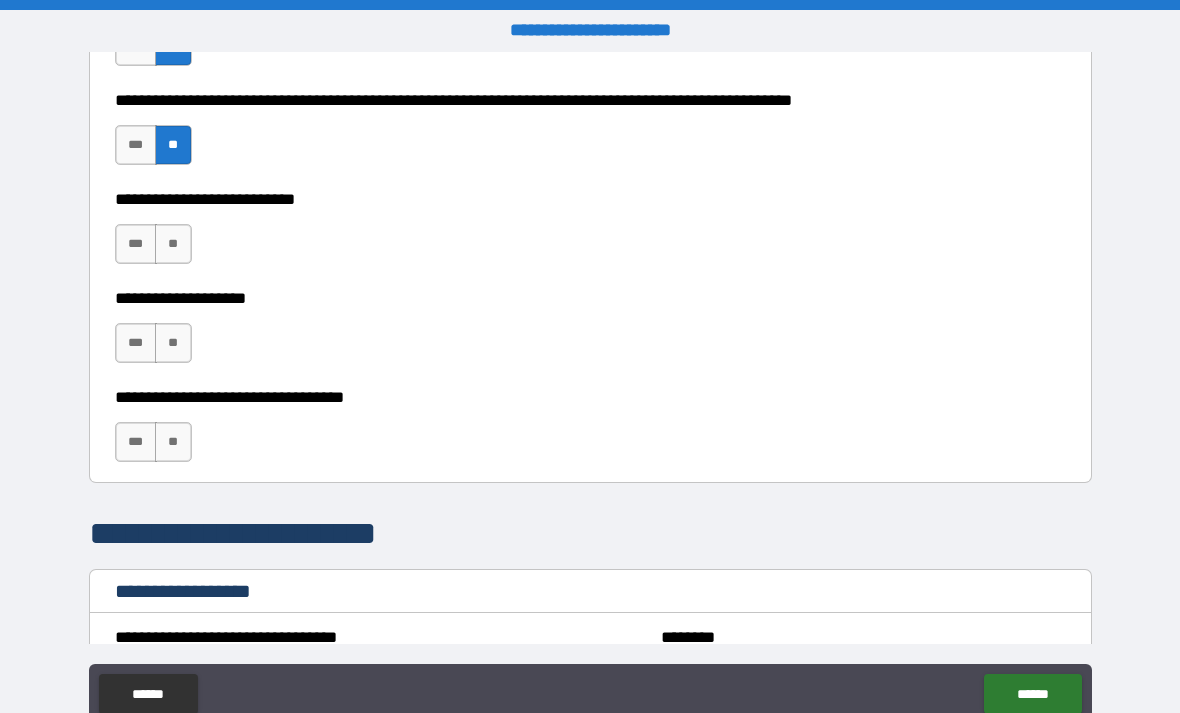 scroll, scrollTop: 941, scrollLeft: 0, axis: vertical 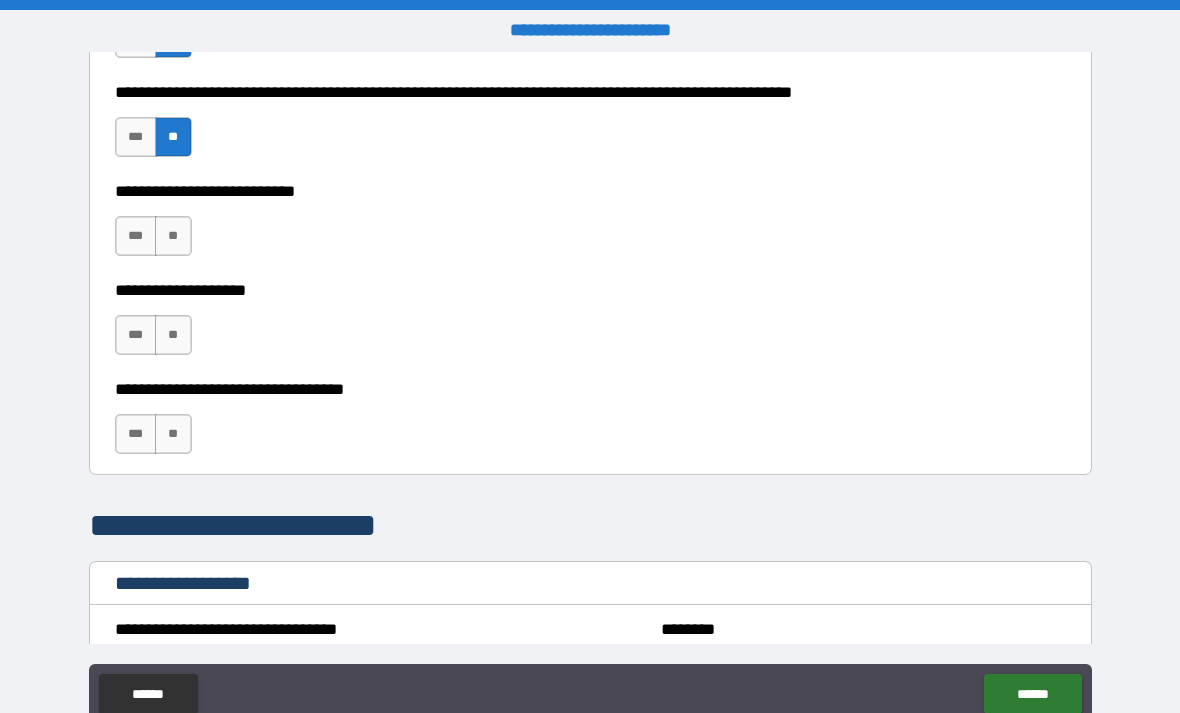 click on "**" at bounding box center [173, 236] 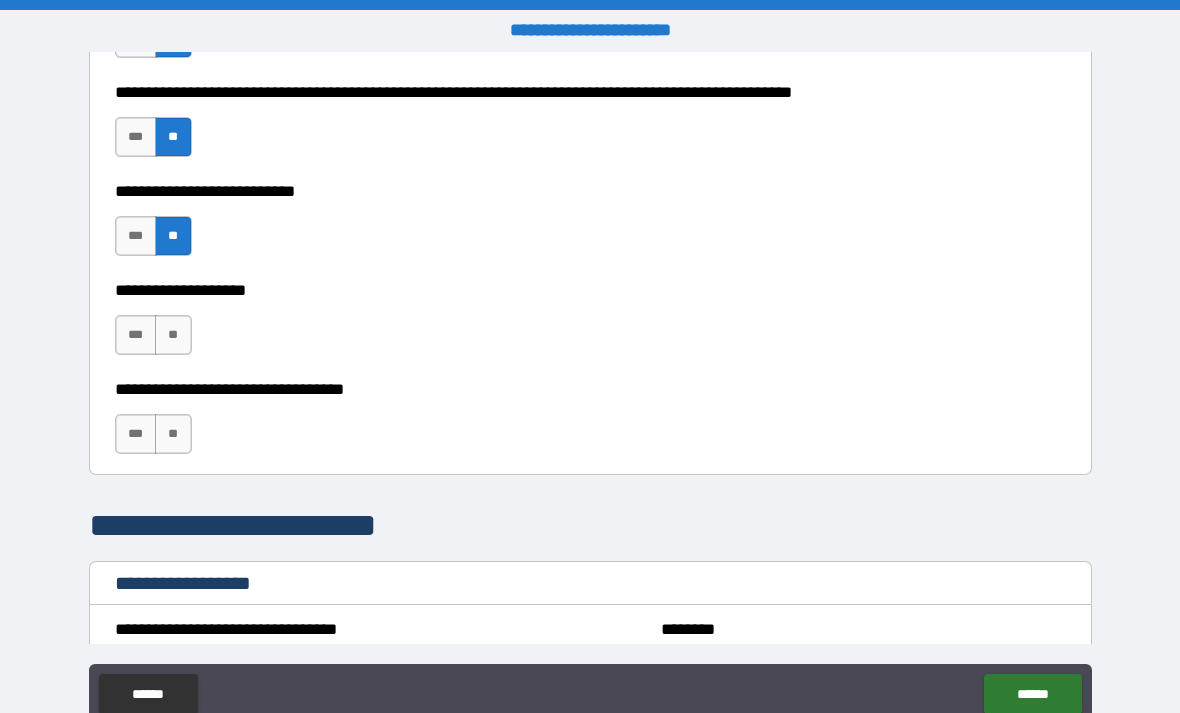 click on "**" at bounding box center [173, 335] 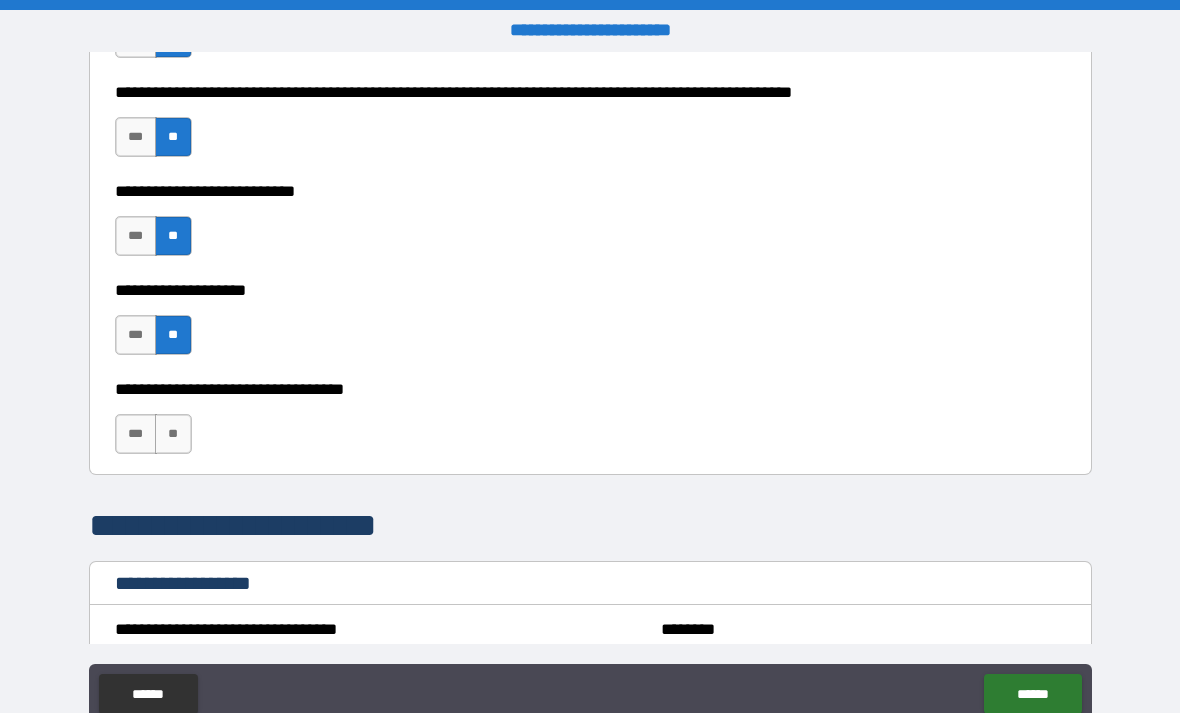click on "**" at bounding box center [173, 434] 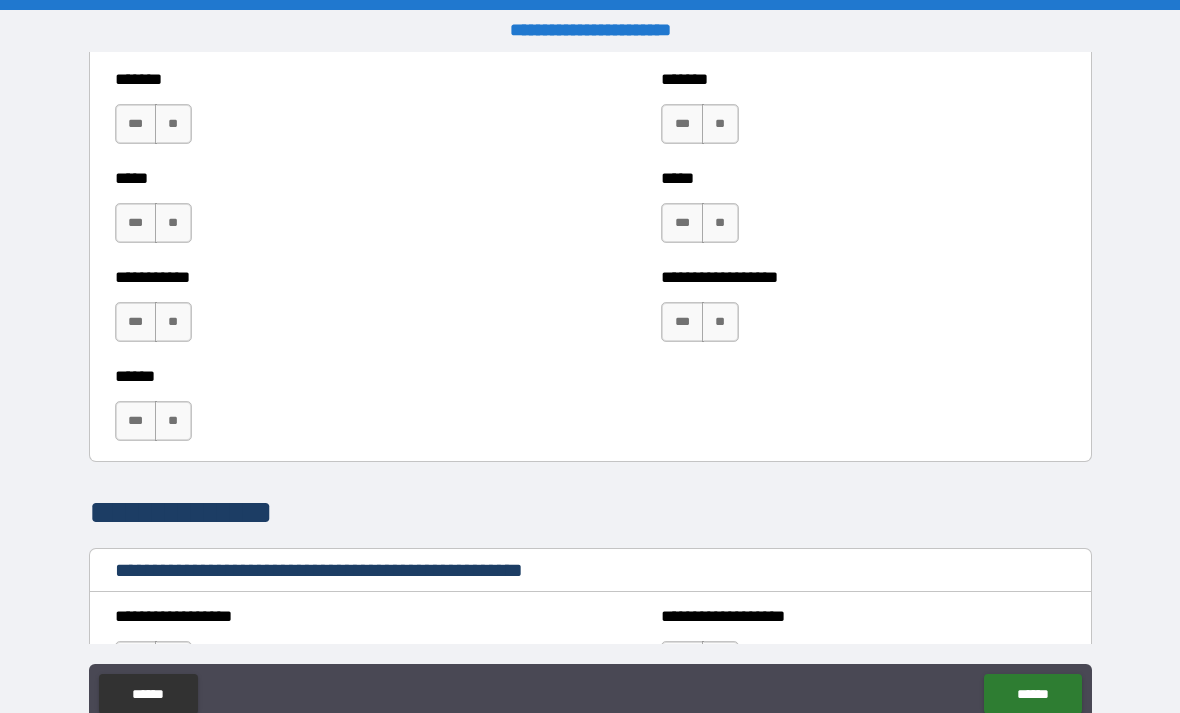 scroll, scrollTop: 1667, scrollLeft: 0, axis: vertical 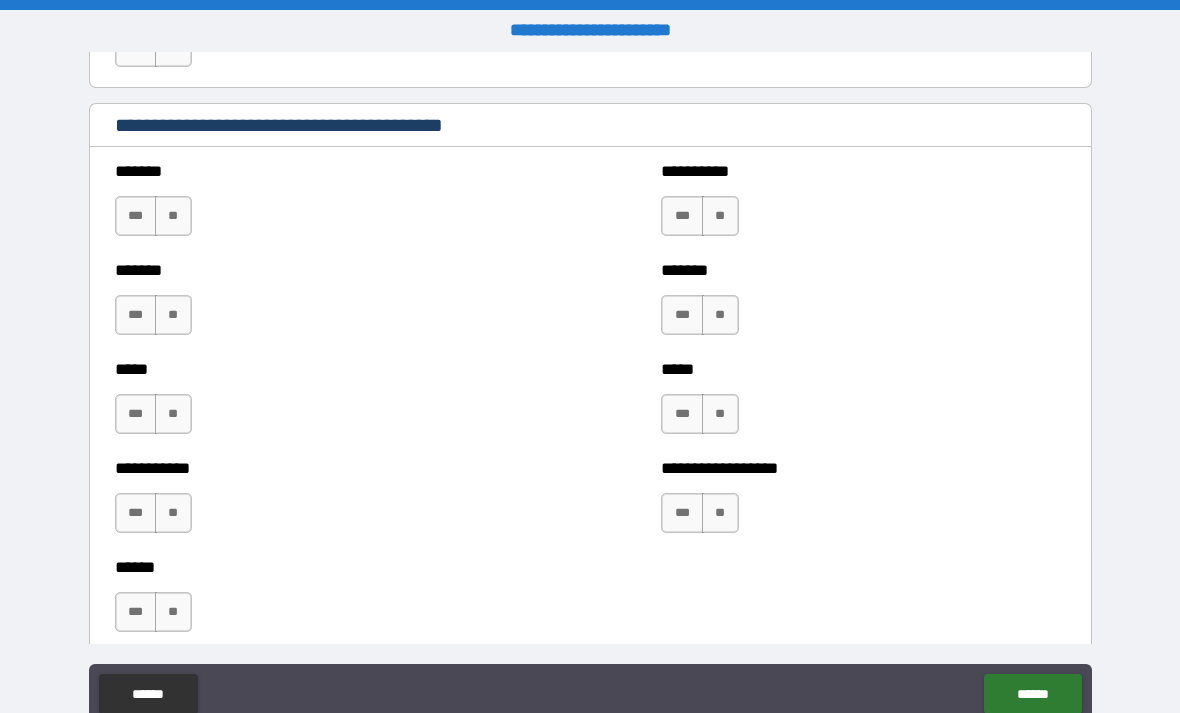 click on "**" at bounding box center (173, 216) 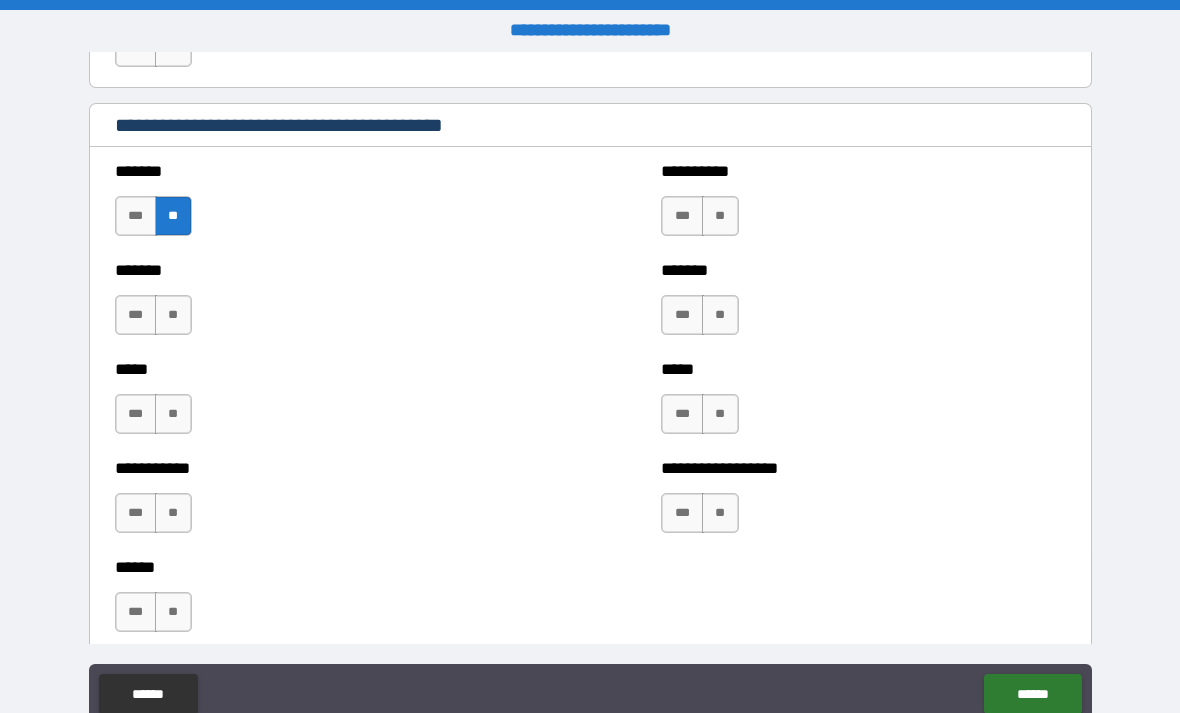 click on "**" at bounding box center [173, 315] 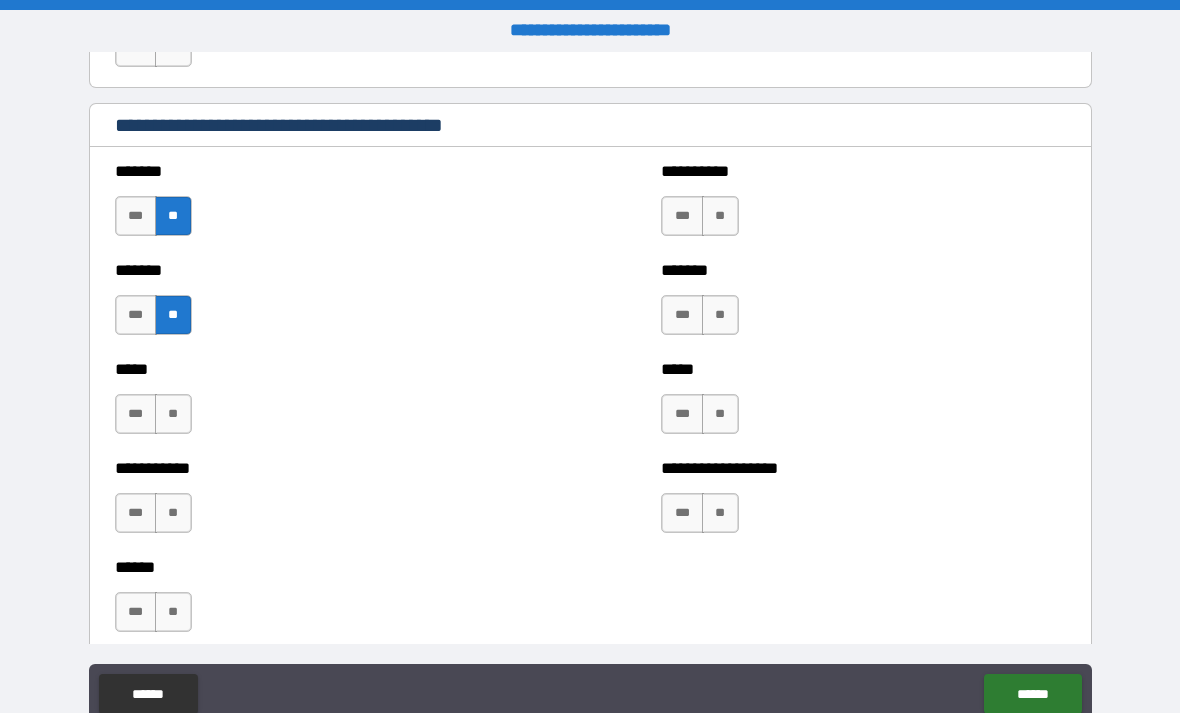 click on "**" at bounding box center (173, 414) 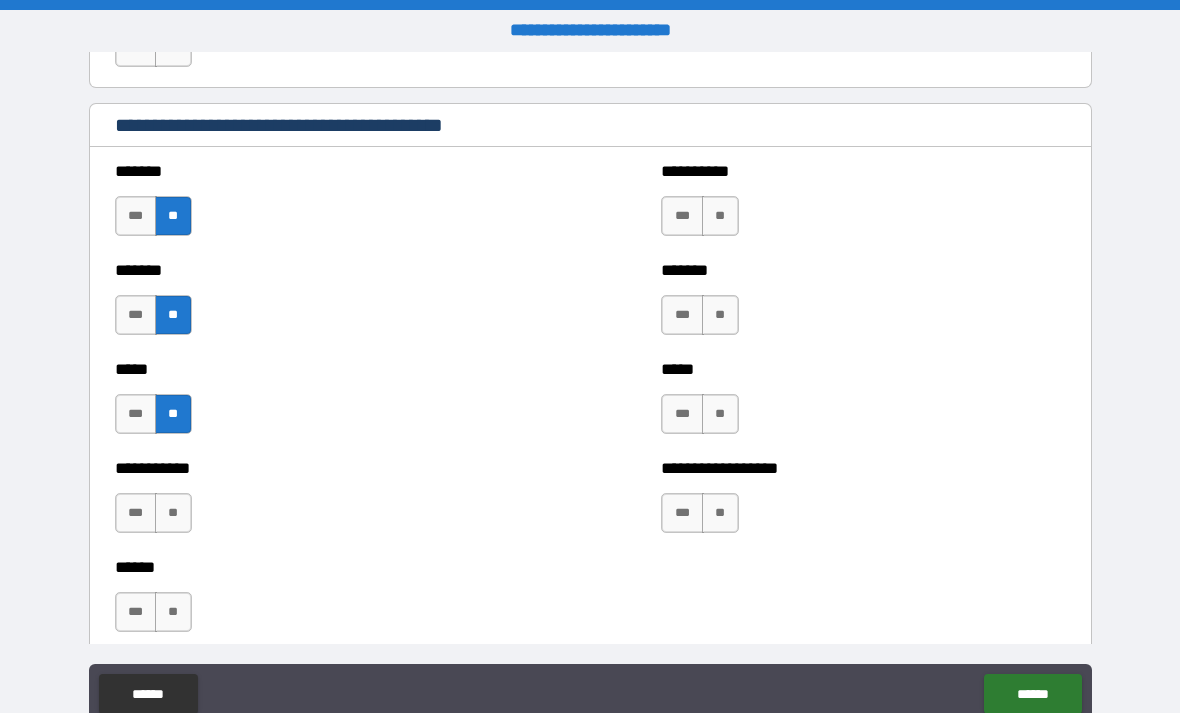 click on "**" at bounding box center [173, 513] 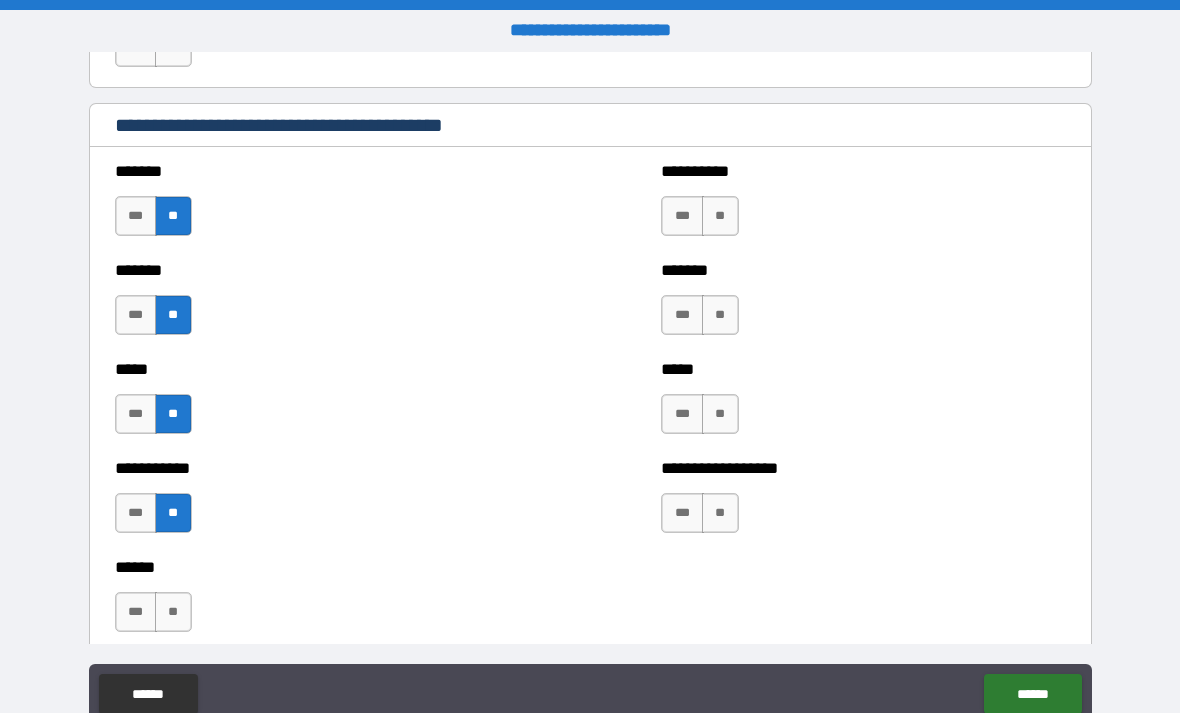 click on "**" at bounding box center [173, 612] 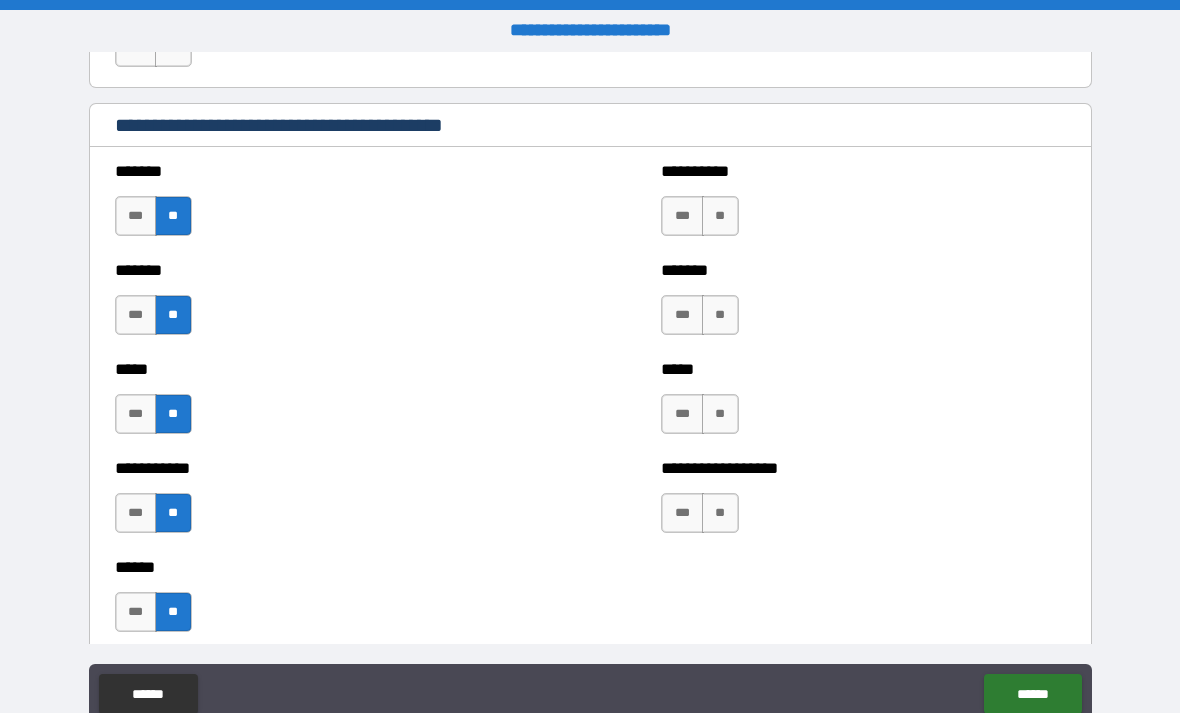 click on "**" at bounding box center [720, 216] 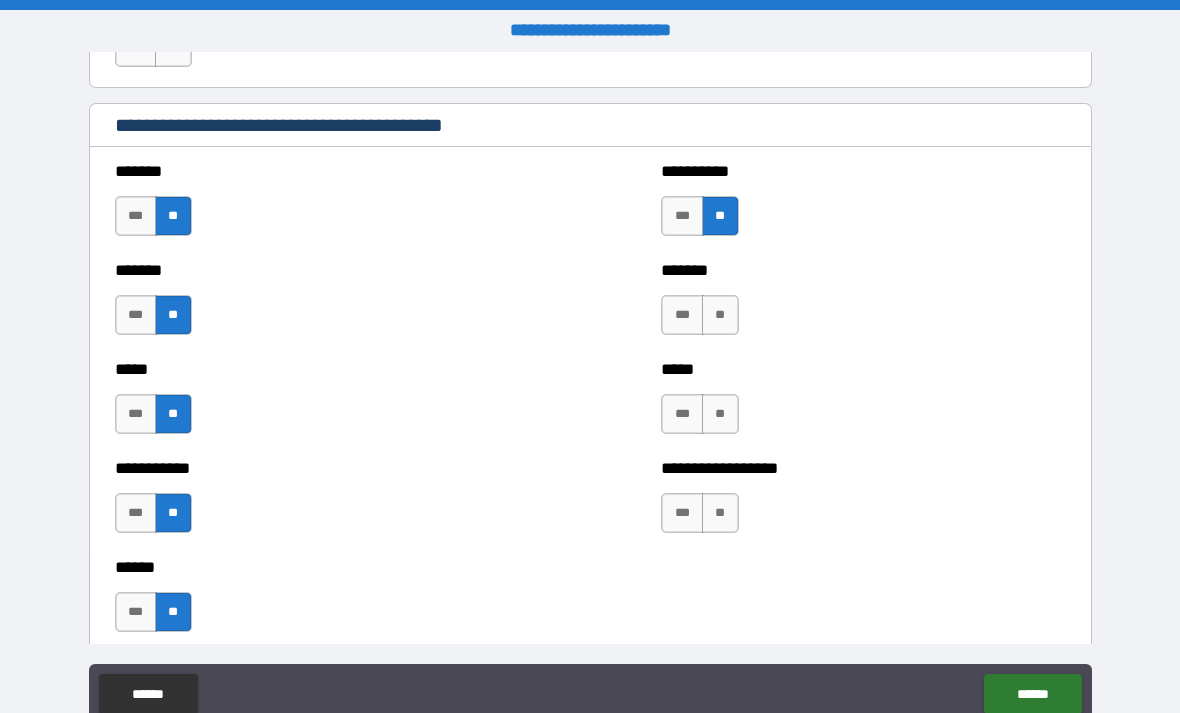 click on "**" at bounding box center (720, 315) 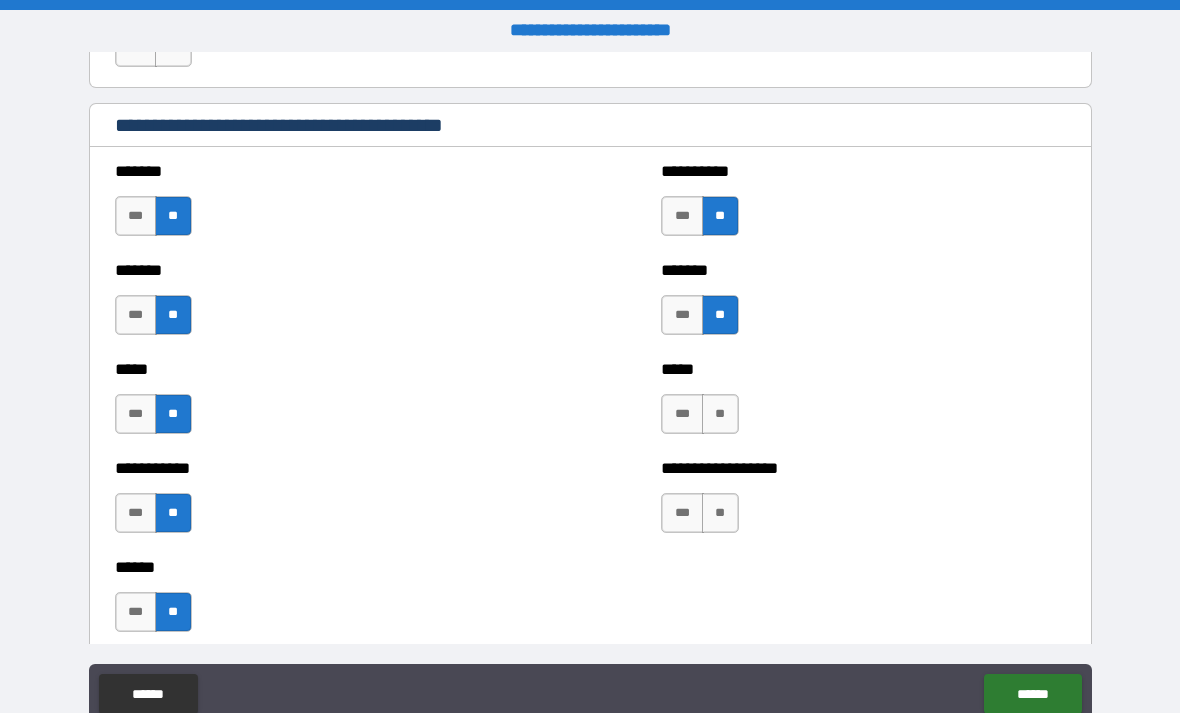 click on "**" at bounding box center (720, 414) 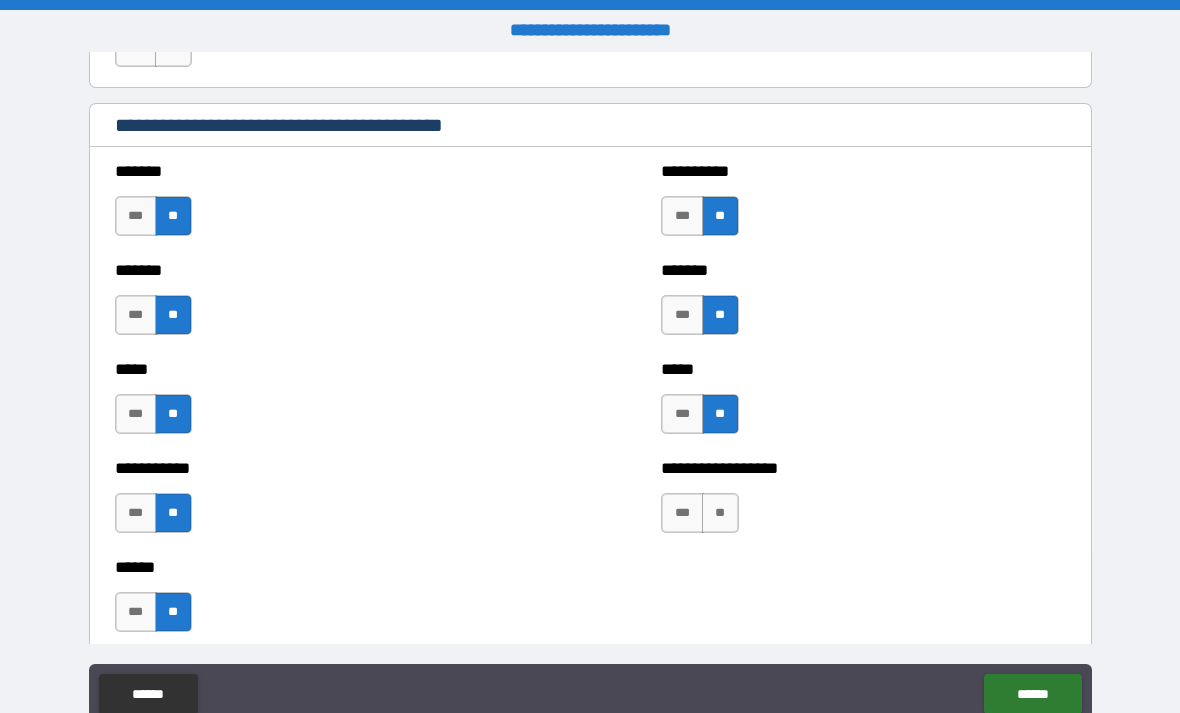 click on "**" at bounding box center (720, 513) 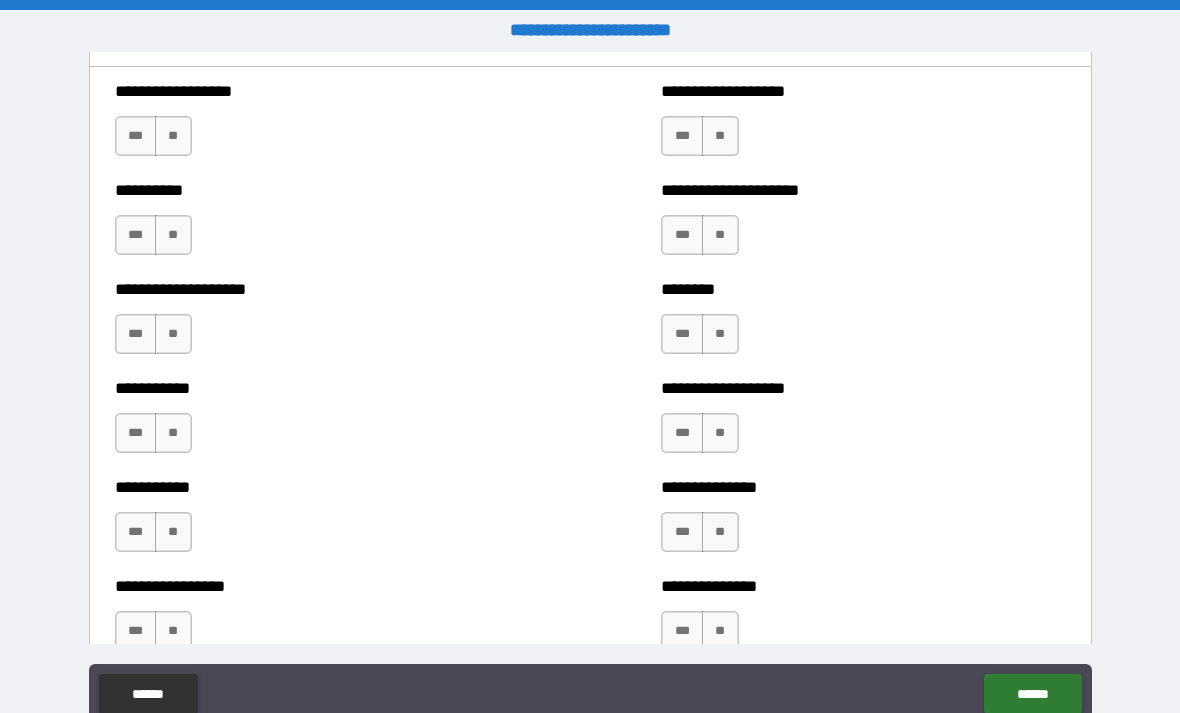 scroll, scrollTop: 2384, scrollLeft: 0, axis: vertical 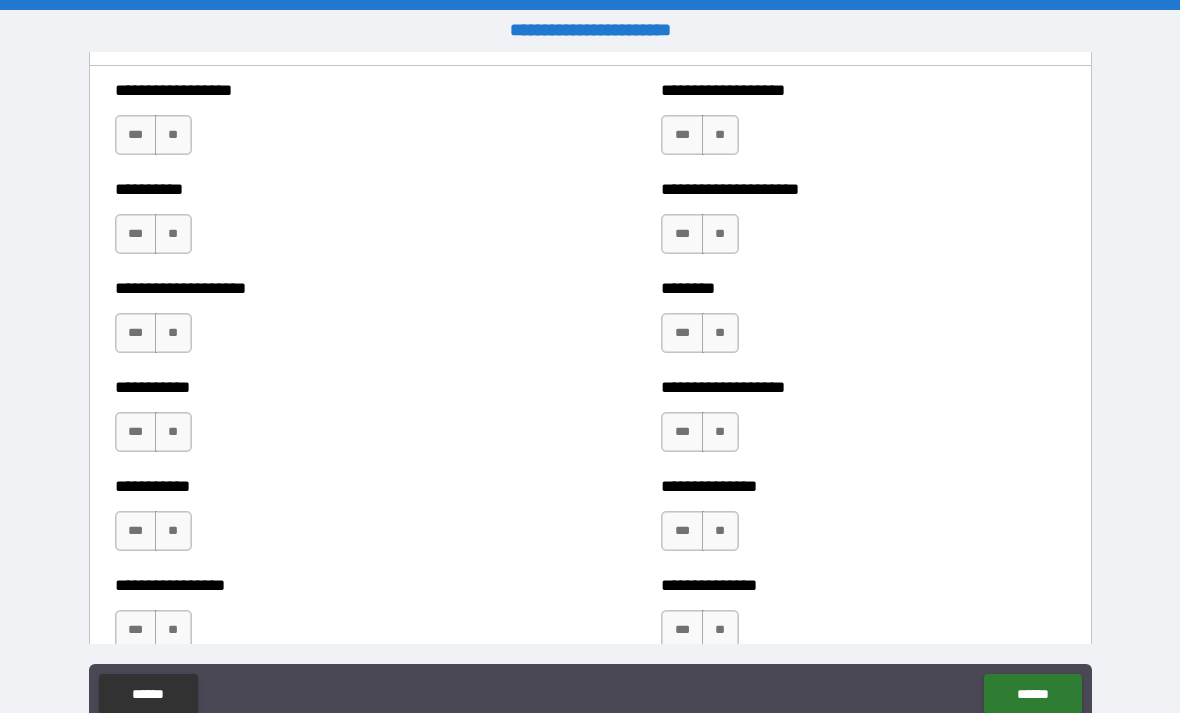 click on "**" at bounding box center (173, 135) 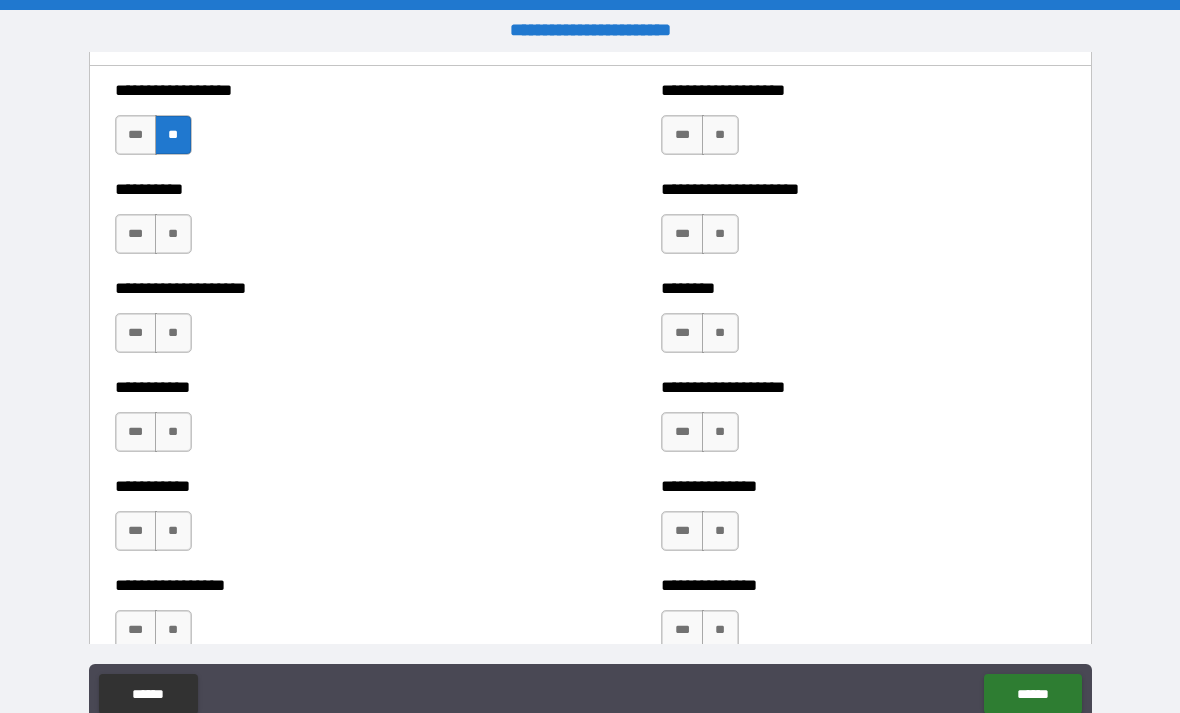 click on "**" at bounding box center (173, 234) 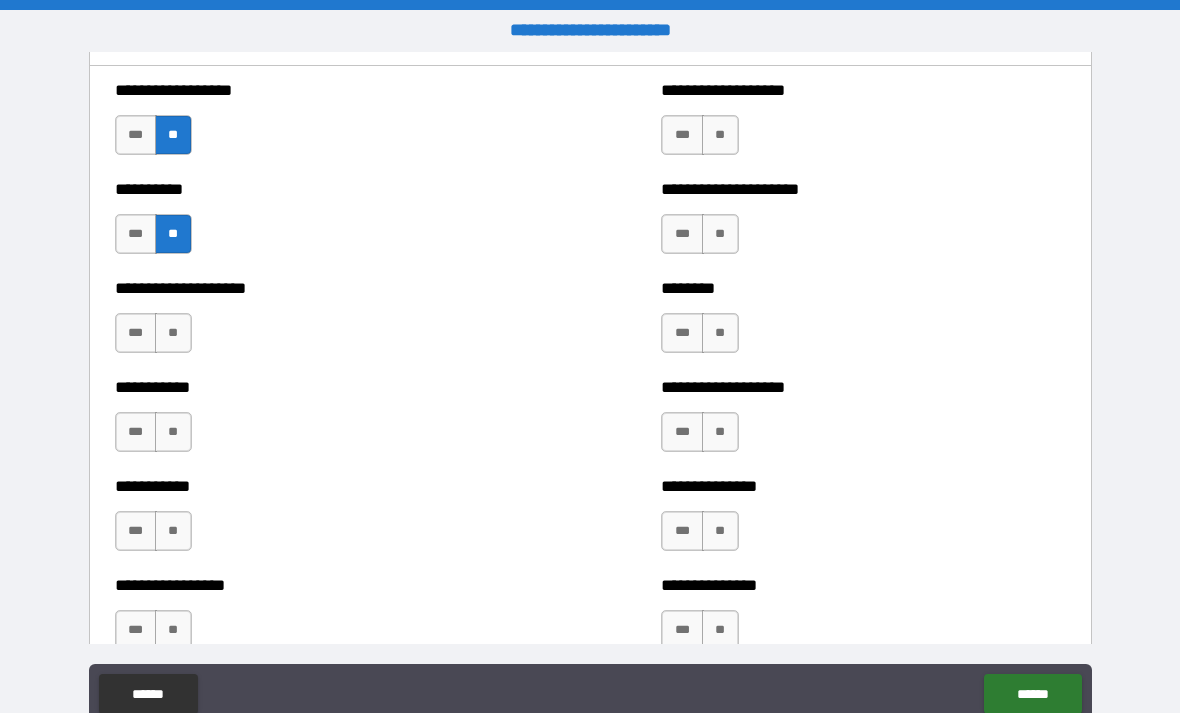 click on "**" at bounding box center [173, 333] 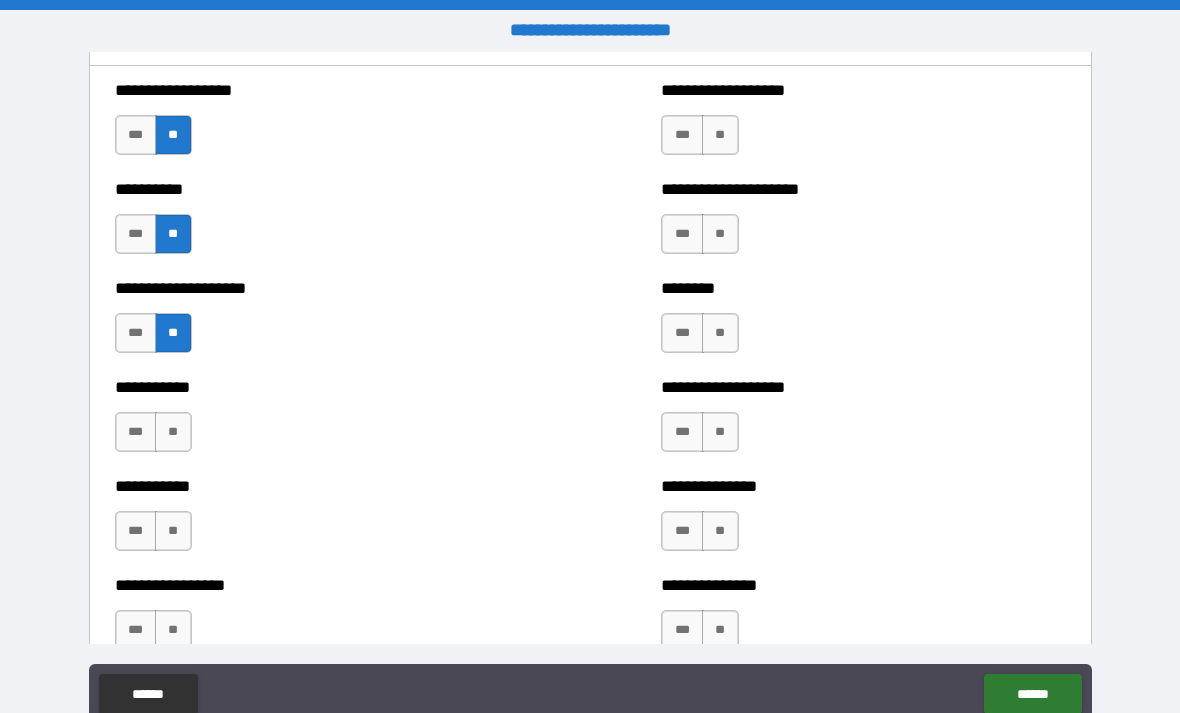 click on "**" at bounding box center (173, 432) 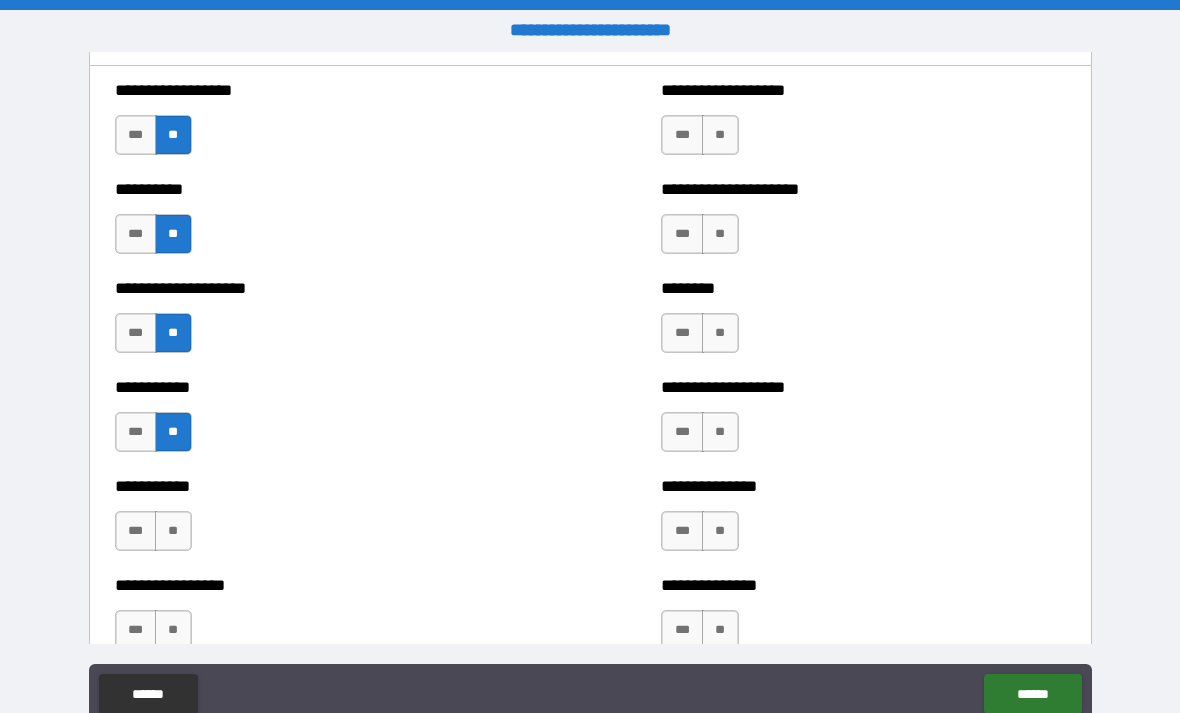 click on "**" at bounding box center (173, 531) 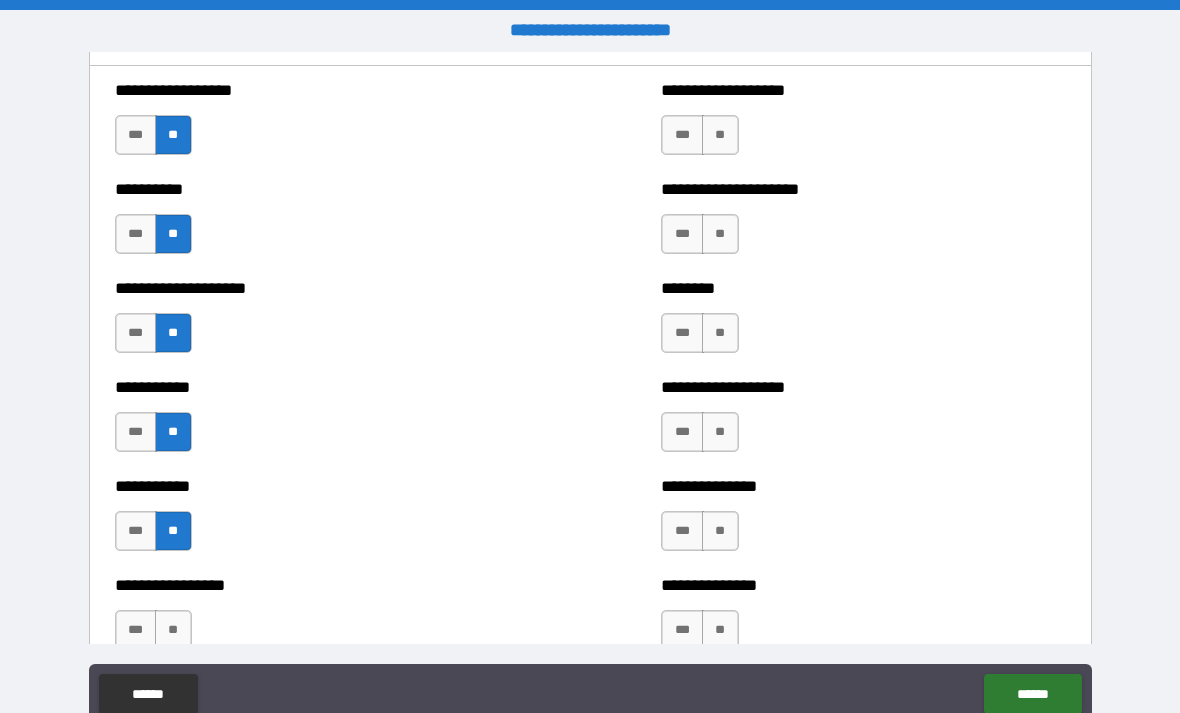 click on "**" at bounding box center [173, 630] 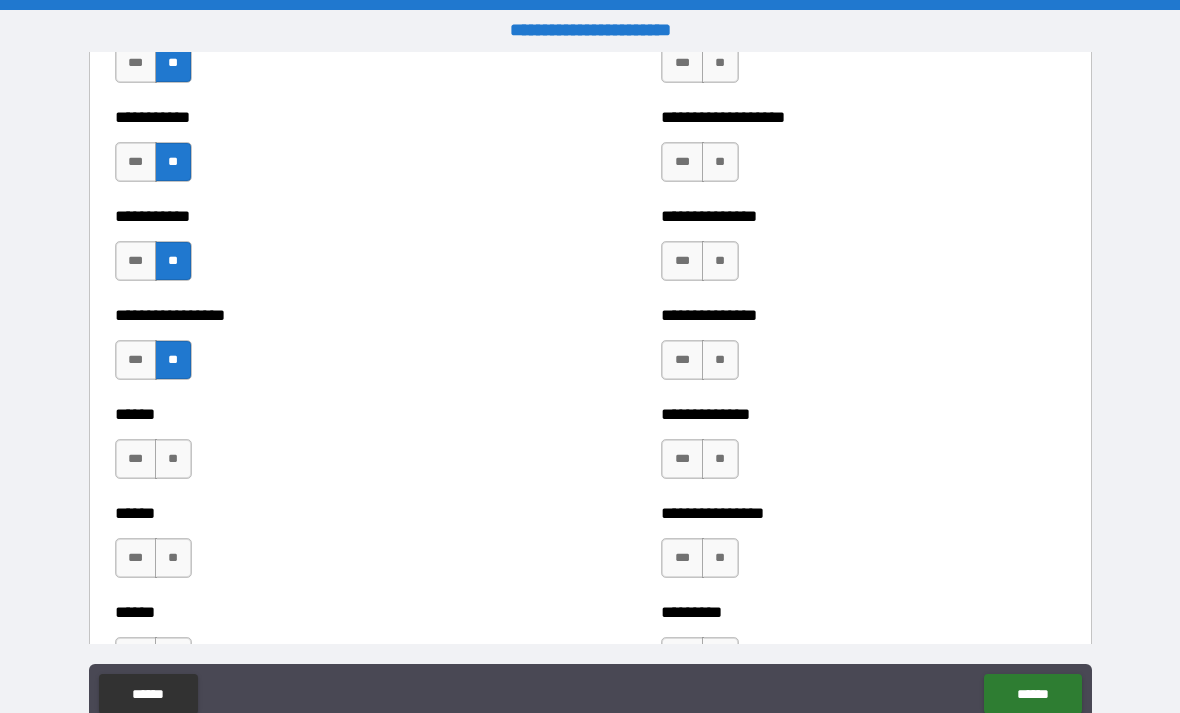 scroll, scrollTop: 2656, scrollLeft: 0, axis: vertical 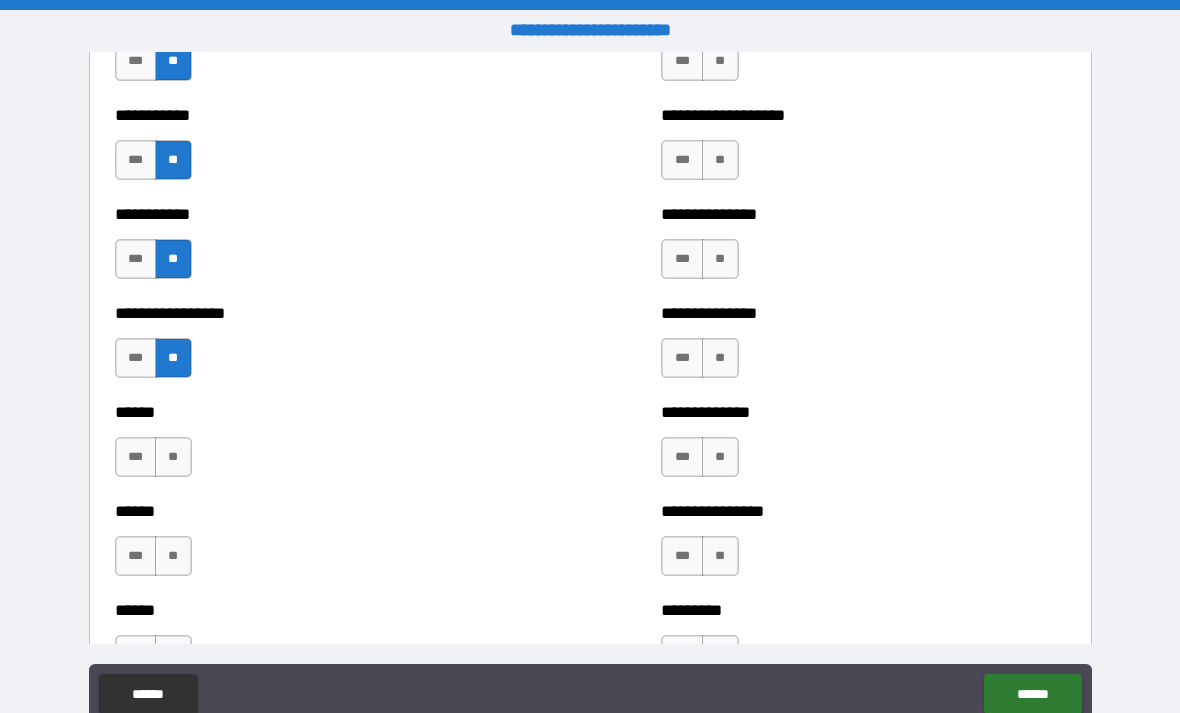 click on "**" at bounding box center [173, 457] 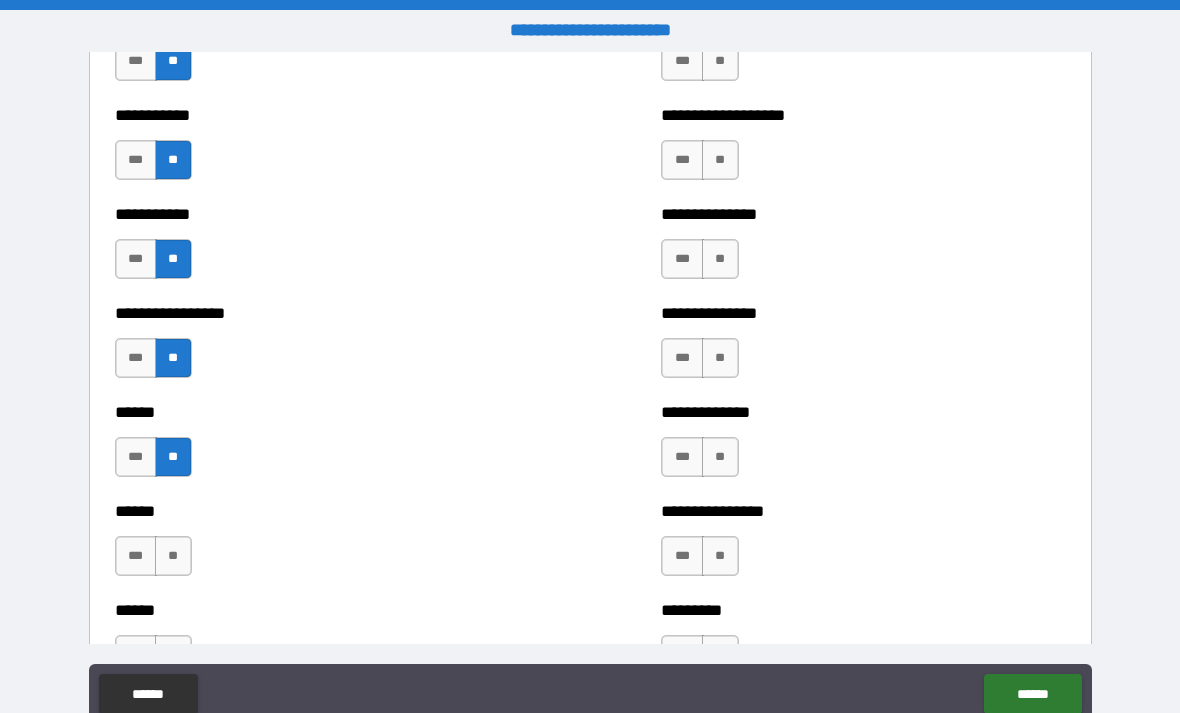 click on "**" at bounding box center (173, 556) 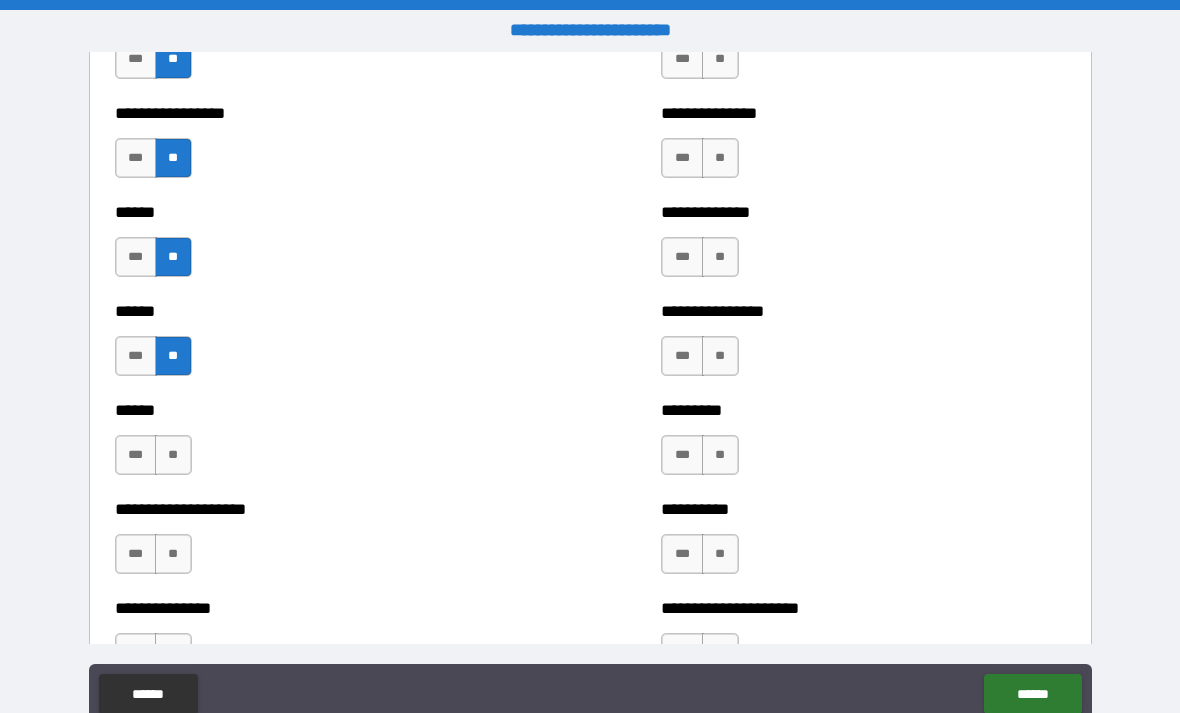 scroll, scrollTop: 2866, scrollLeft: 0, axis: vertical 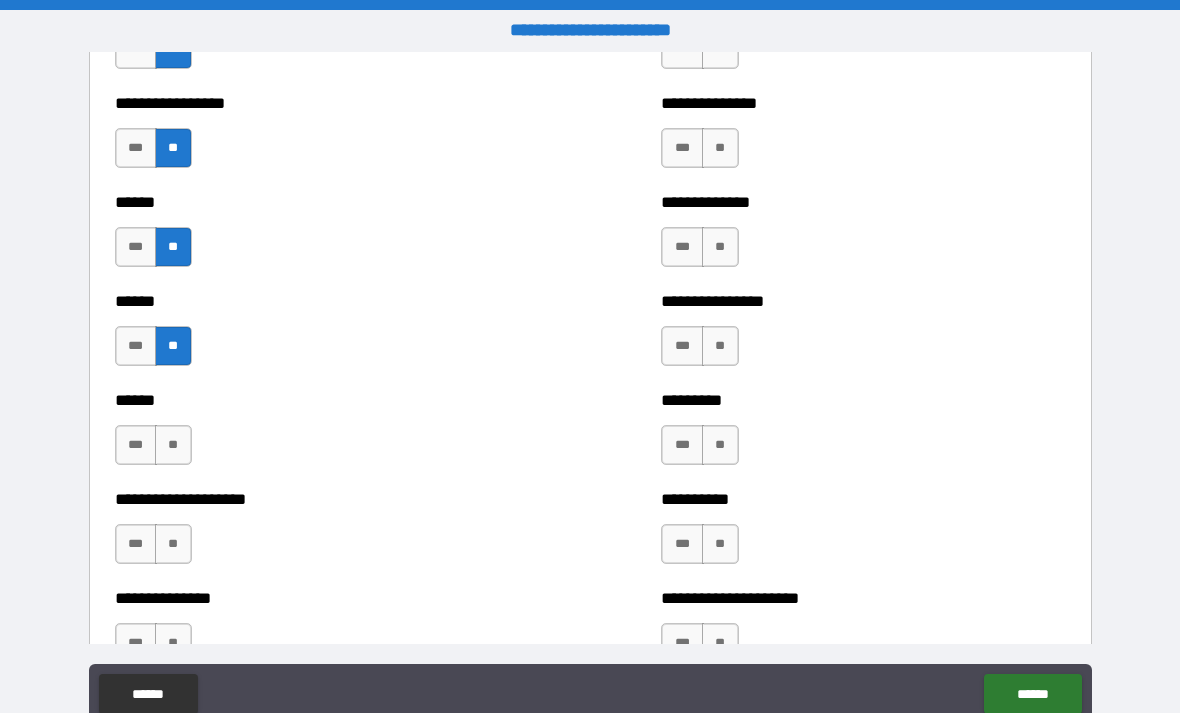 click on "**" at bounding box center (173, 445) 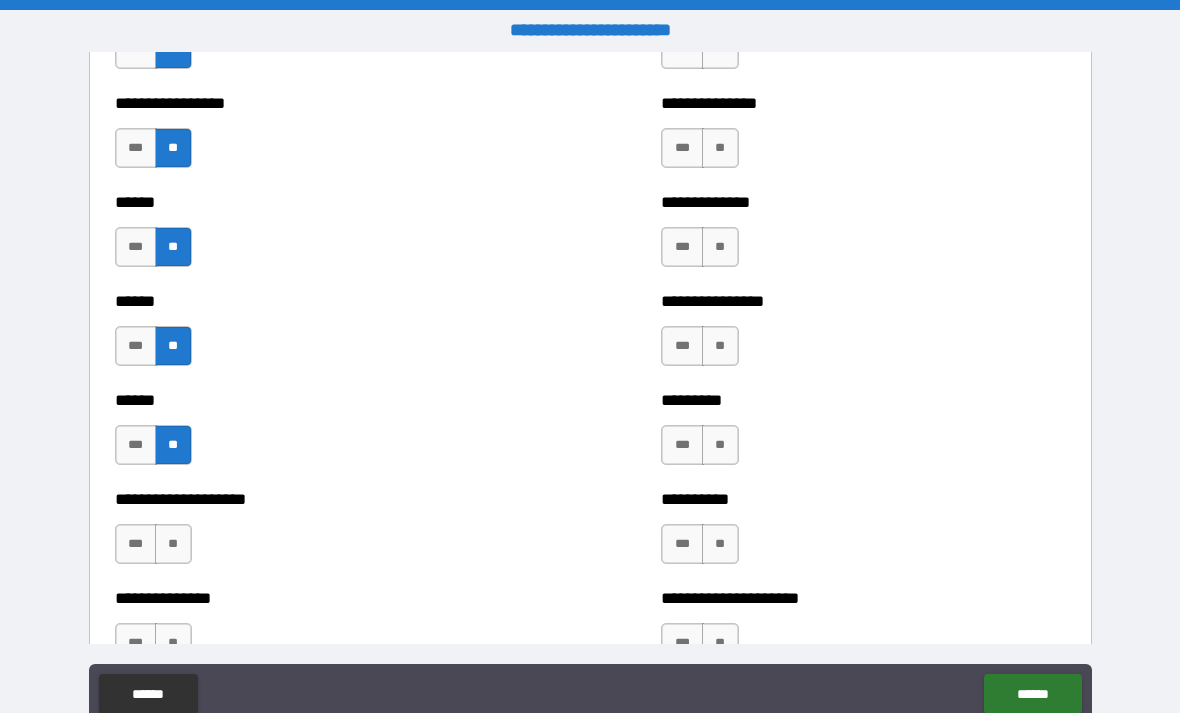 click on "**" at bounding box center (173, 544) 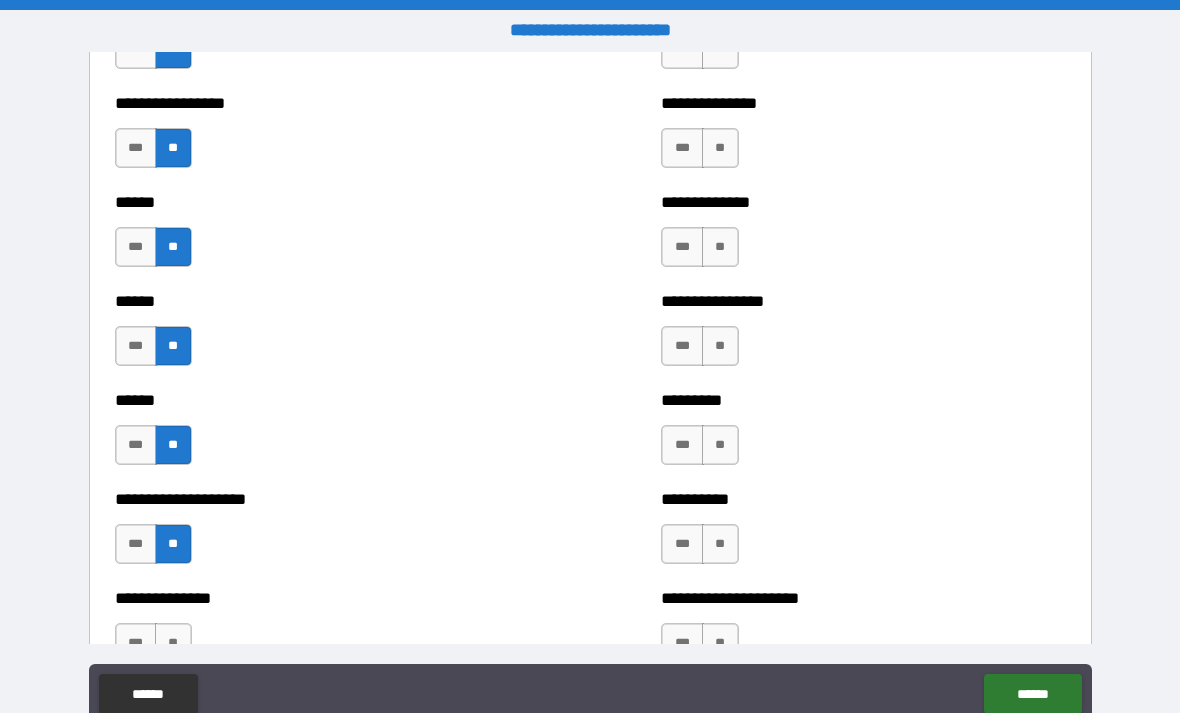 scroll, scrollTop: 3059, scrollLeft: 0, axis: vertical 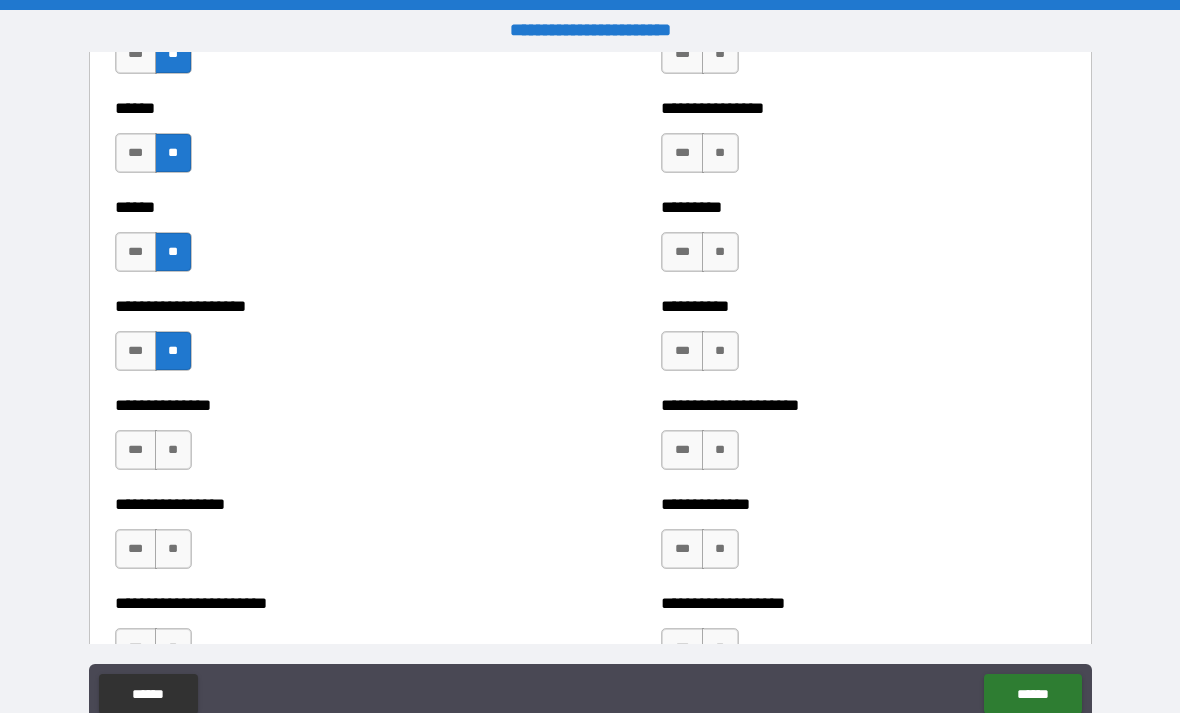 click on "**" at bounding box center [173, 450] 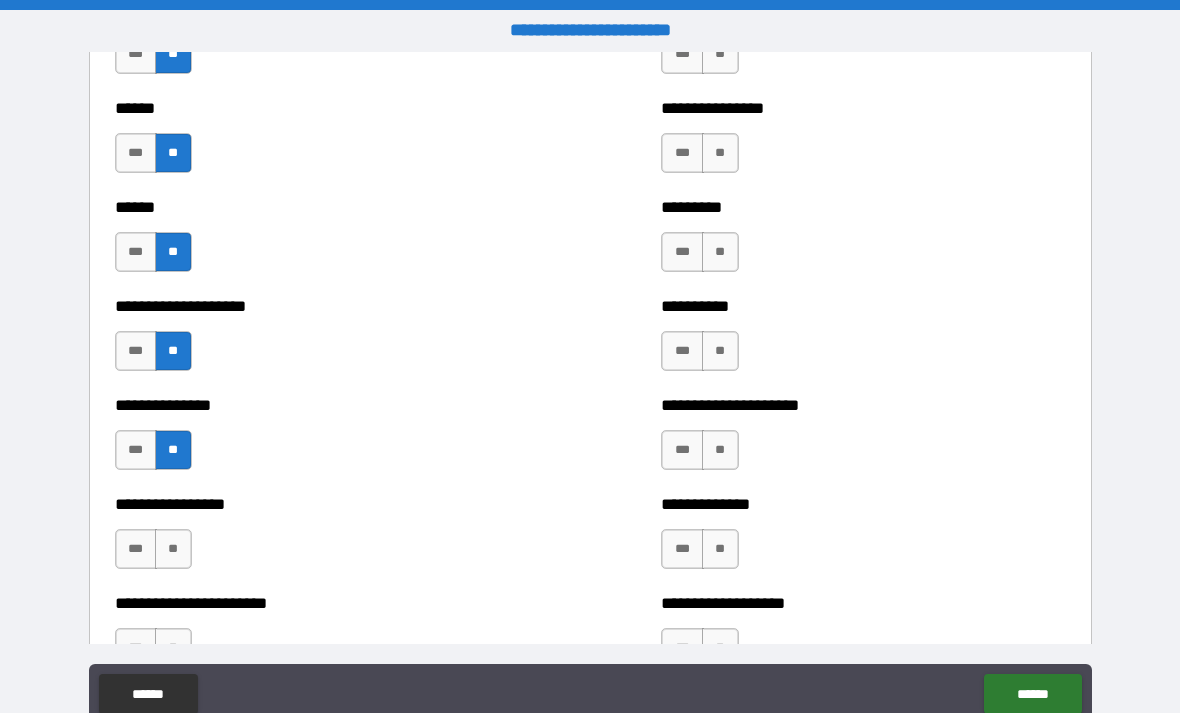 click on "**" at bounding box center [173, 549] 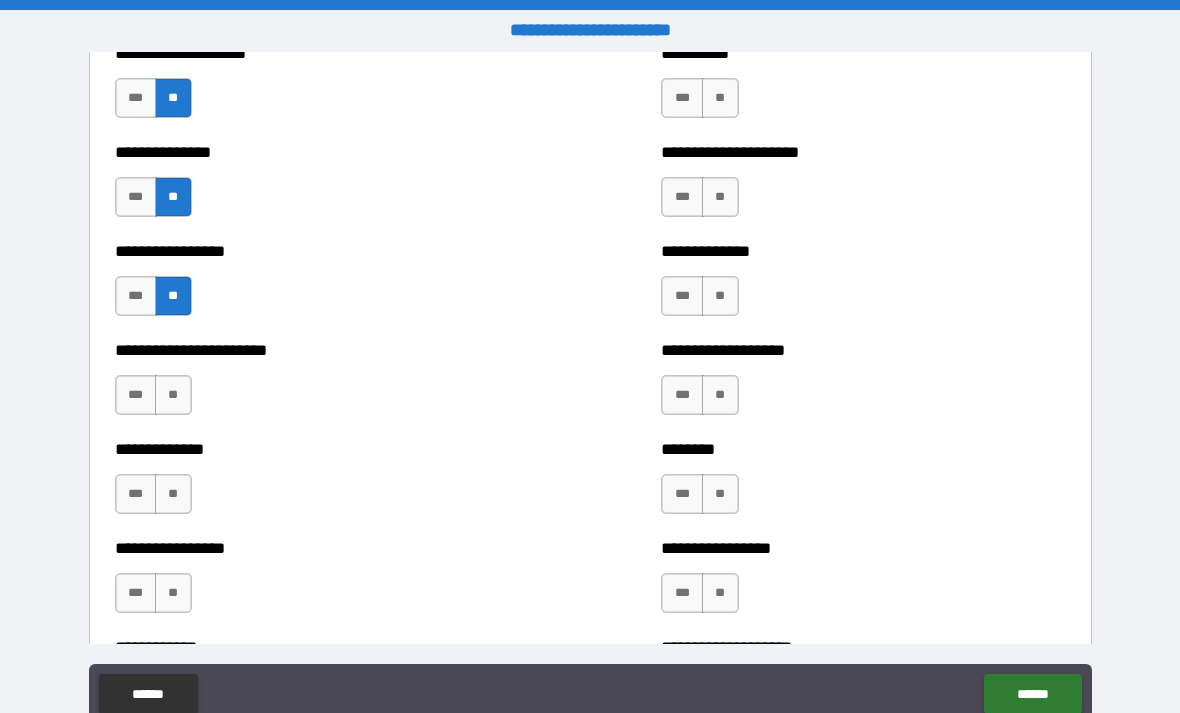 scroll, scrollTop: 3322, scrollLeft: 0, axis: vertical 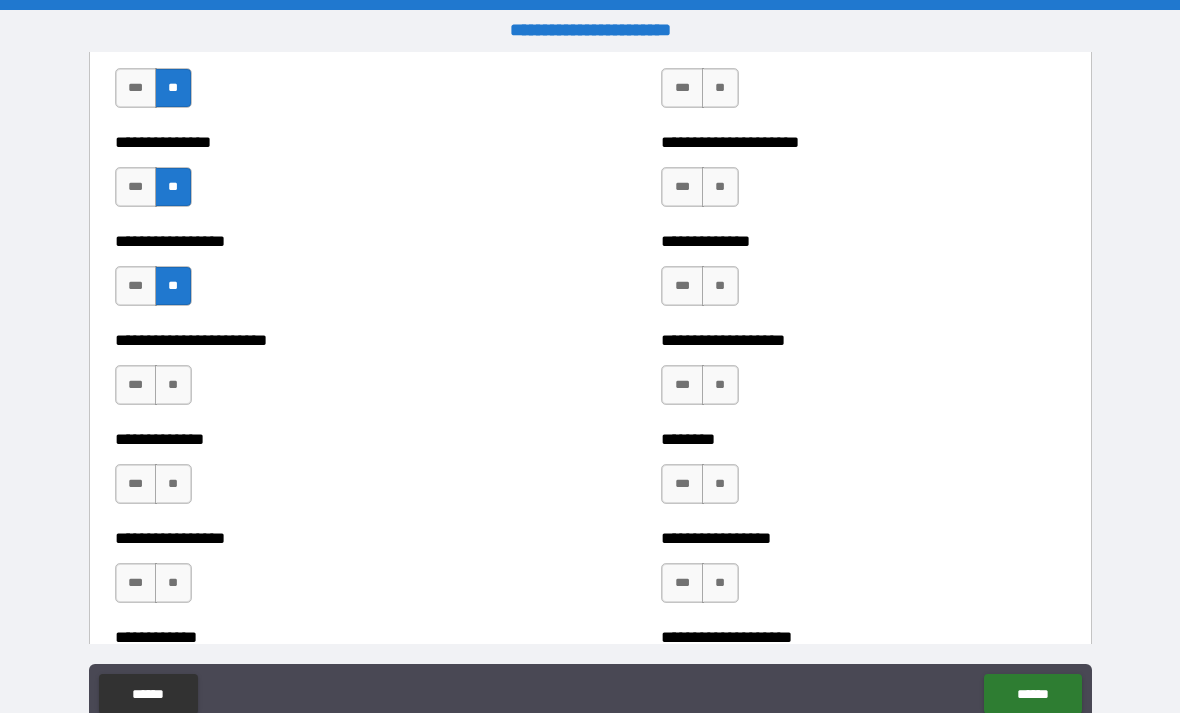 click on "**" at bounding box center [173, 385] 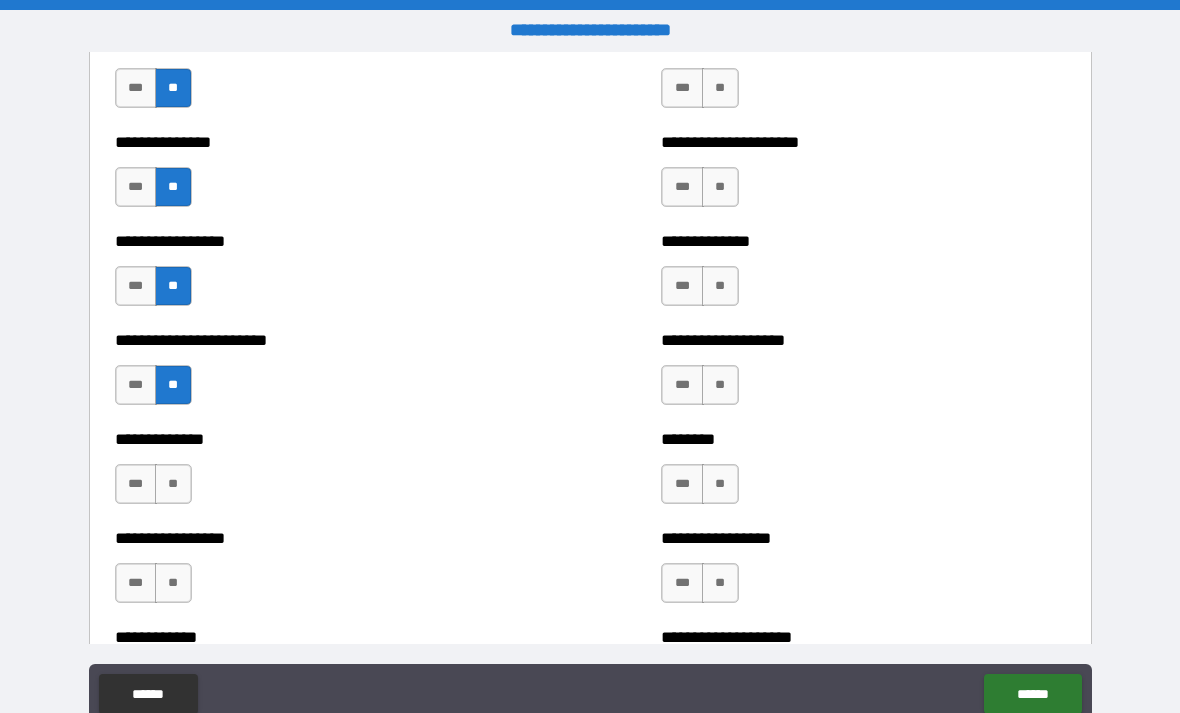 click on "**" at bounding box center (173, 484) 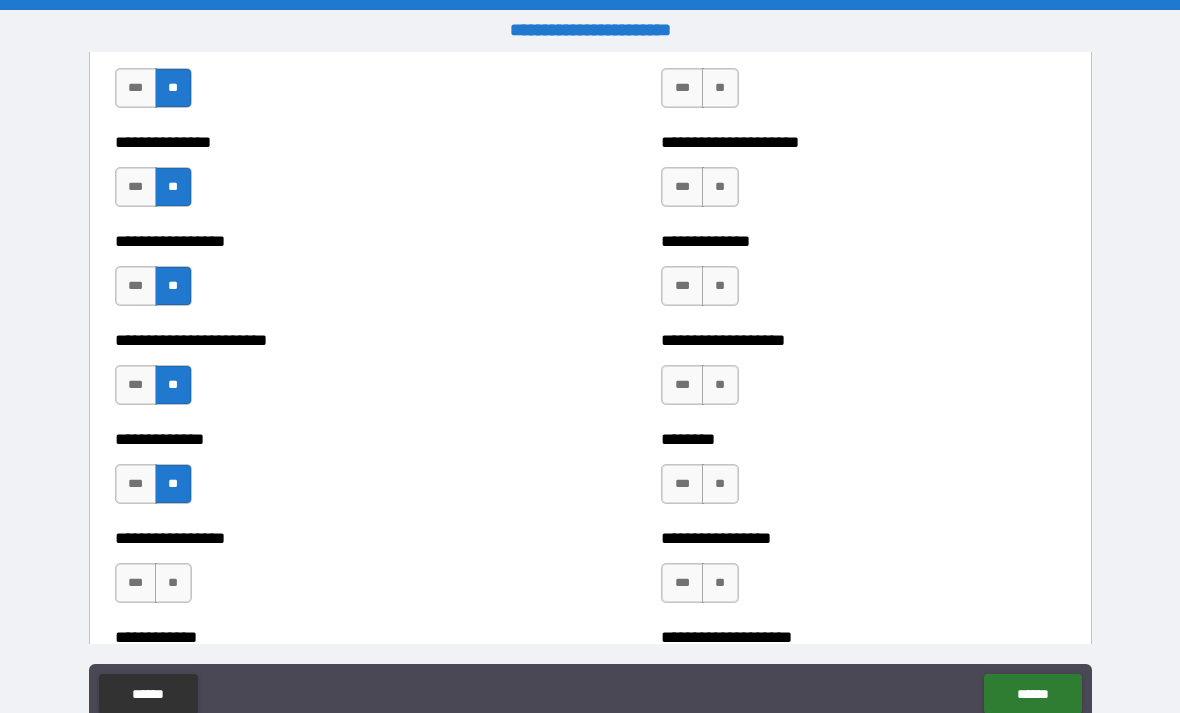 click on "**" at bounding box center (173, 583) 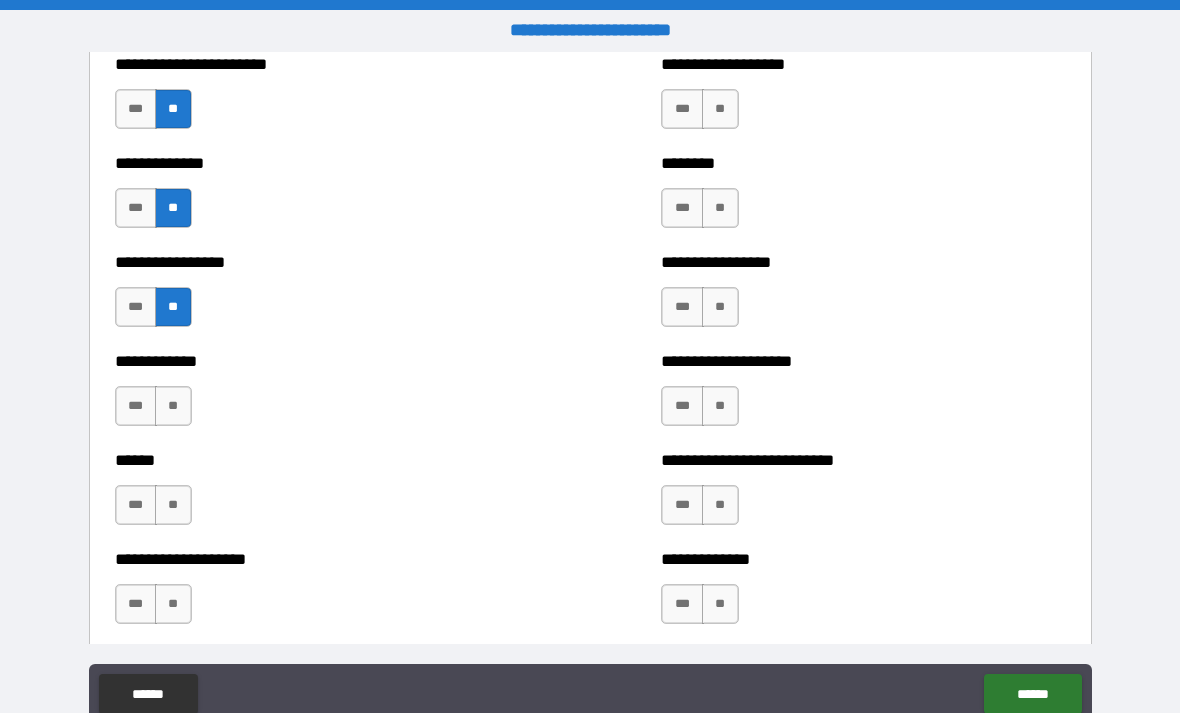 scroll, scrollTop: 3617, scrollLeft: 0, axis: vertical 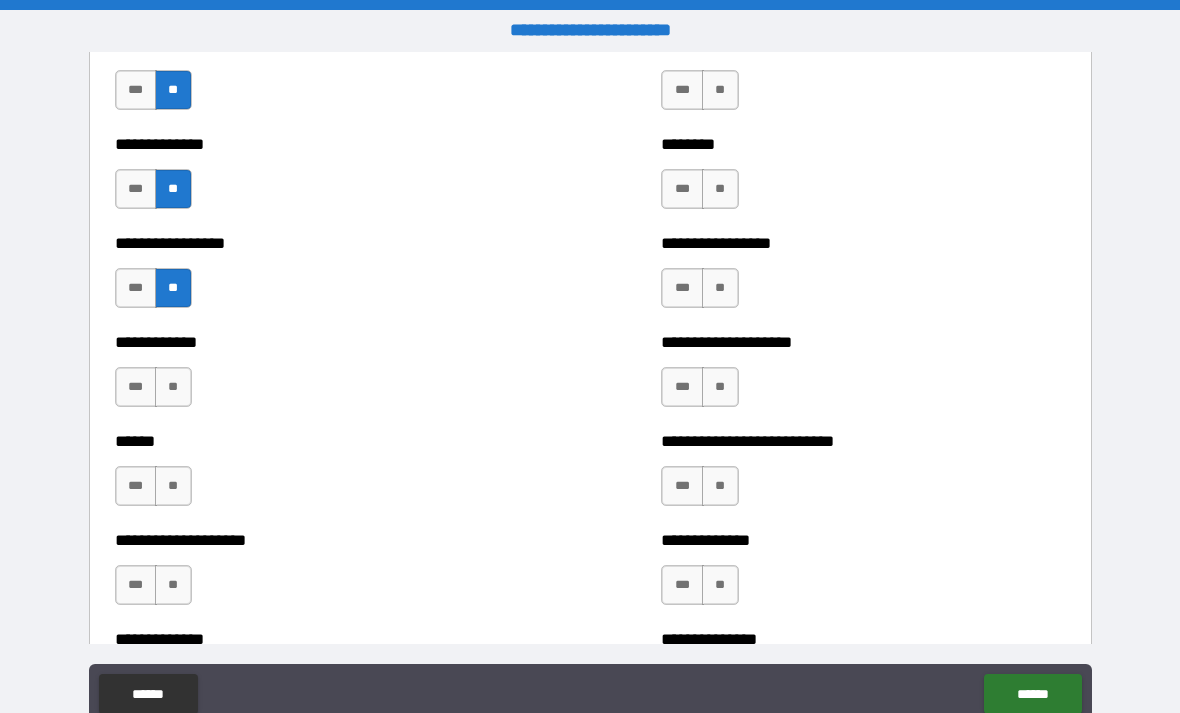 click on "**" at bounding box center [173, 387] 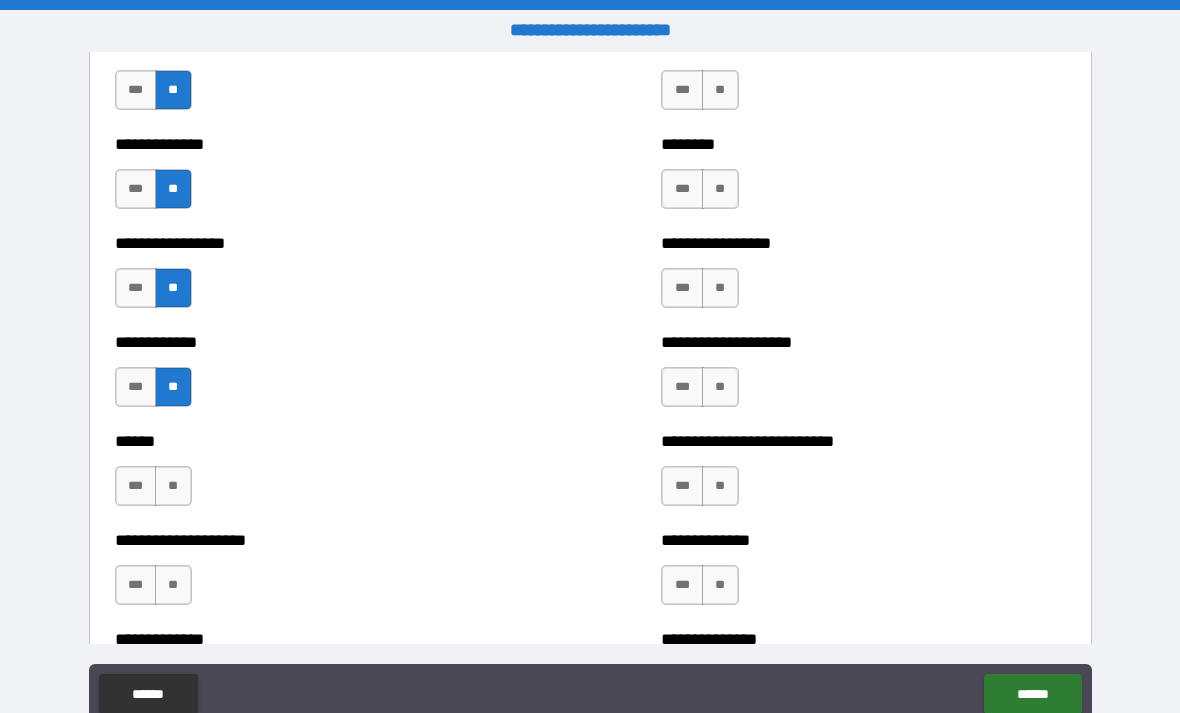 click on "**" at bounding box center (173, 486) 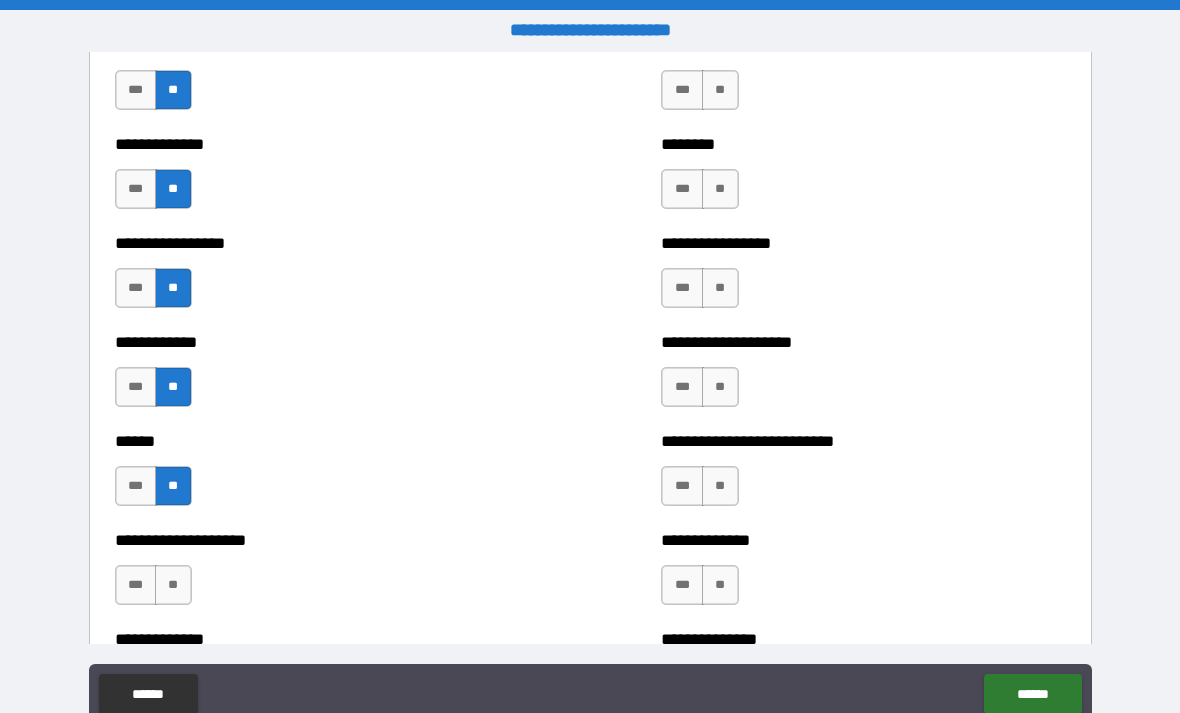 click on "**" at bounding box center [173, 585] 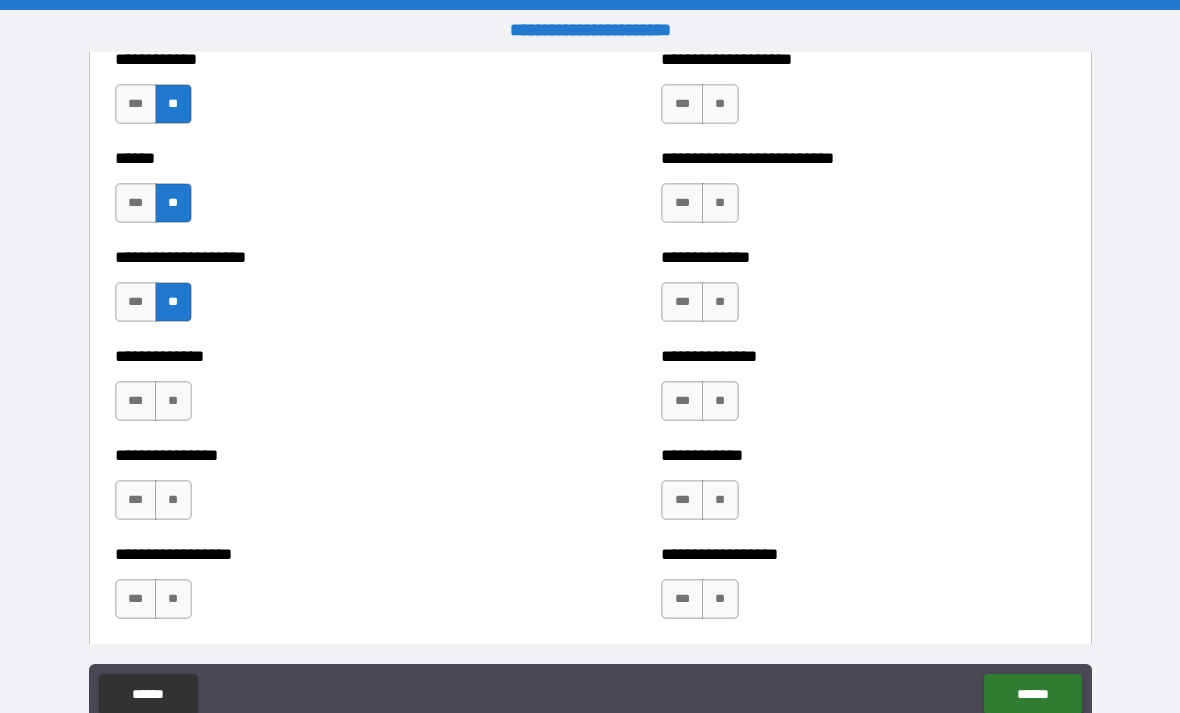 scroll, scrollTop: 3928, scrollLeft: 0, axis: vertical 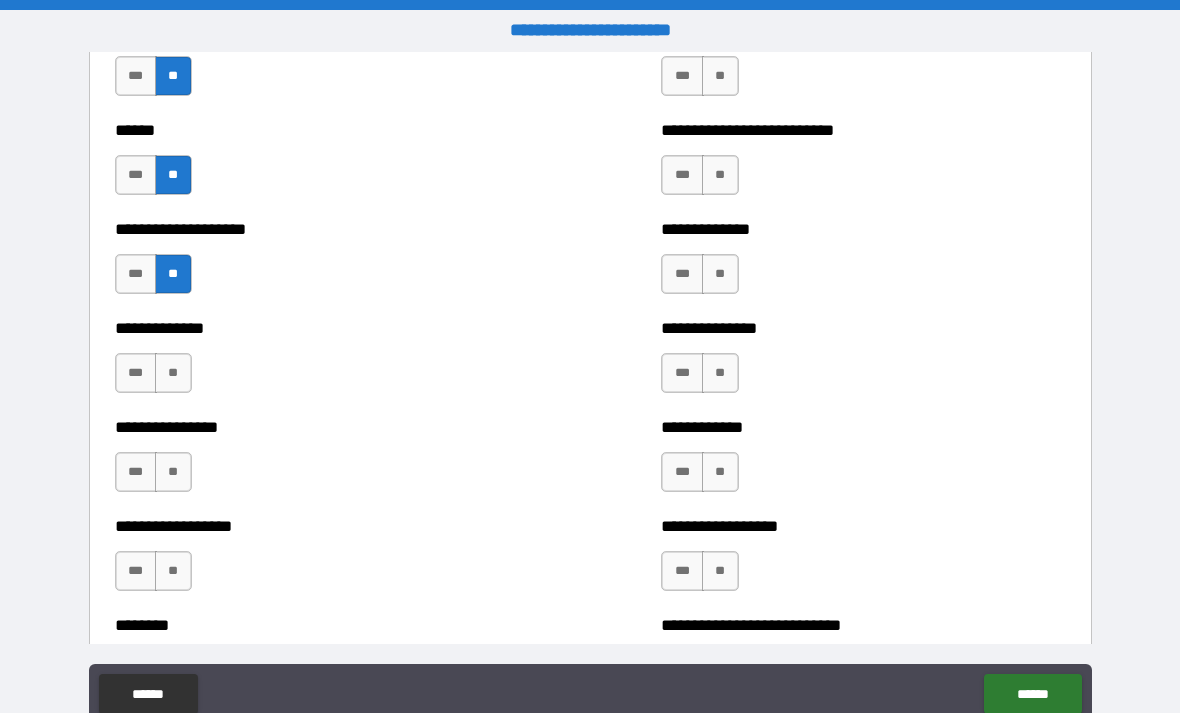 click on "**" at bounding box center (173, 373) 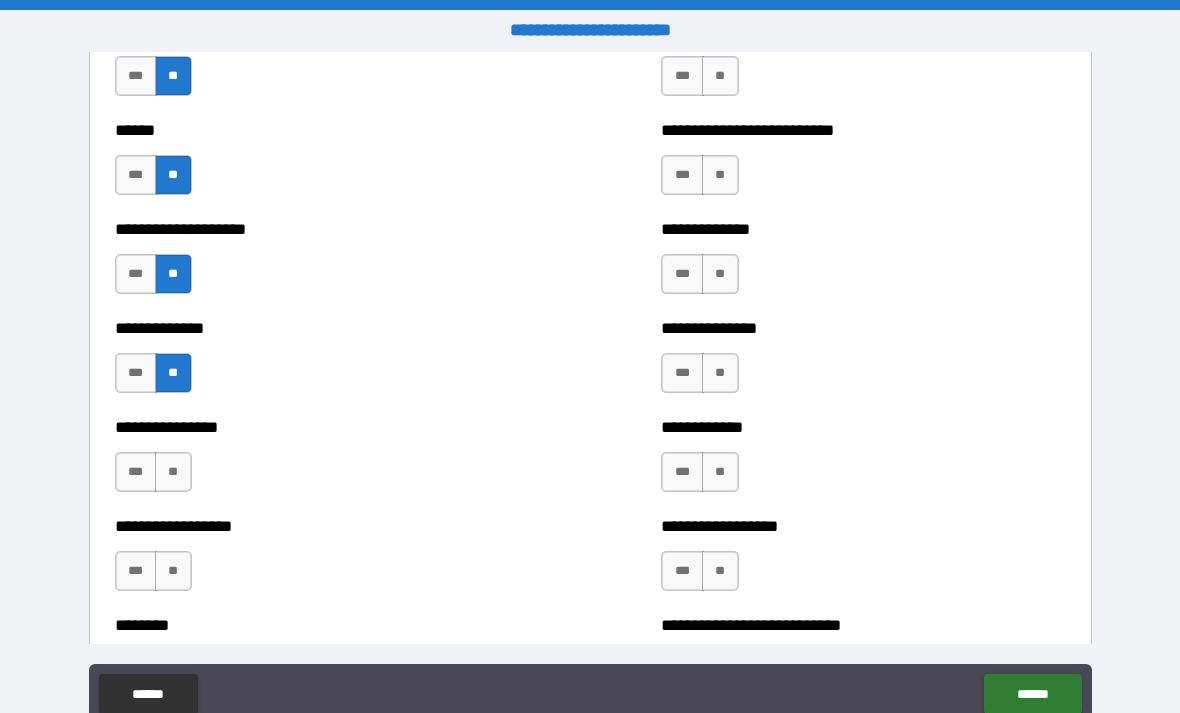 click on "**" at bounding box center [173, 472] 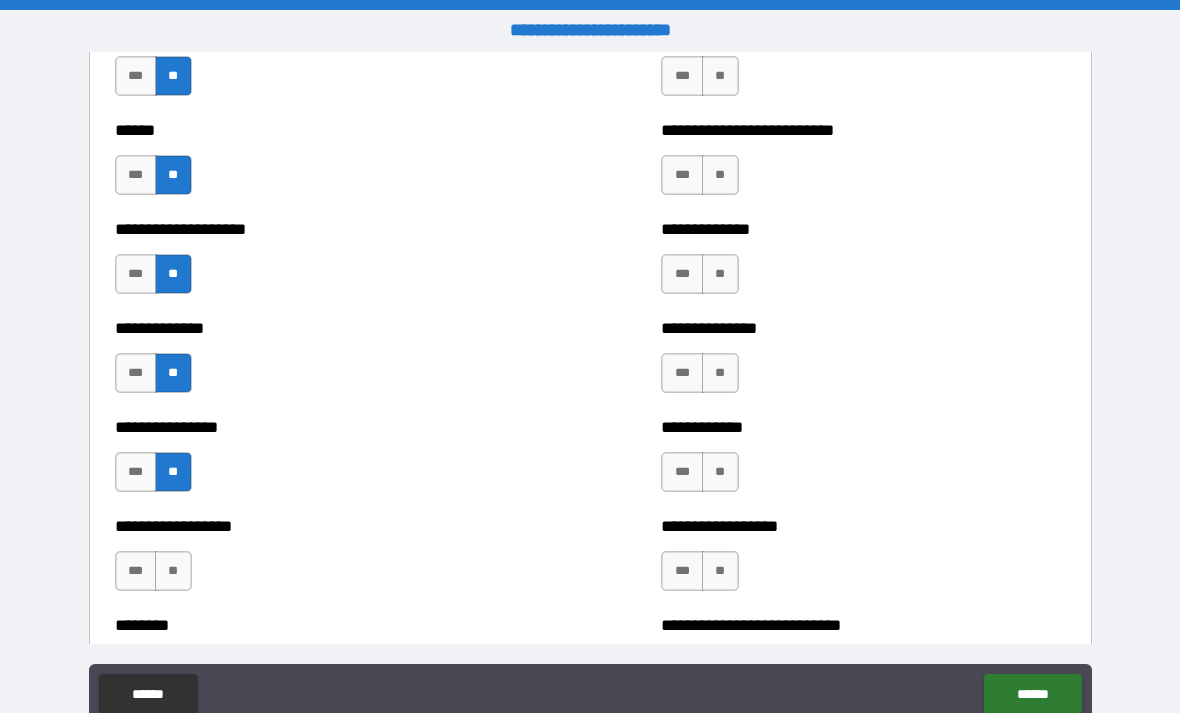 click on "**" at bounding box center [173, 571] 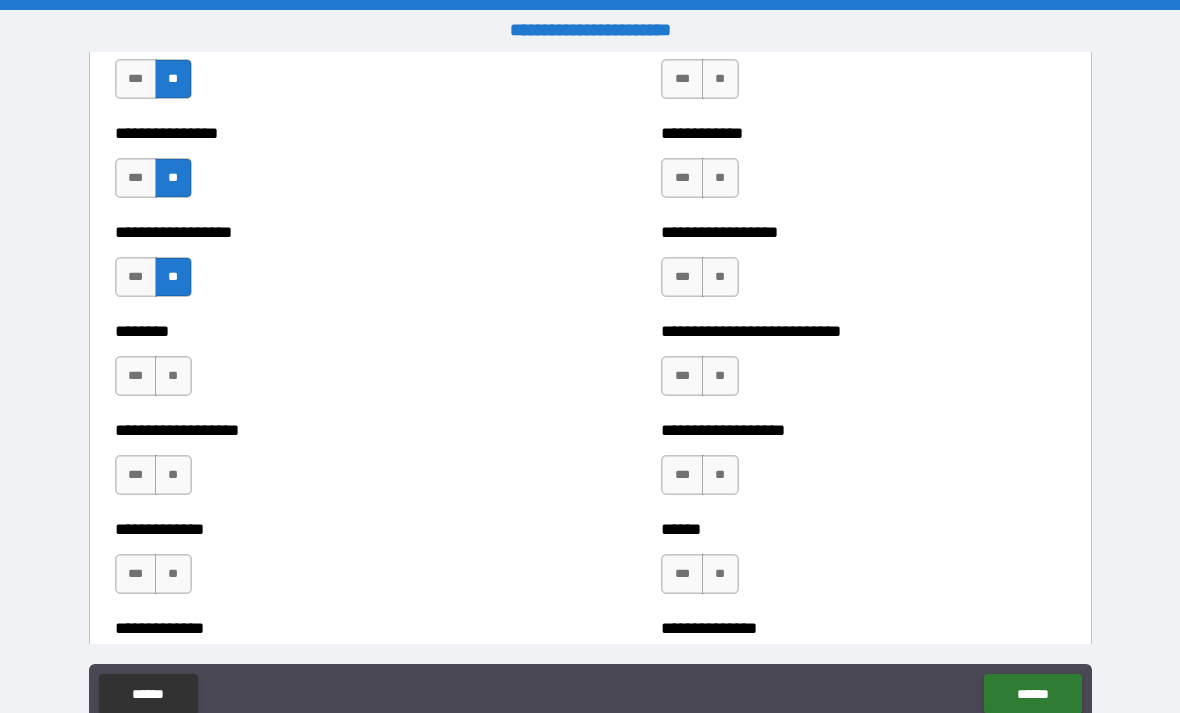 scroll, scrollTop: 4227, scrollLeft: 0, axis: vertical 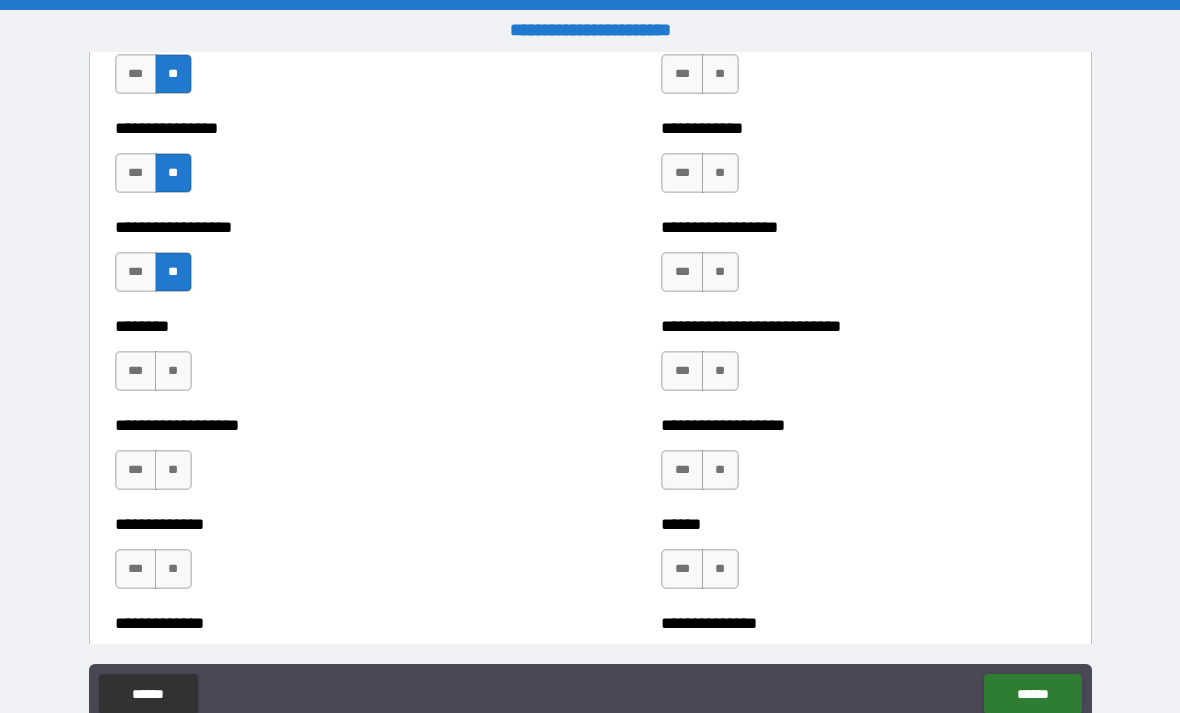 click on "**" at bounding box center [173, 371] 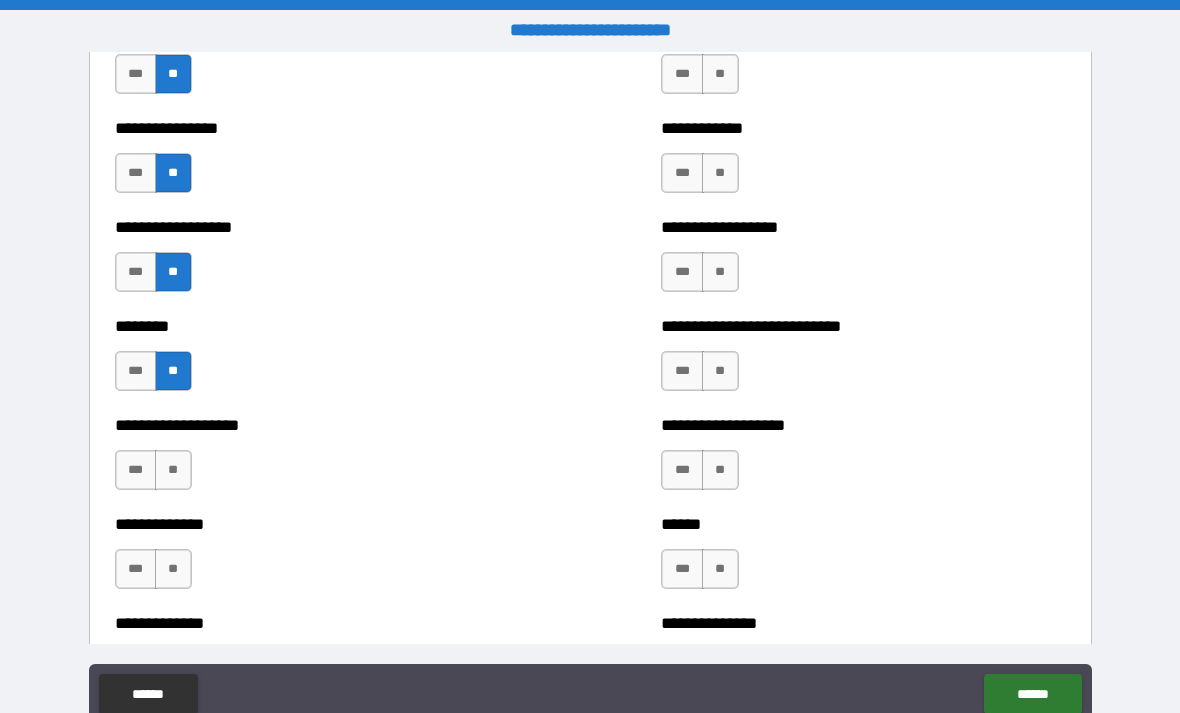click on "**" at bounding box center [173, 470] 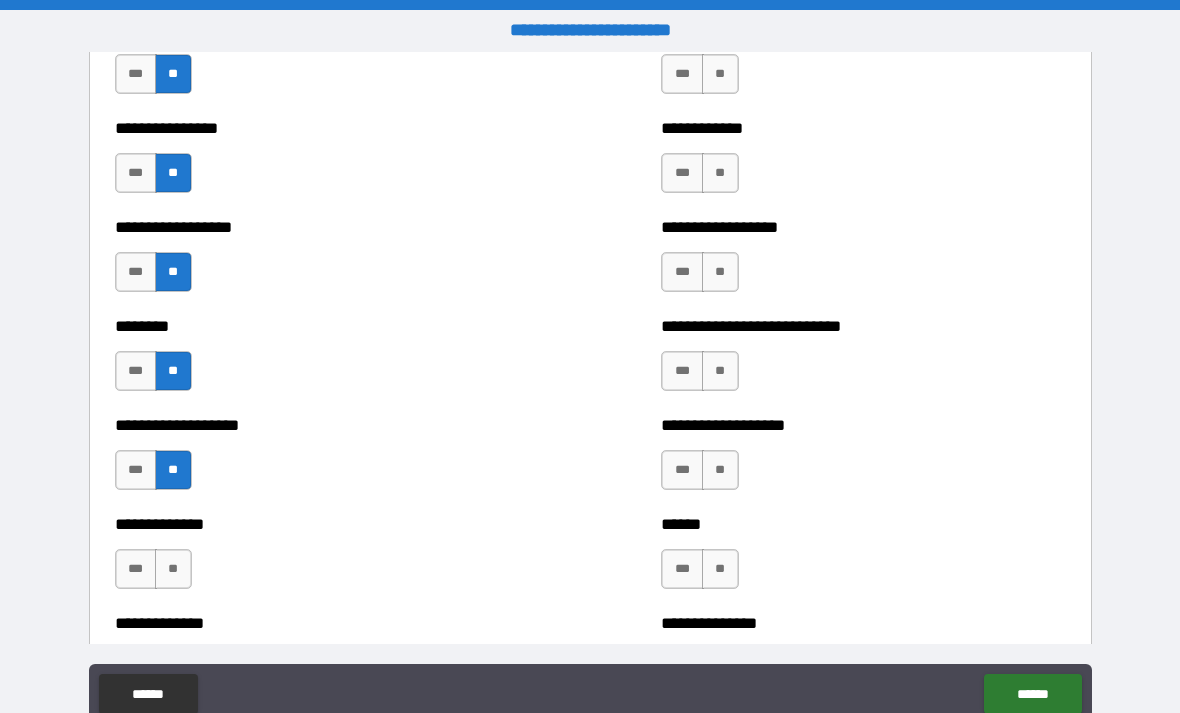 click on "**" at bounding box center (173, 569) 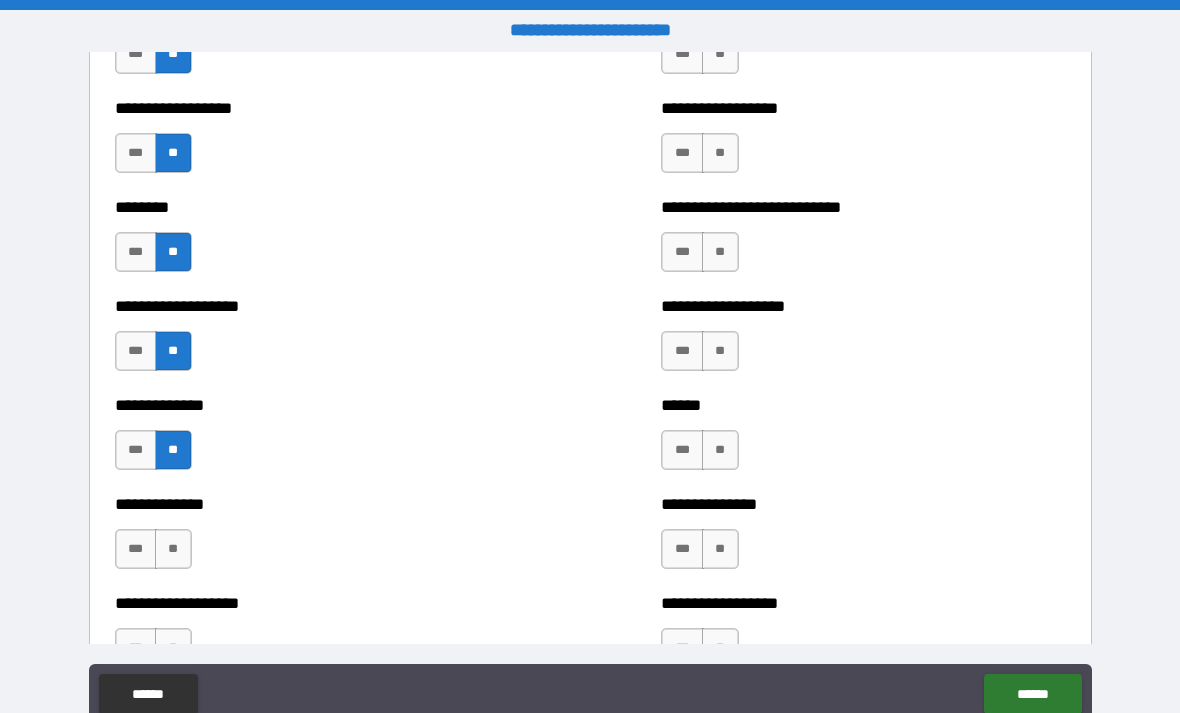 scroll, scrollTop: 4559, scrollLeft: 0, axis: vertical 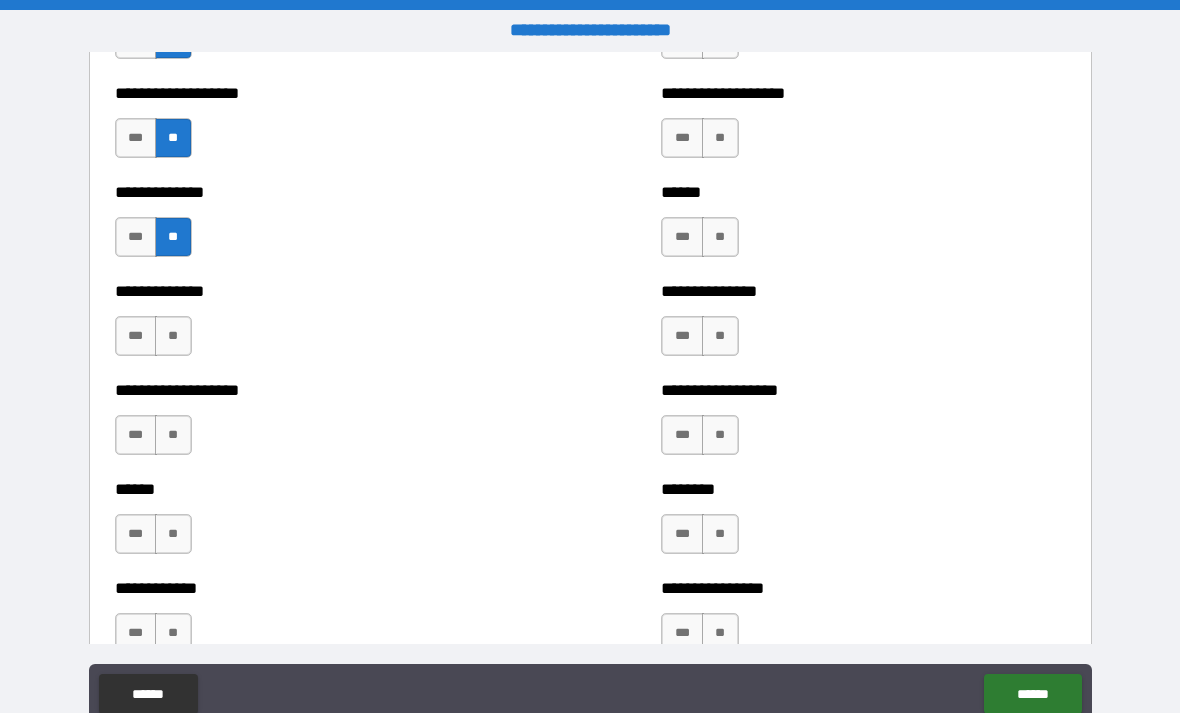 click on "**" at bounding box center (173, 336) 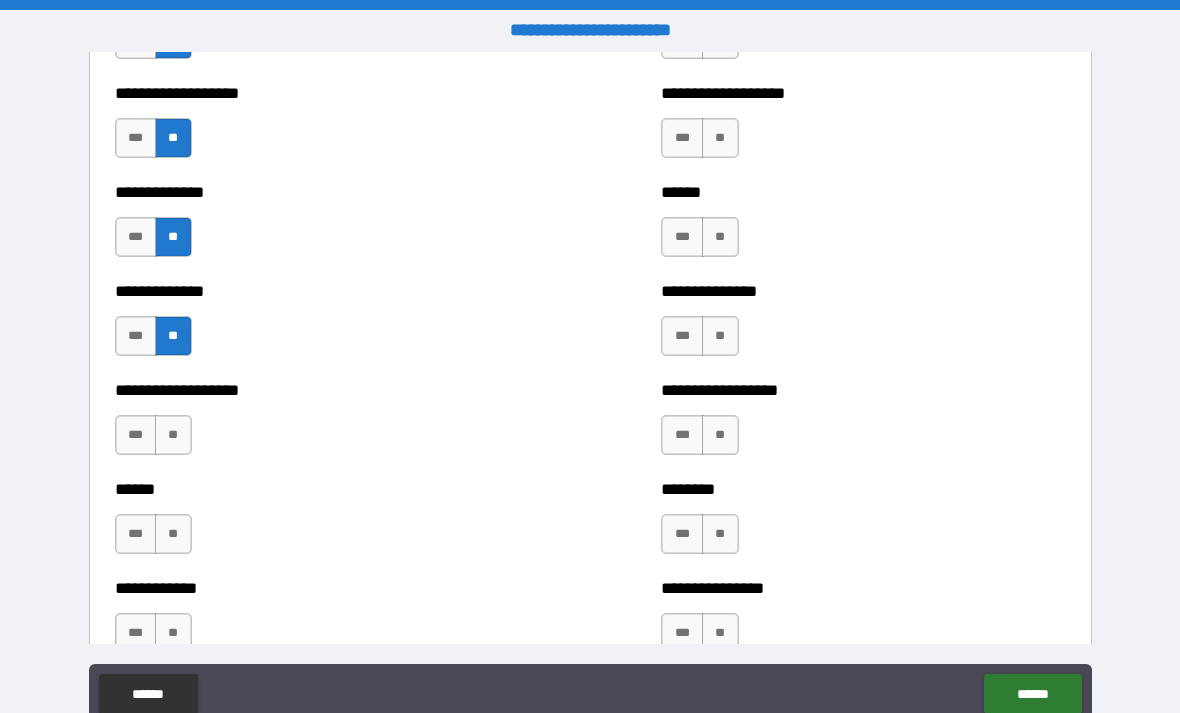 click on "**" at bounding box center [173, 435] 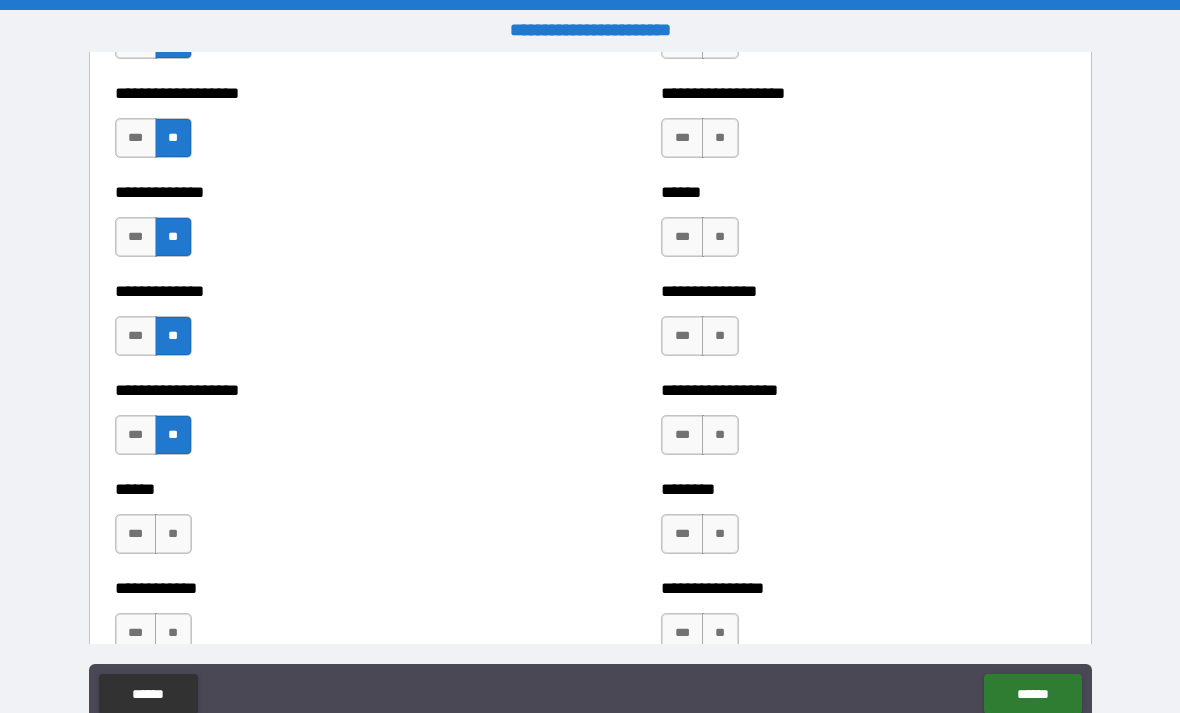click on "**" at bounding box center [173, 534] 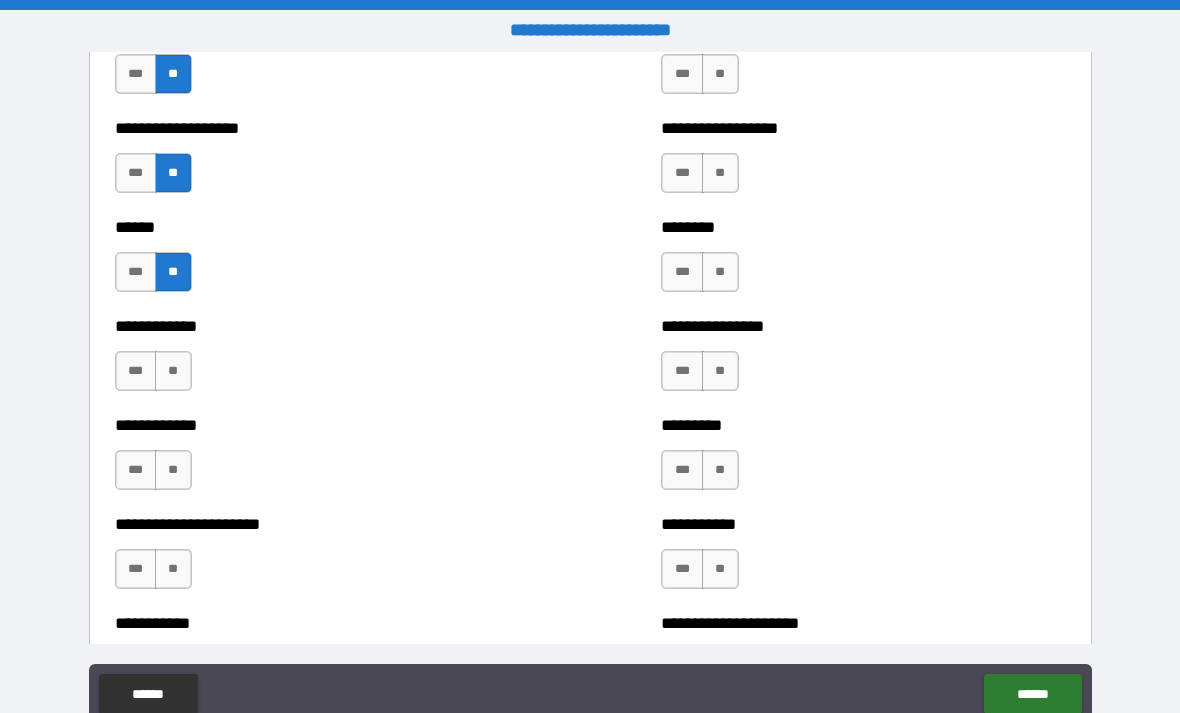 scroll, scrollTop: 4826, scrollLeft: 0, axis: vertical 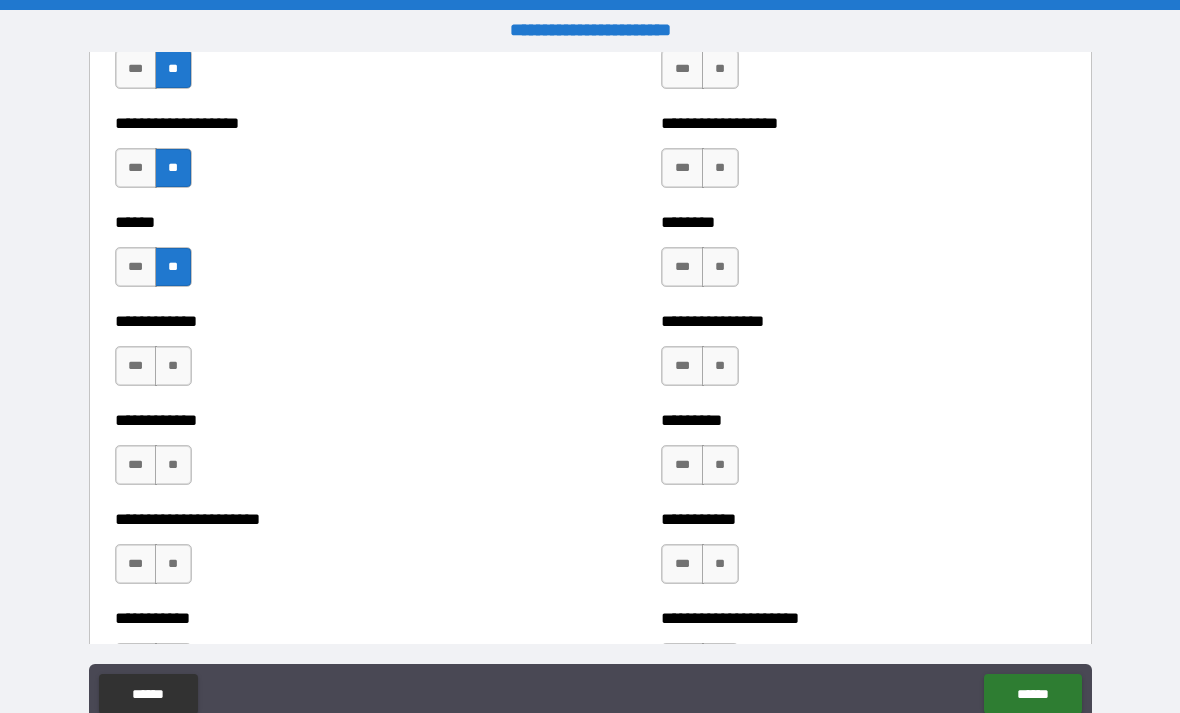 click on "**" at bounding box center (173, 366) 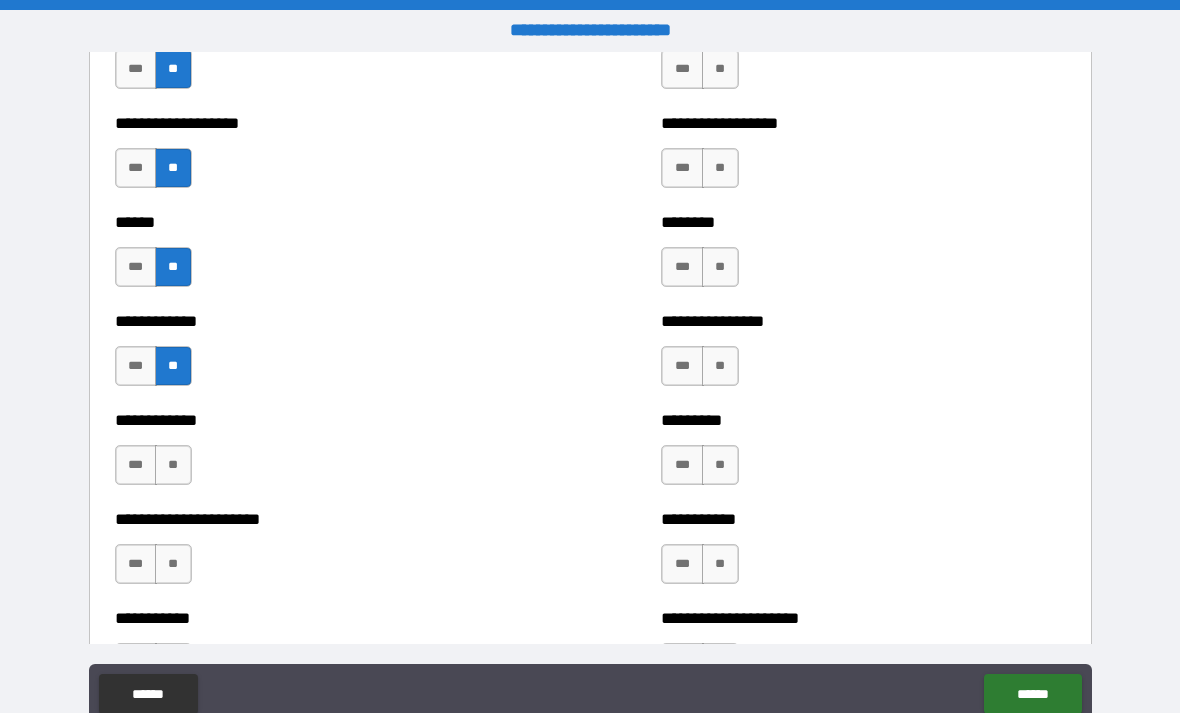 click on "**" at bounding box center (173, 465) 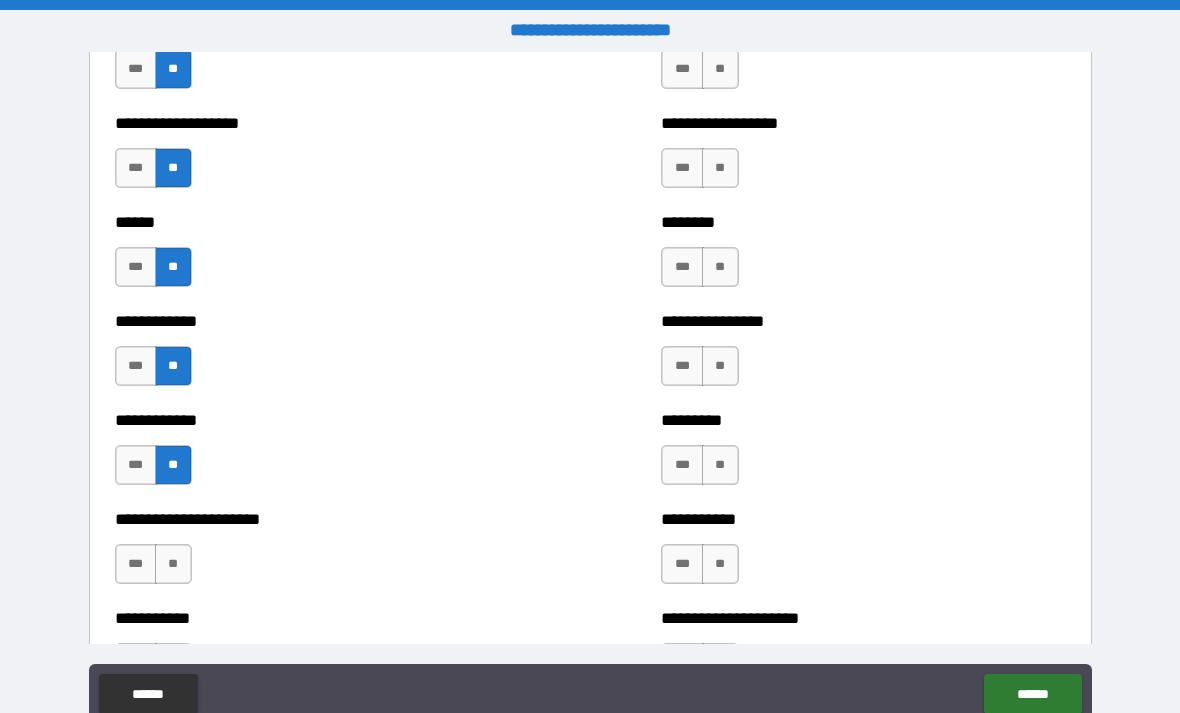 click on "**" at bounding box center (173, 564) 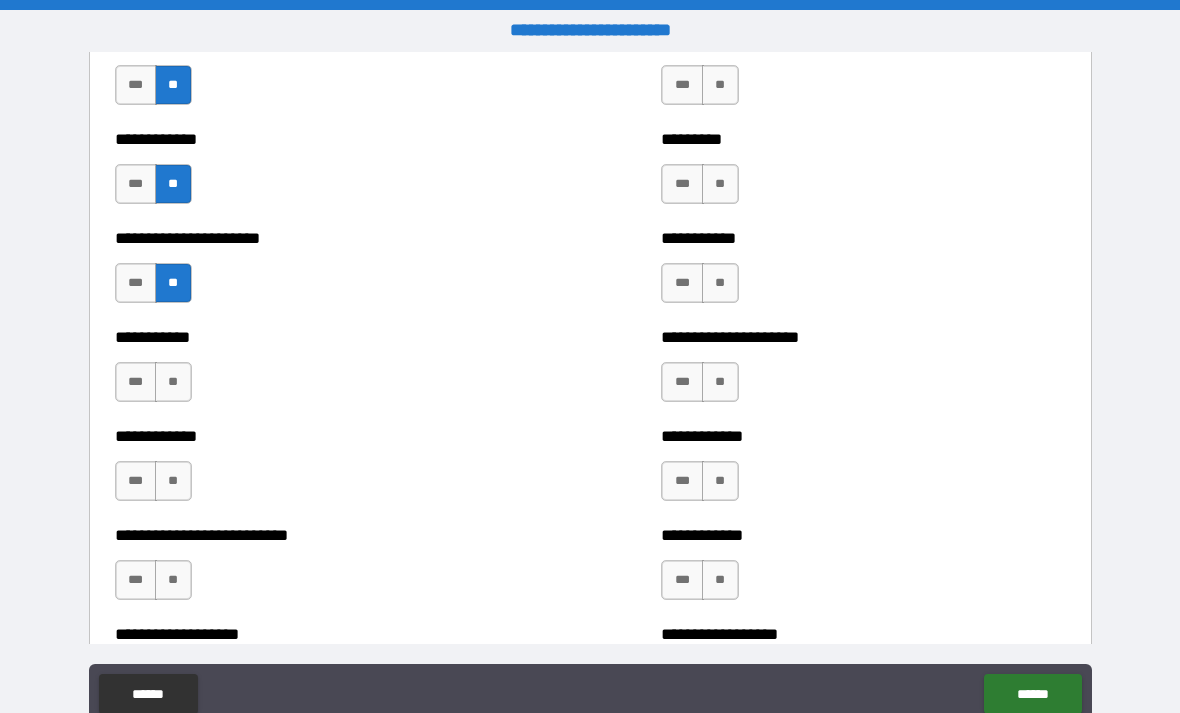 scroll, scrollTop: 5136, scrollLeft: 0, axis: vertical 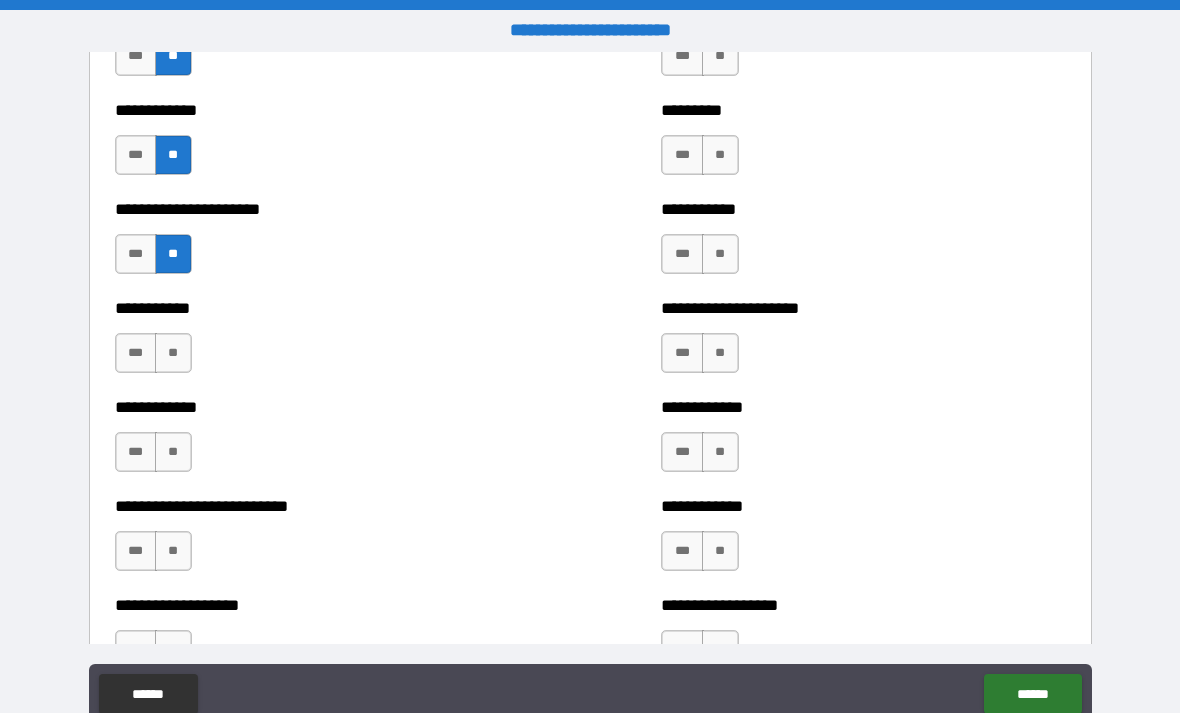 click on "**" at bounding box center [173, 353] 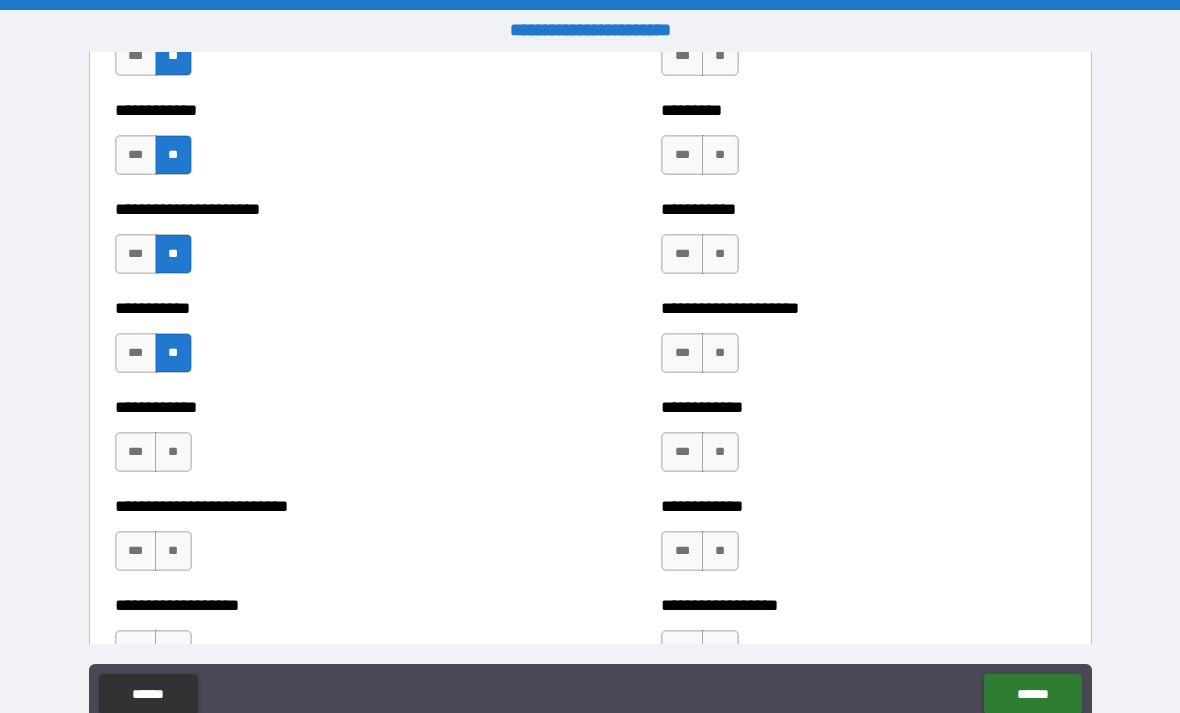 click on "**" at bounding box center (173, 452) 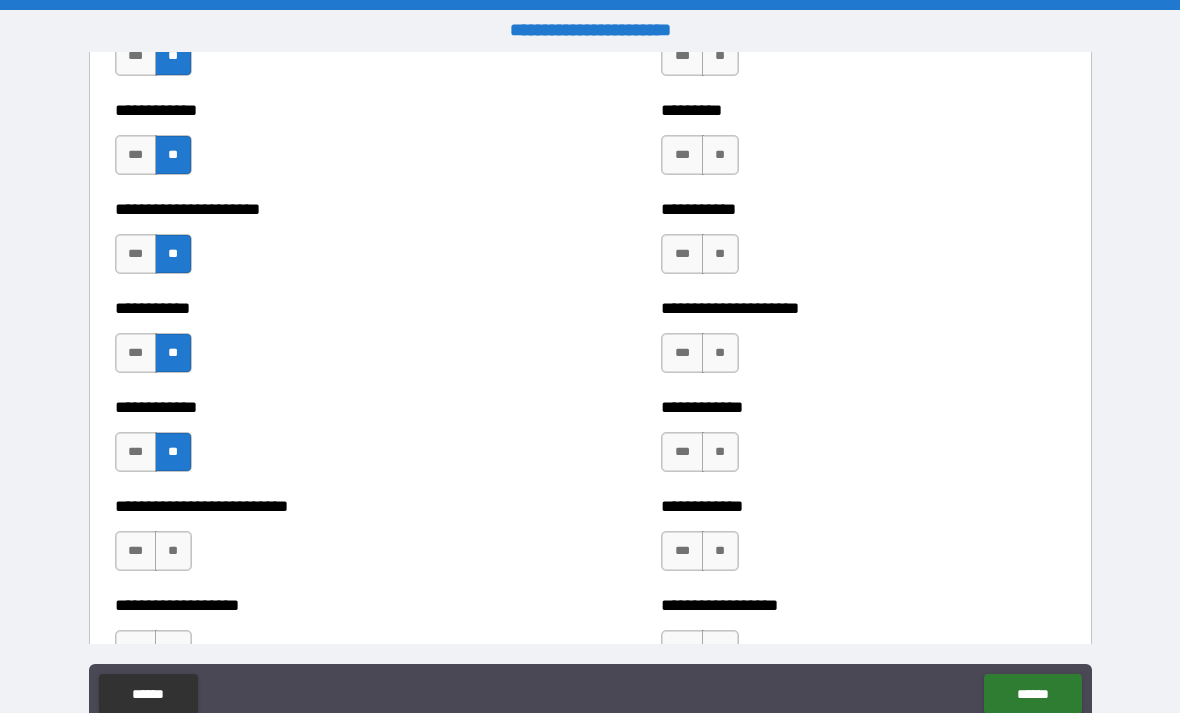 click on "**" at bounding box center (173, 551) 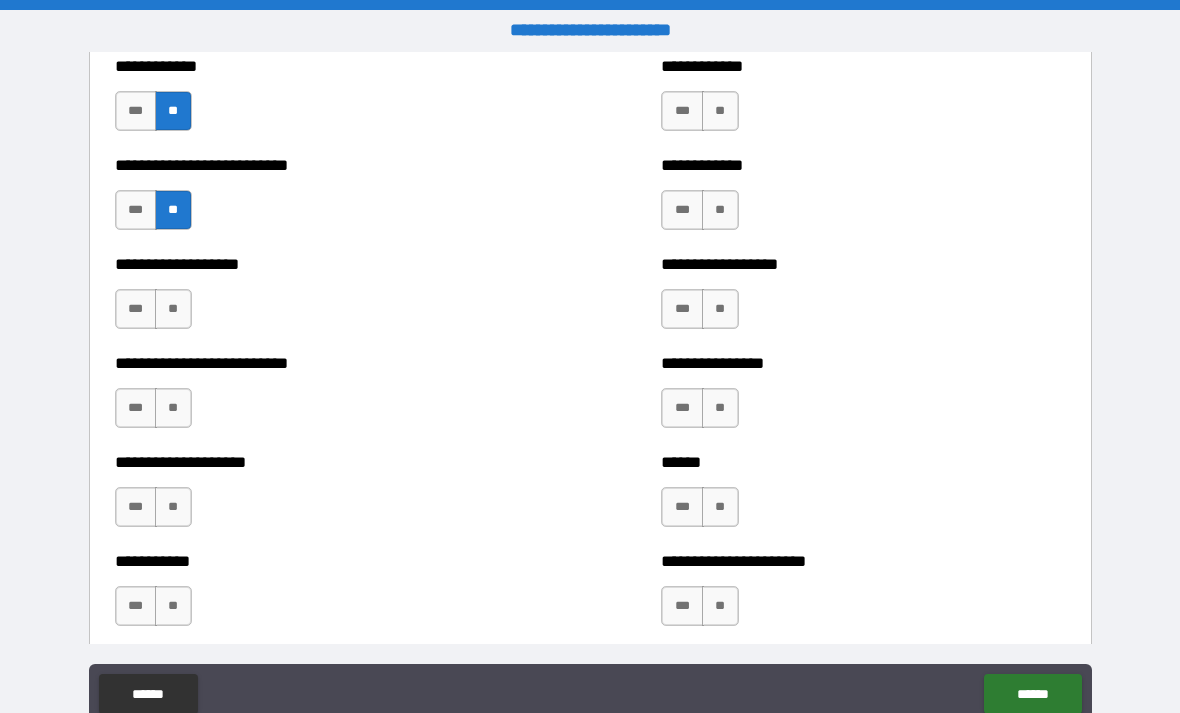 scroll, scrollTop: 5505, scrollLeft: 0, axis: vertical 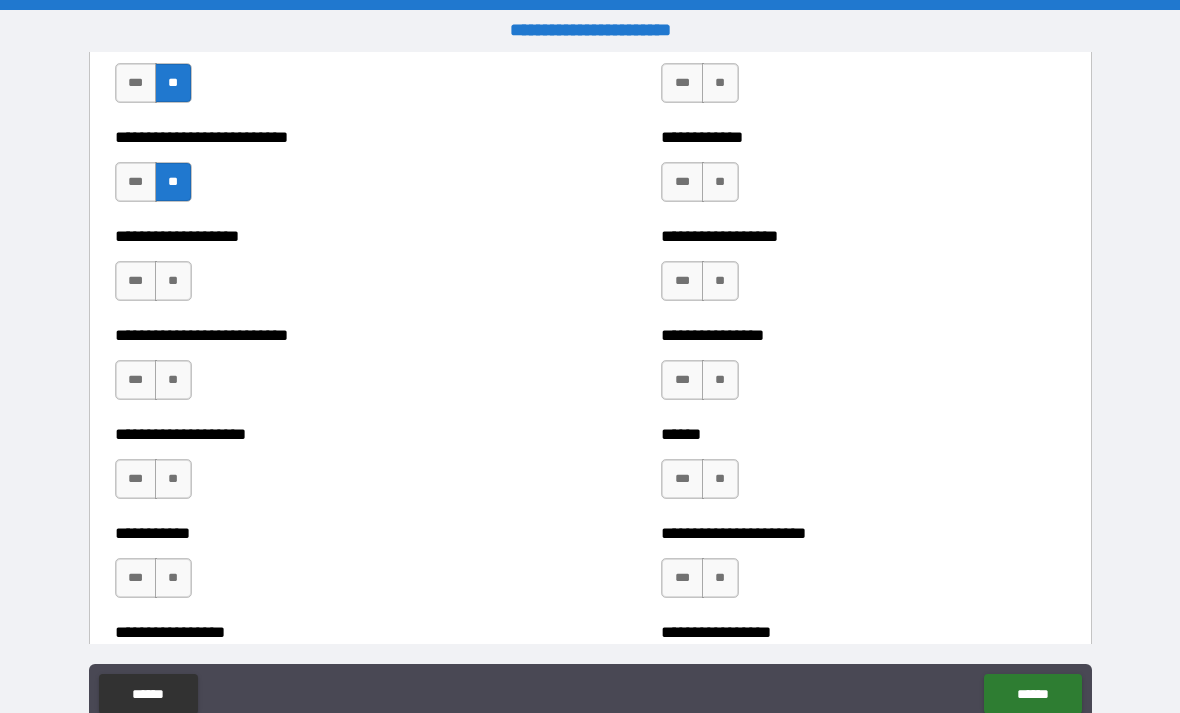 click on "**" at bounding box center (173, 281) 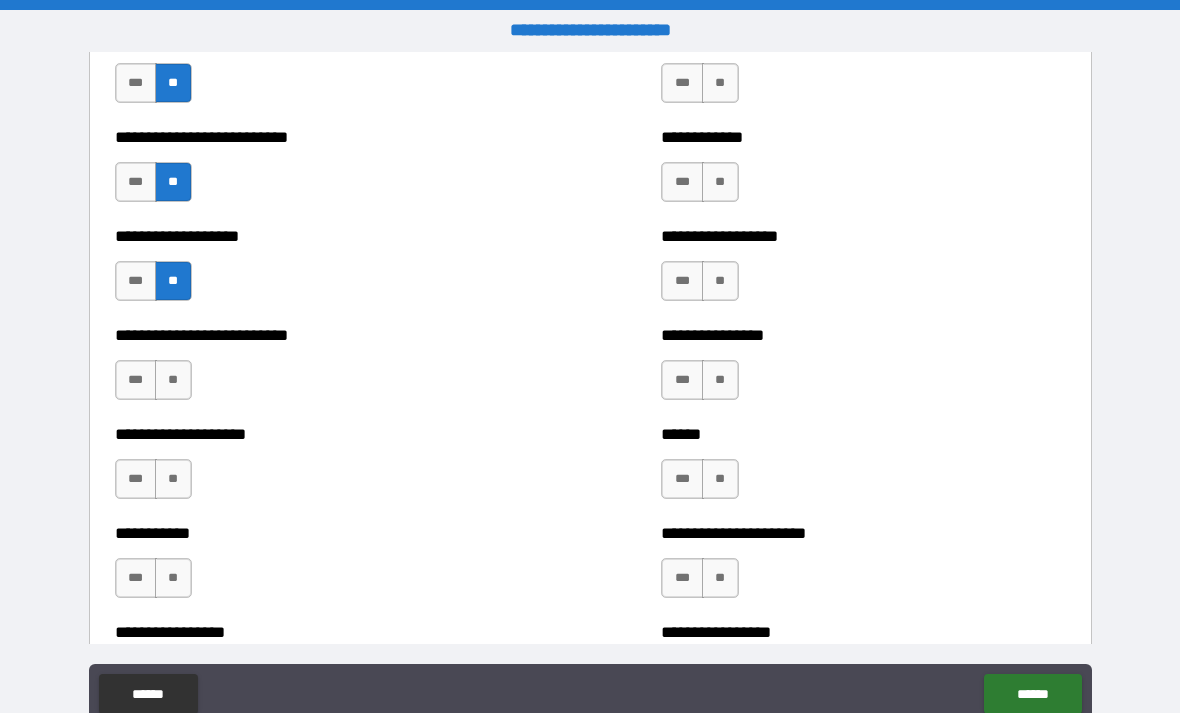 click on "**" at bounding box center [173, 380] 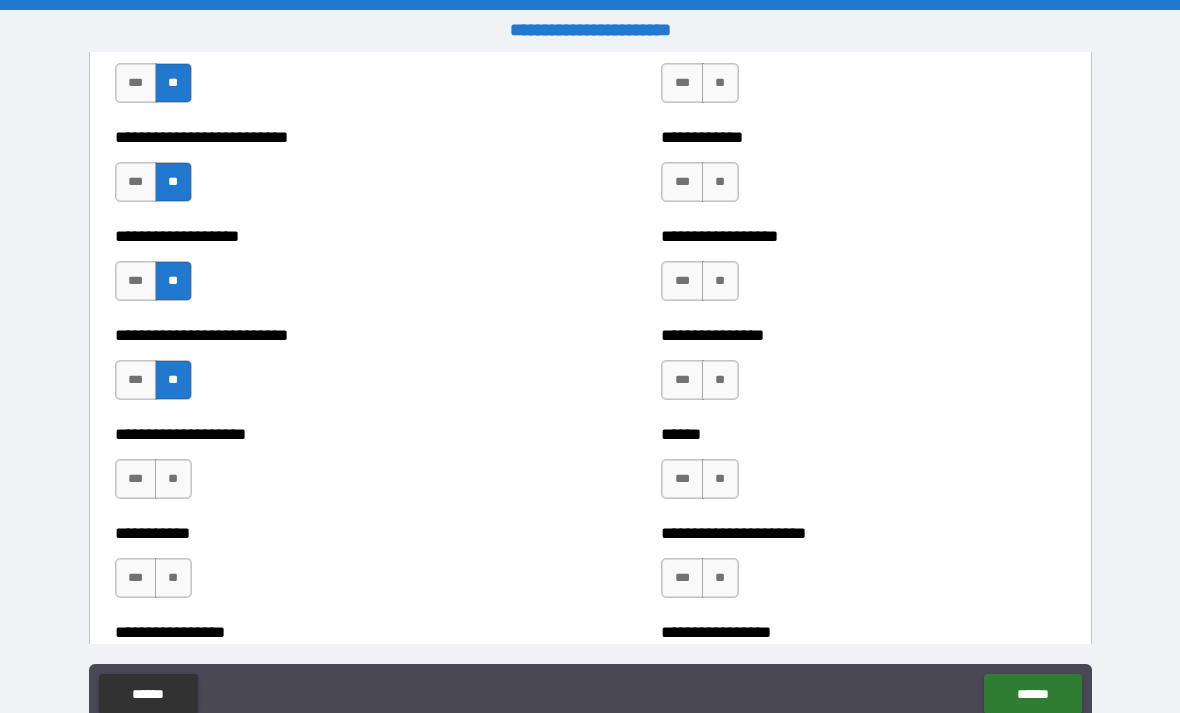 click on "**" at bounding box center (173, 479) 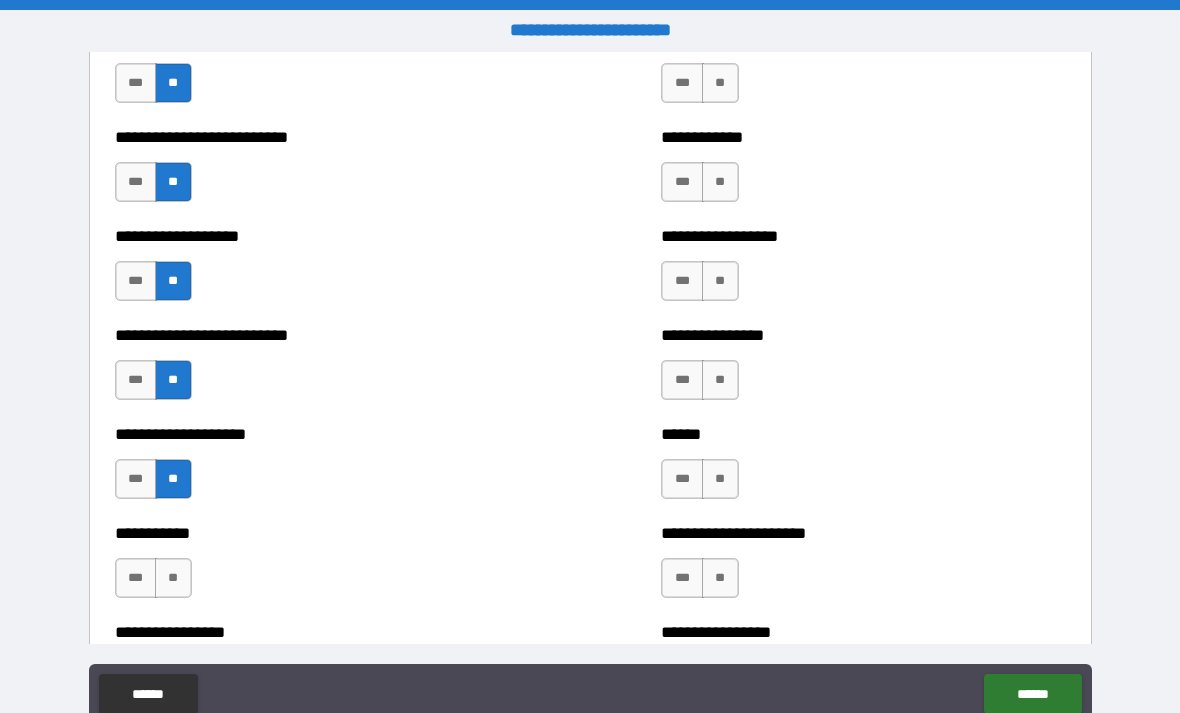 click on "**" at bounding box center [173, 578] 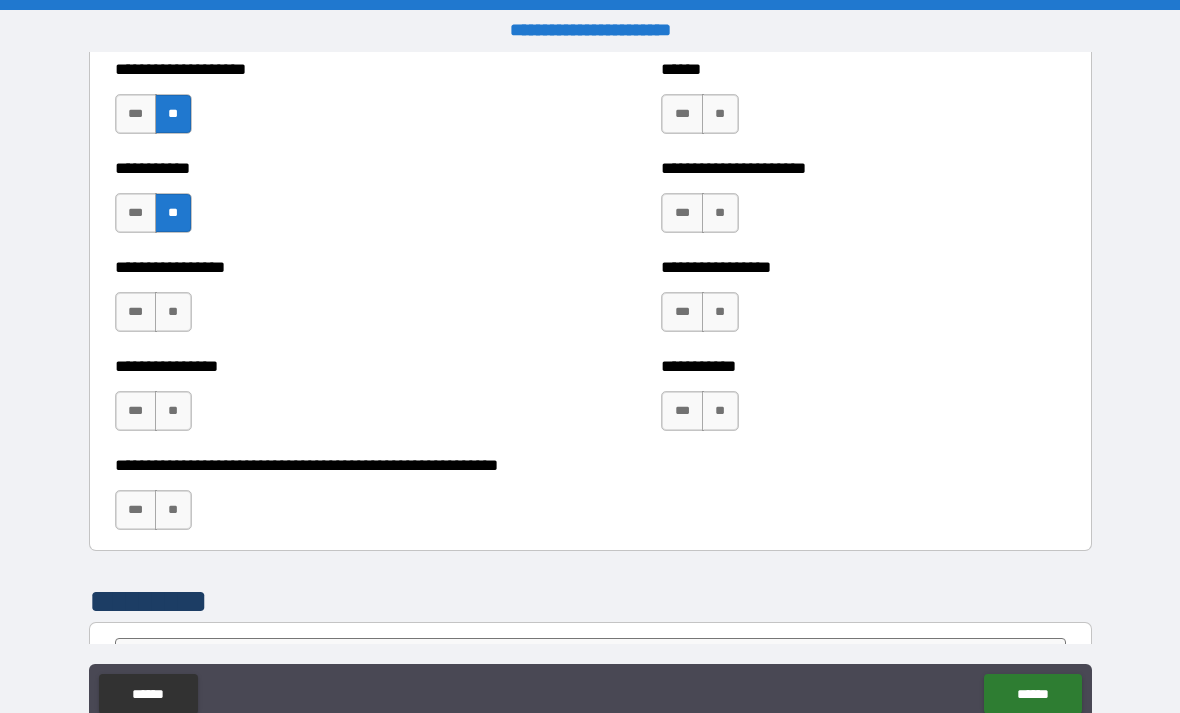 scroll, scrollTop: 5872, scrollLeft: 0, axis: vertical 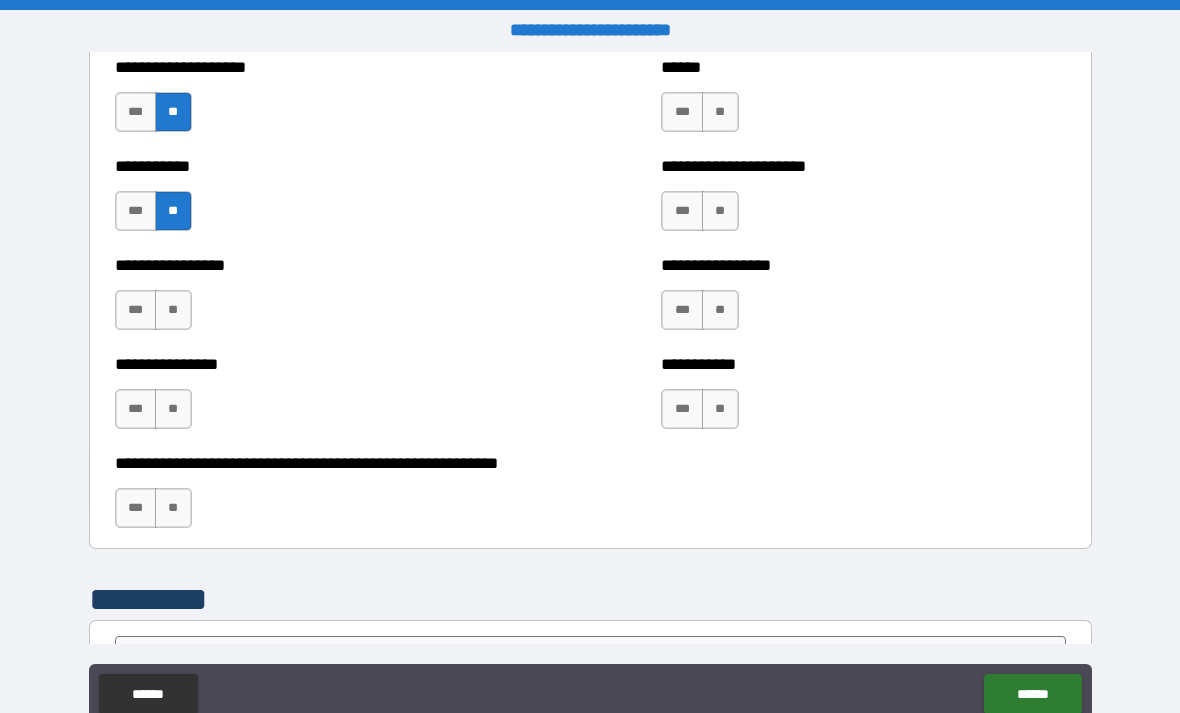 click on "**" at bounding box center [173, 310] 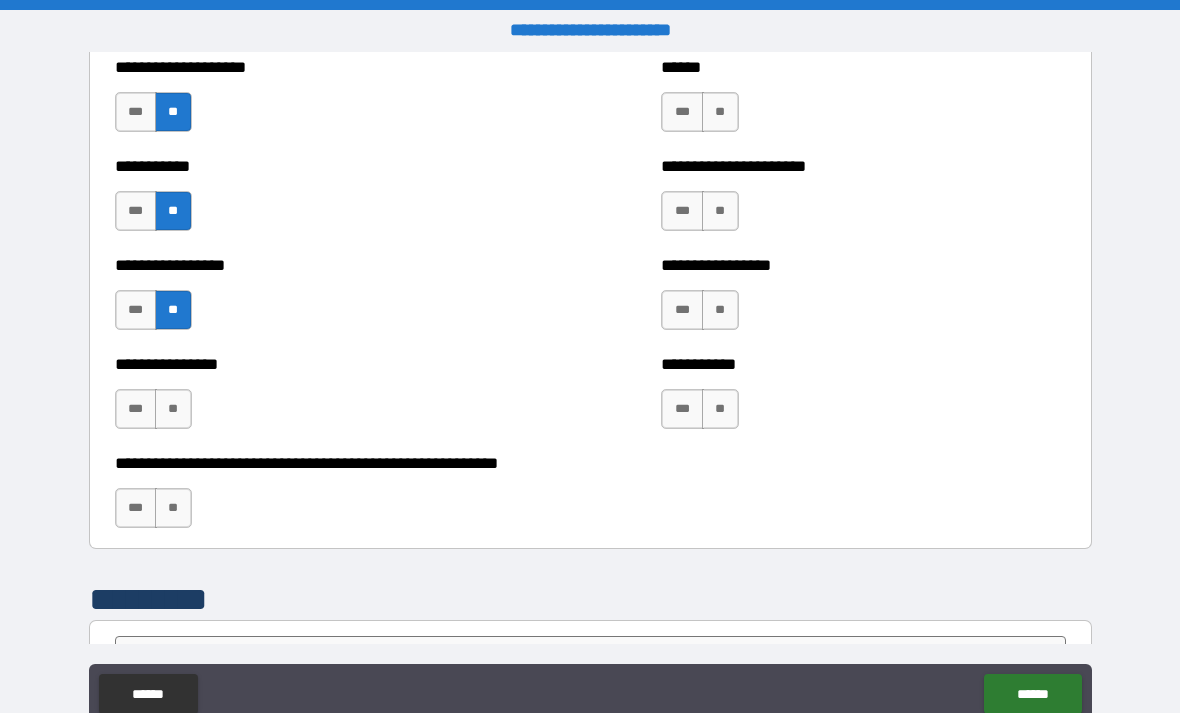 click on "**" at bounding box center [173, 409] 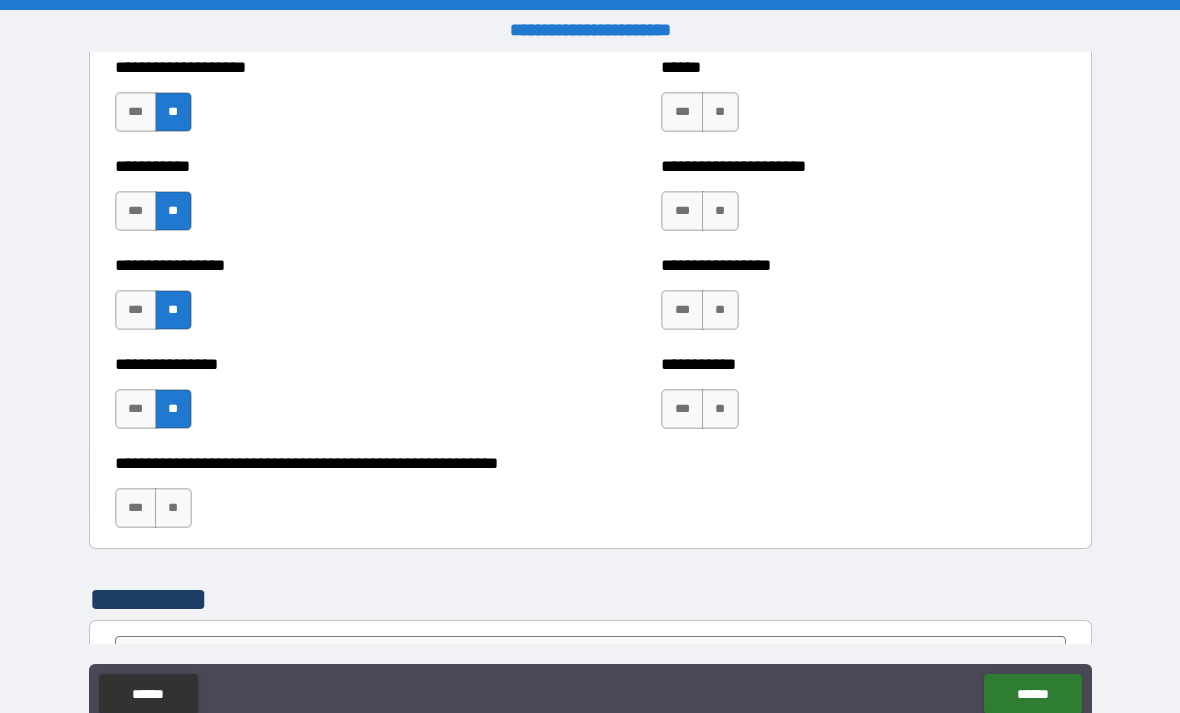 click on "**" at bounding box center [173, 508] 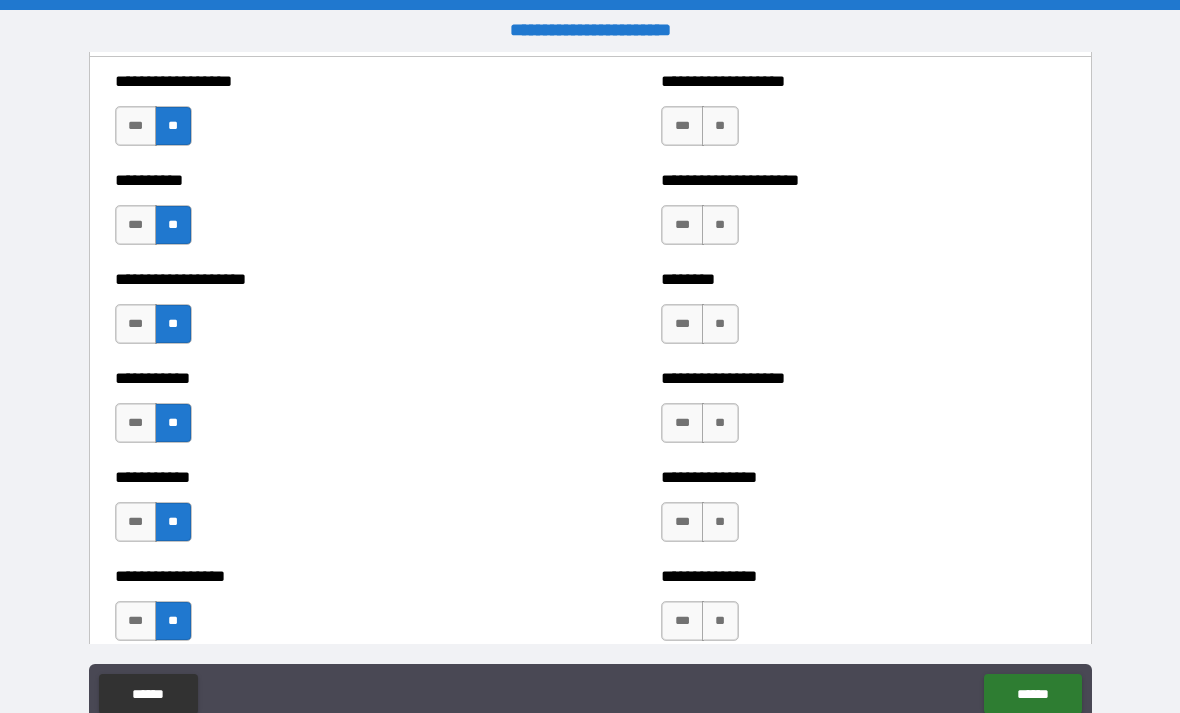 scroll, scrollTop: 2399, scrollLeft: 0, axis: vertical 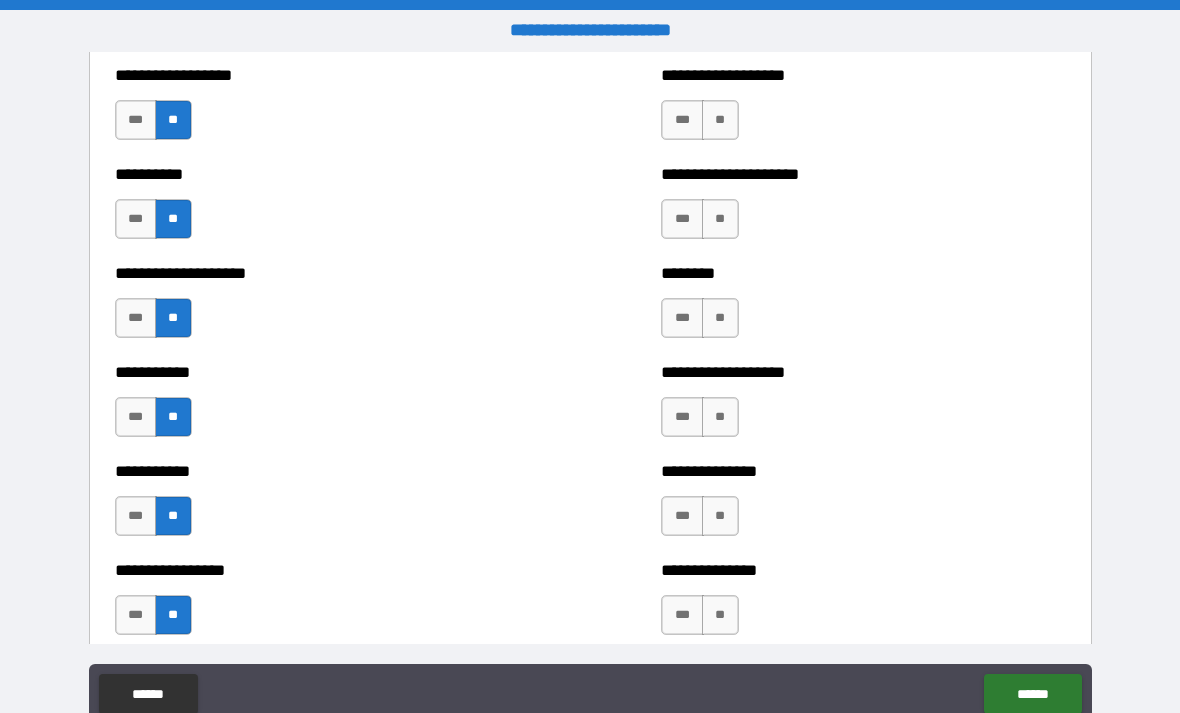 click on "**" at bounding box center (720, 120) 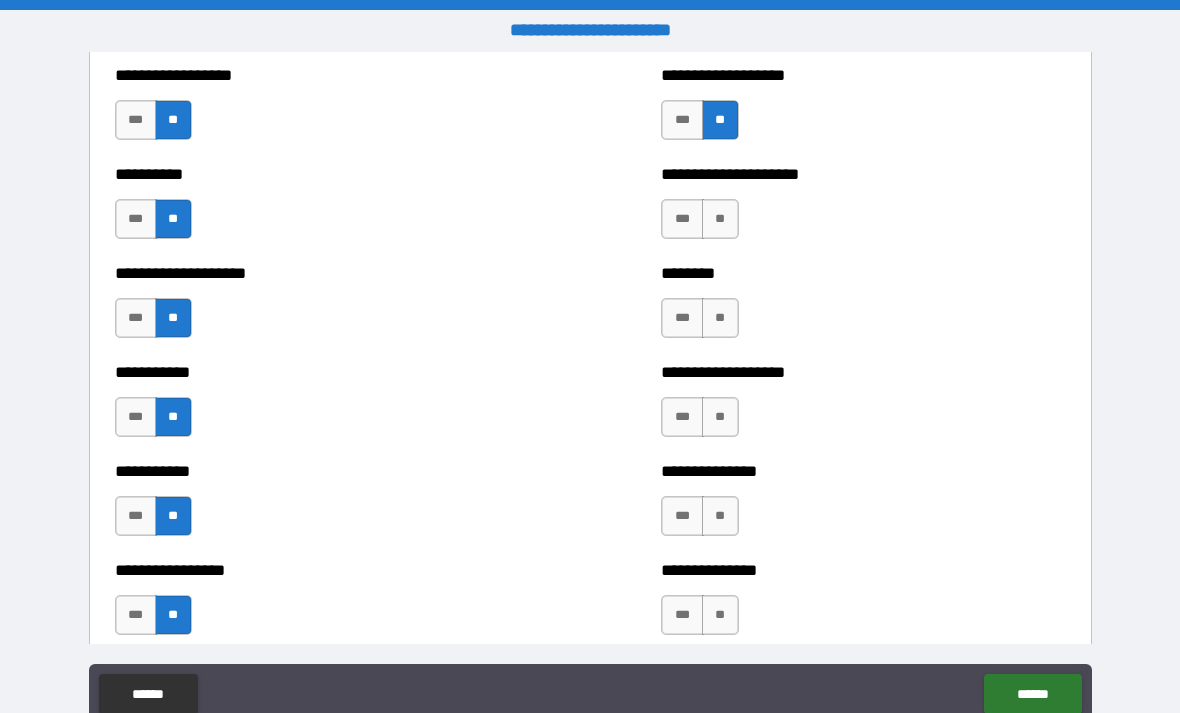 click on "**" at bounding box center [720, 219] 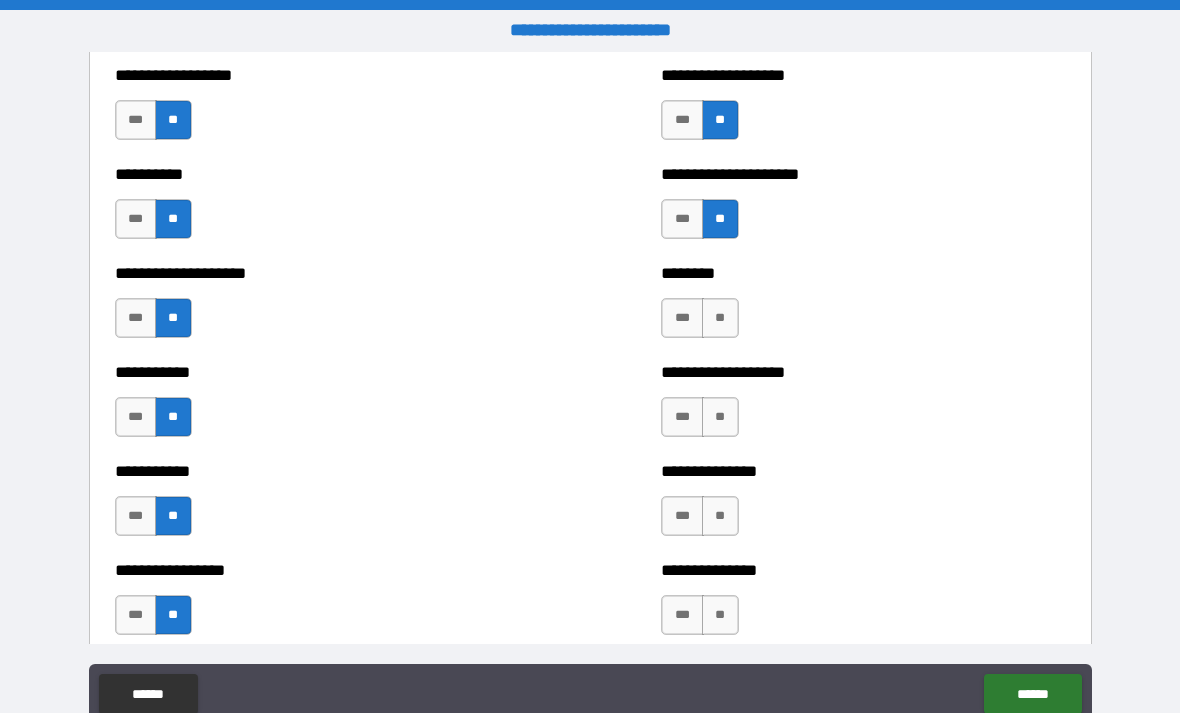 click on "**" at bounding box center [720, 318] 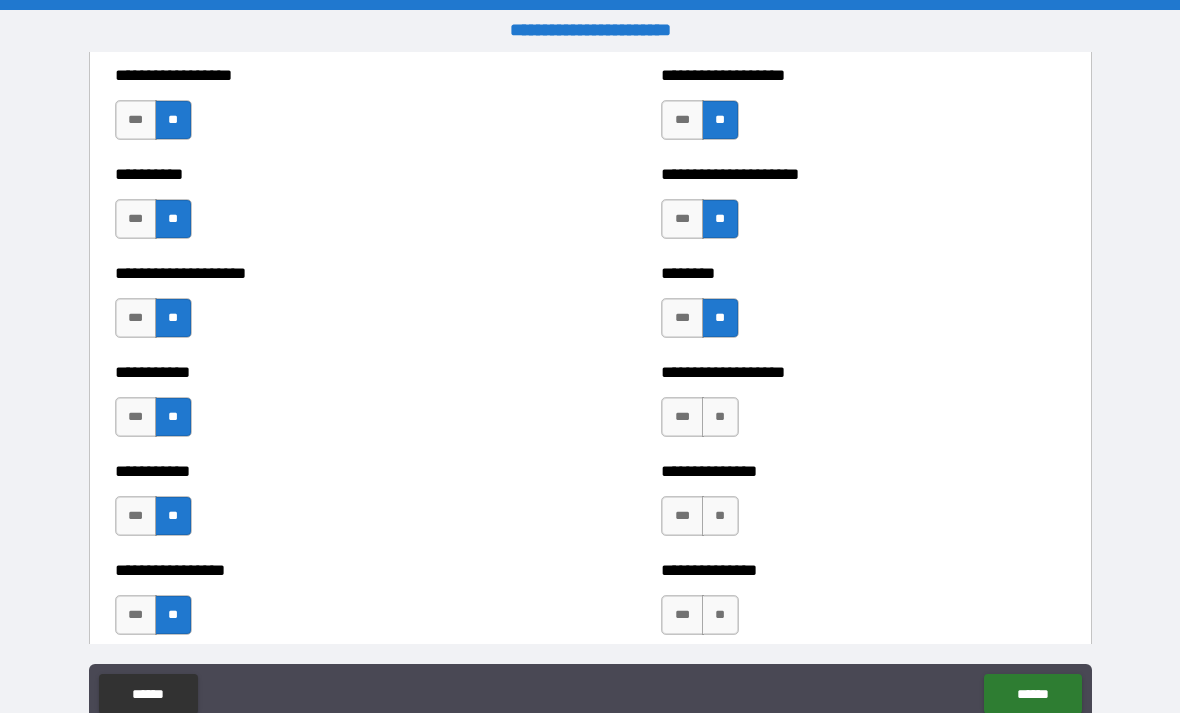 click on "**" at bounding box center (720, 417) 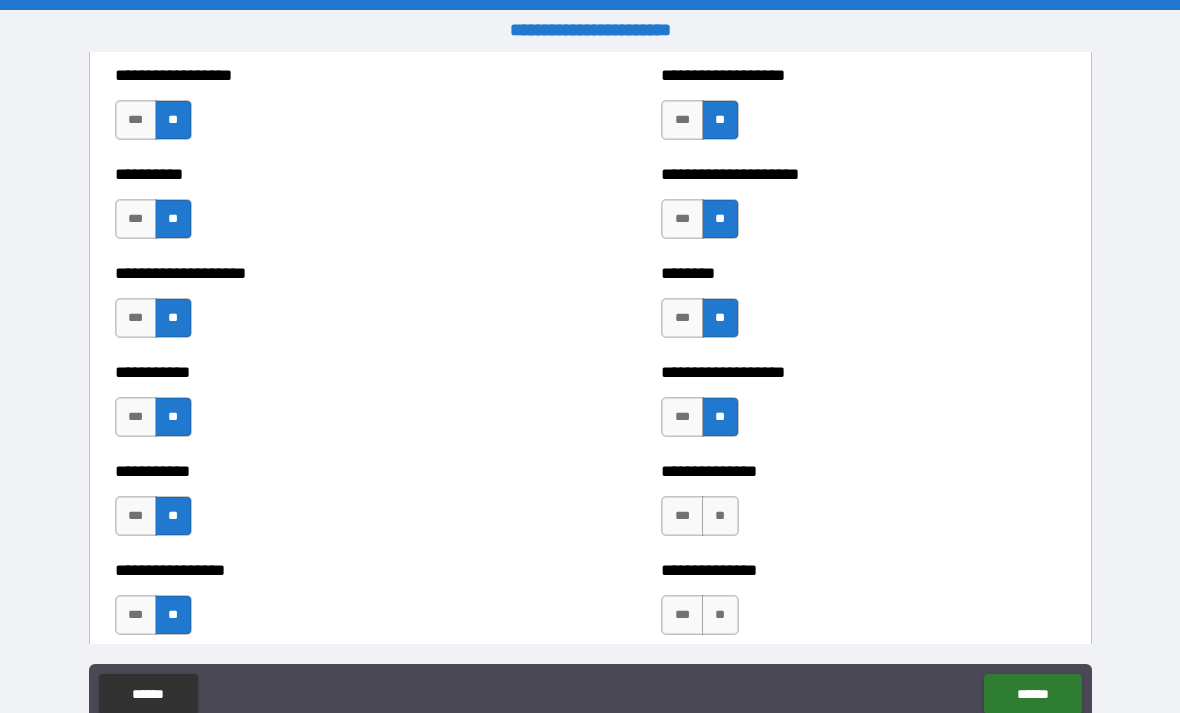click on "**" at bounding box center [720, 516] 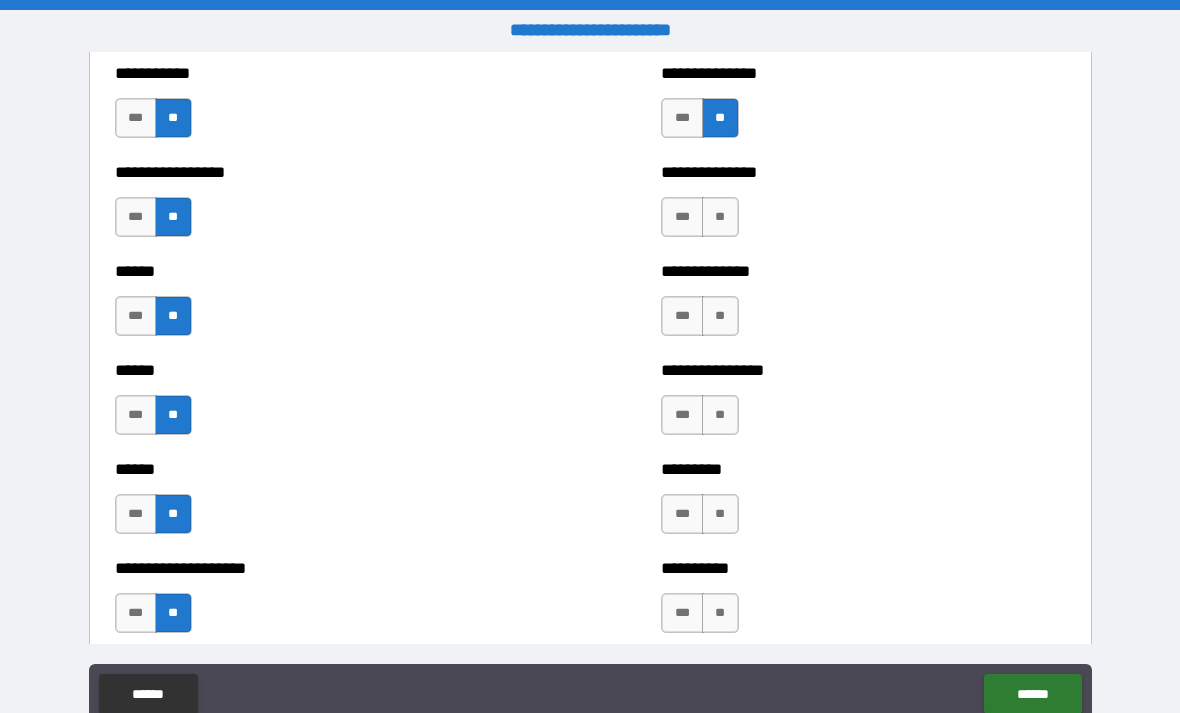 scroll, scrollTop: 2798, scrollLeft: 0, axis: vertical 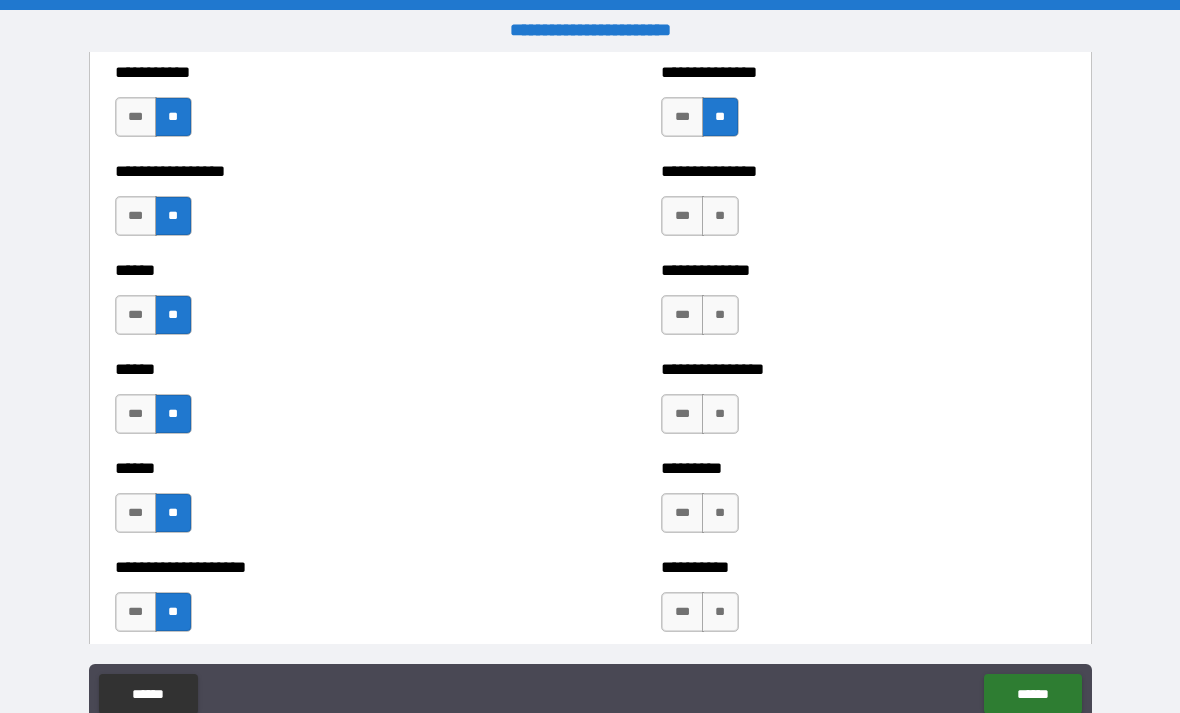 click on "**" at bounding box center (720, 216) 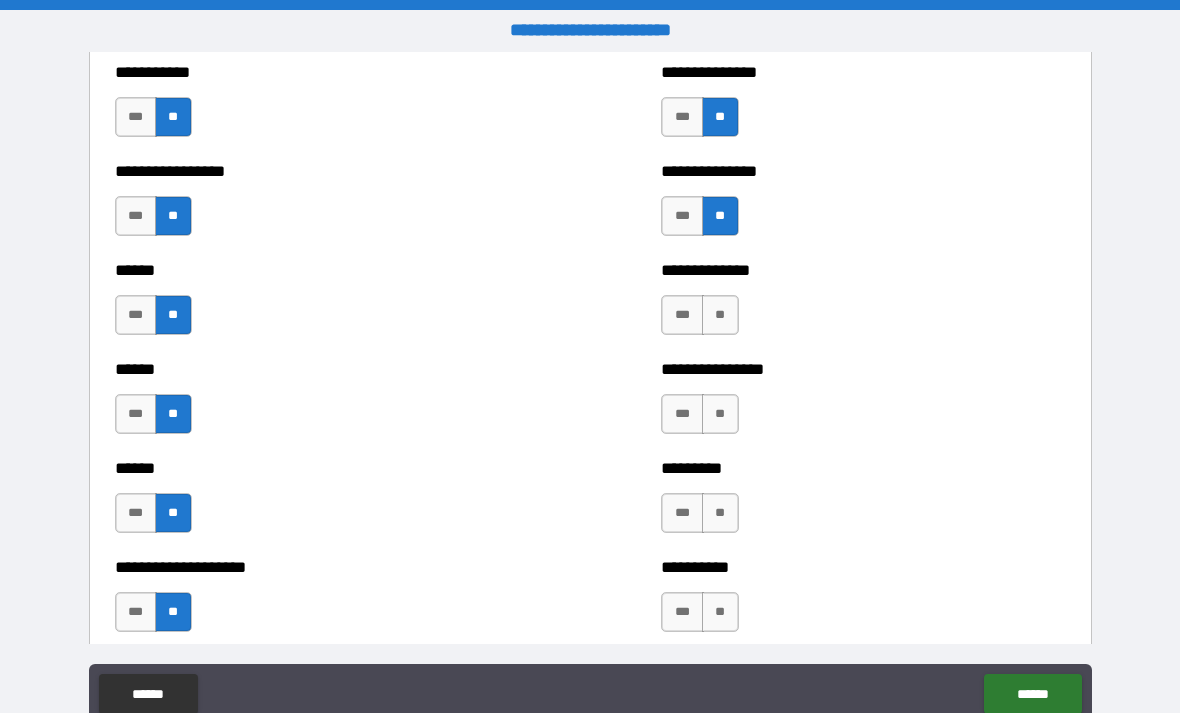 click on "**" at bounding box center [720, 315] 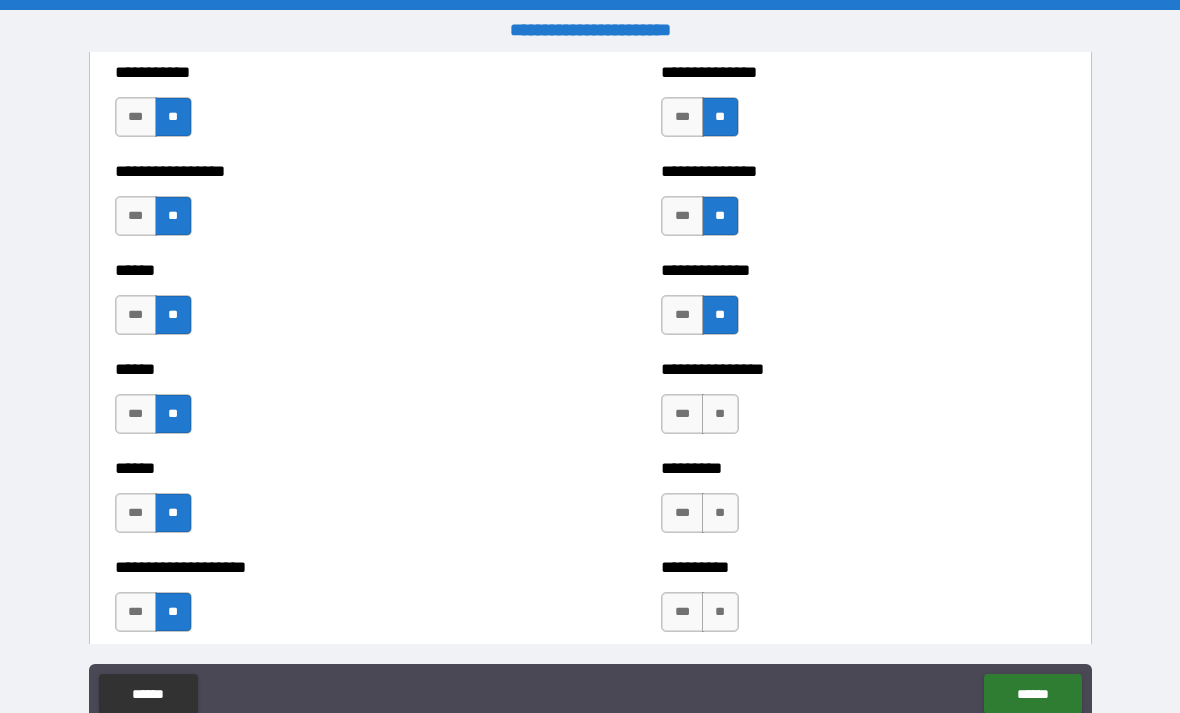 click on "**" at bounding box center [720, 414] 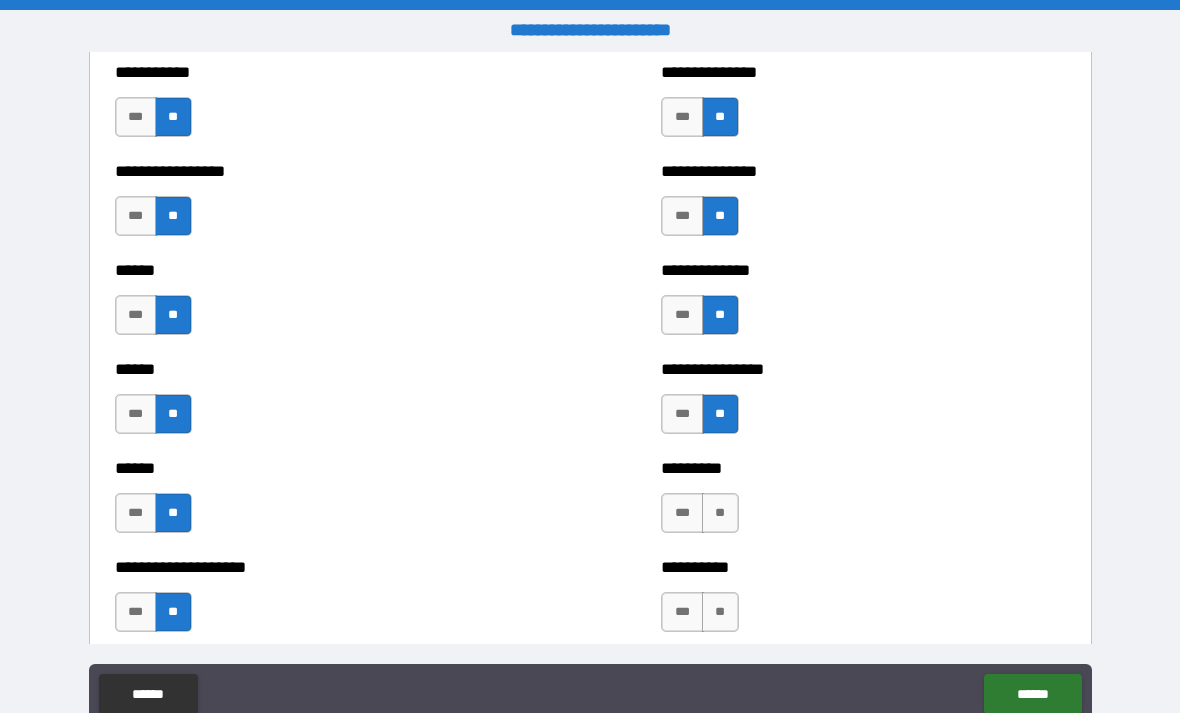 click on "**" at bounding box center (720, 513) 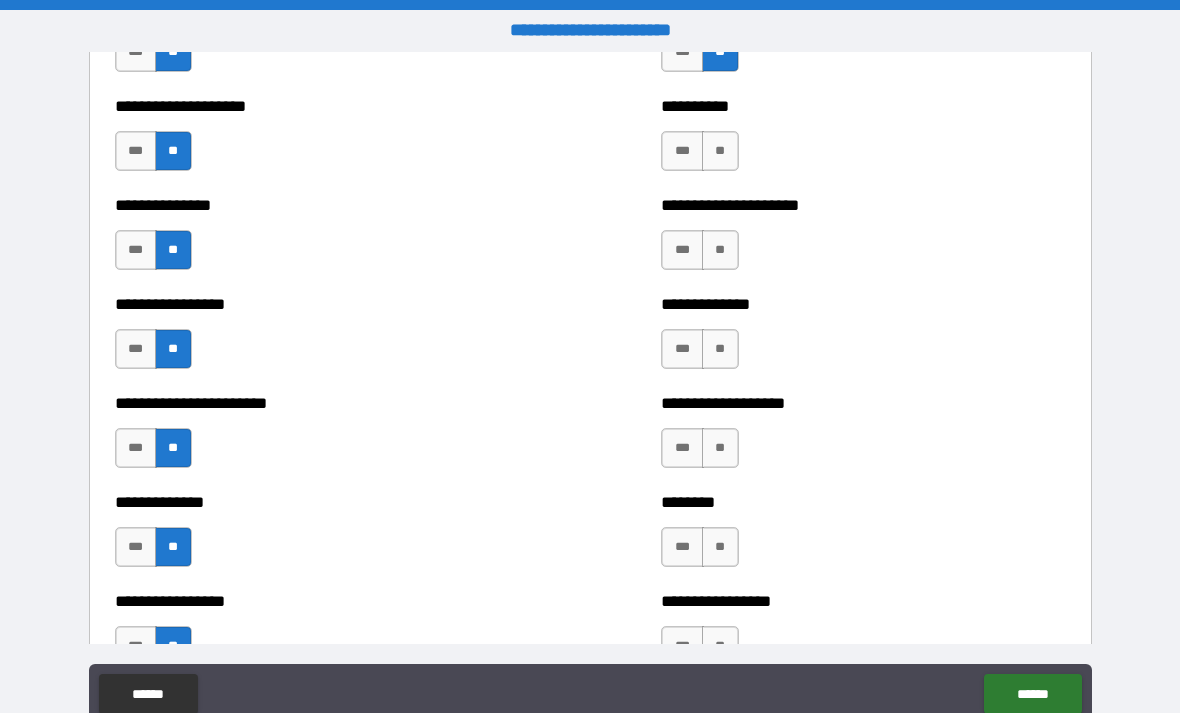 scroll, scrollTop: 3270, scrollLeft: 0, axis: vertical 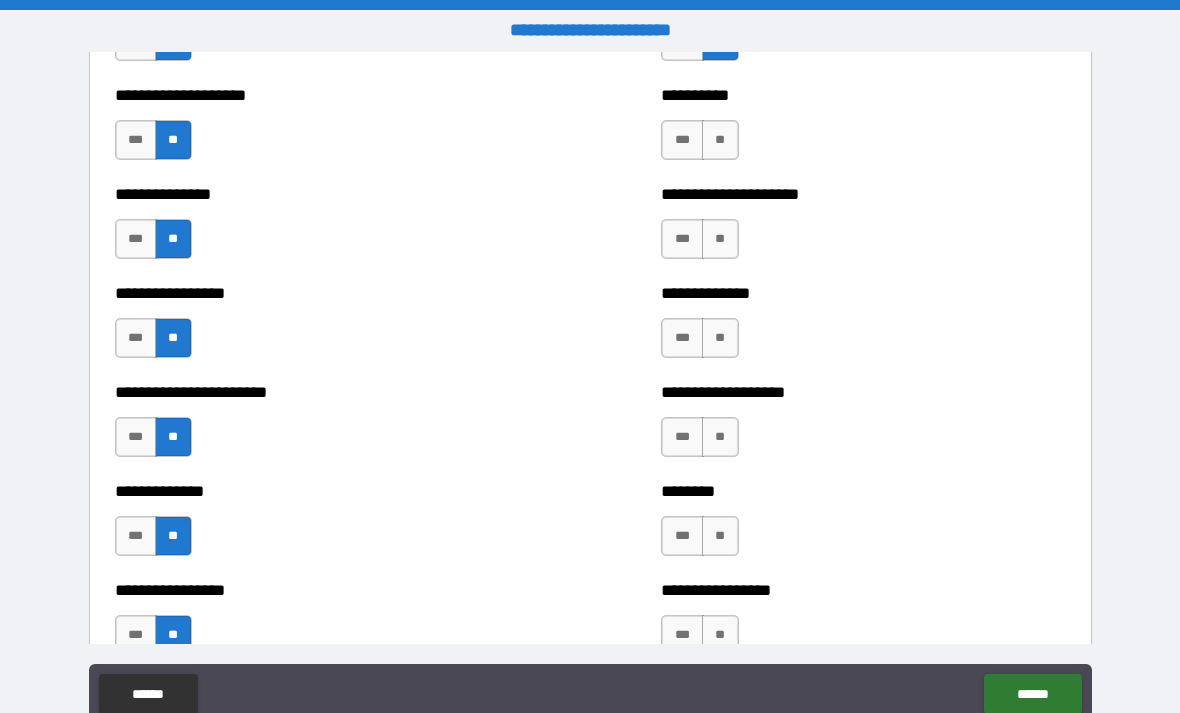 click on "**" at bounding box center [720, 140] 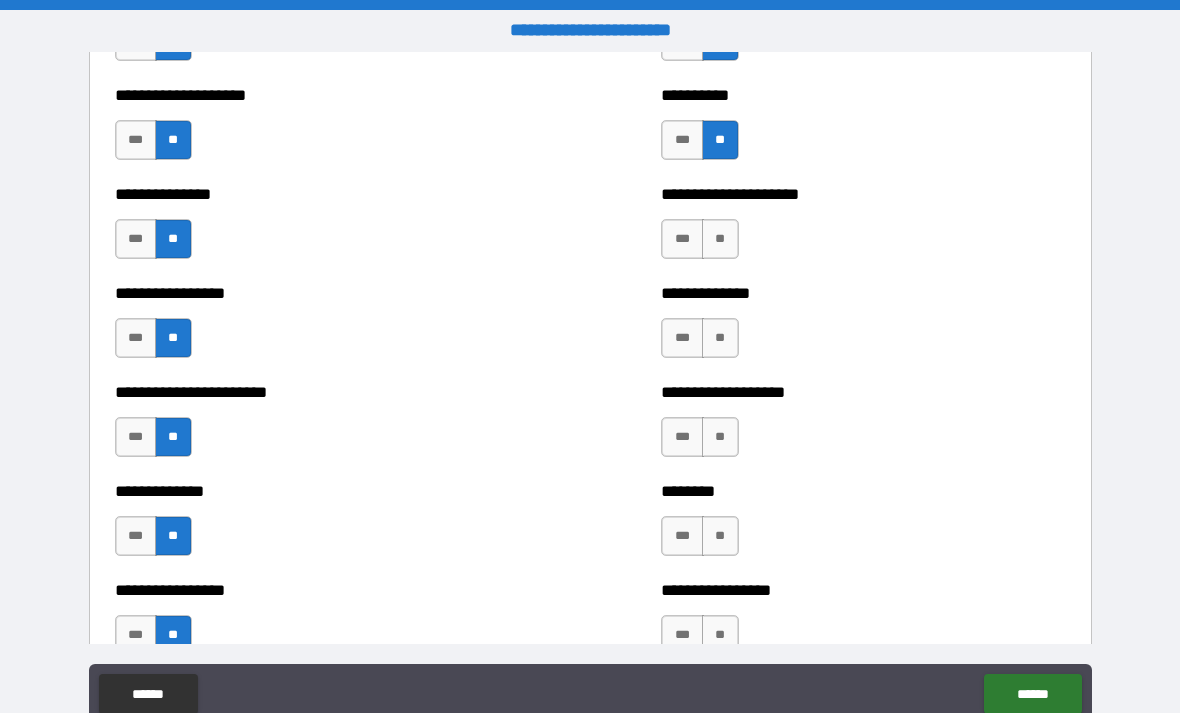 click on "**" at bounding box center (720, 239) 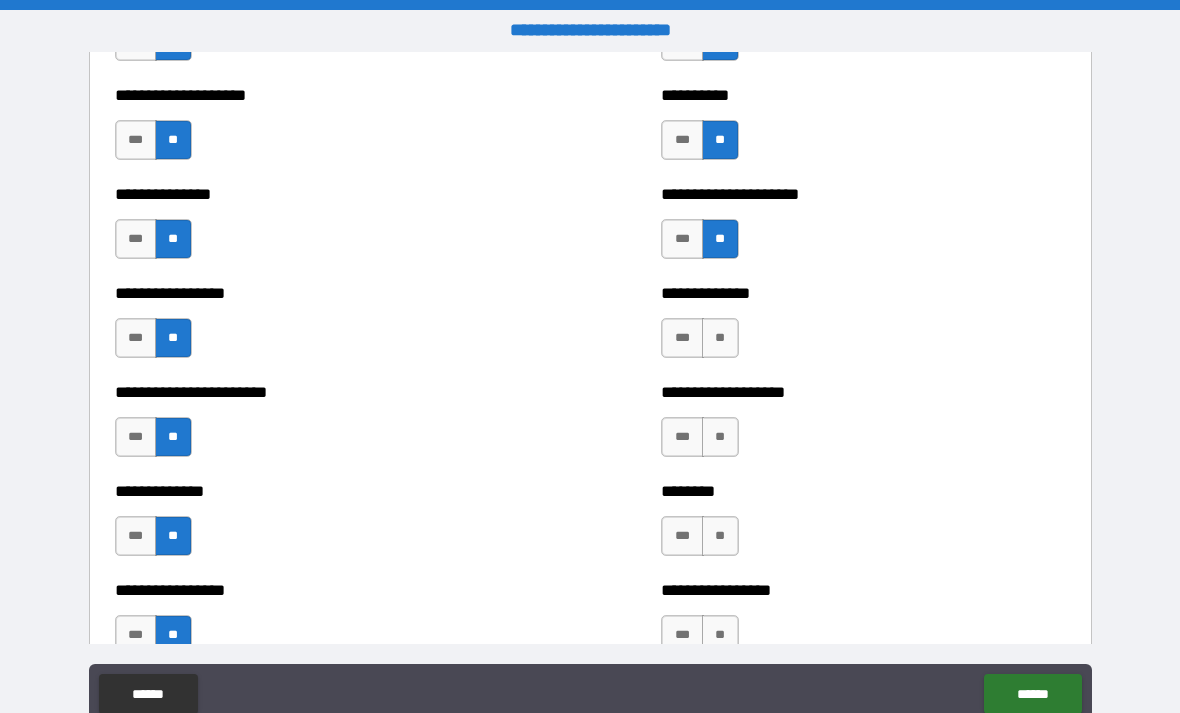 click on "**" at bounding box center [720, 338] 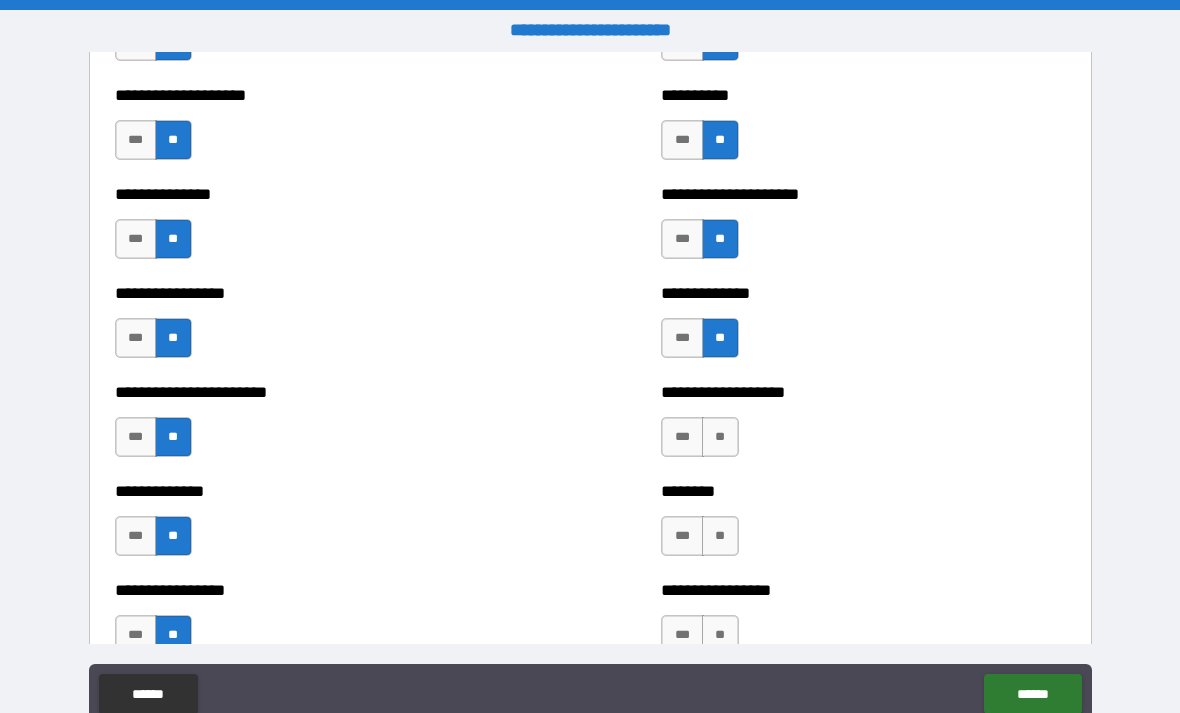 click on "**" at bounding box center (720, 437) 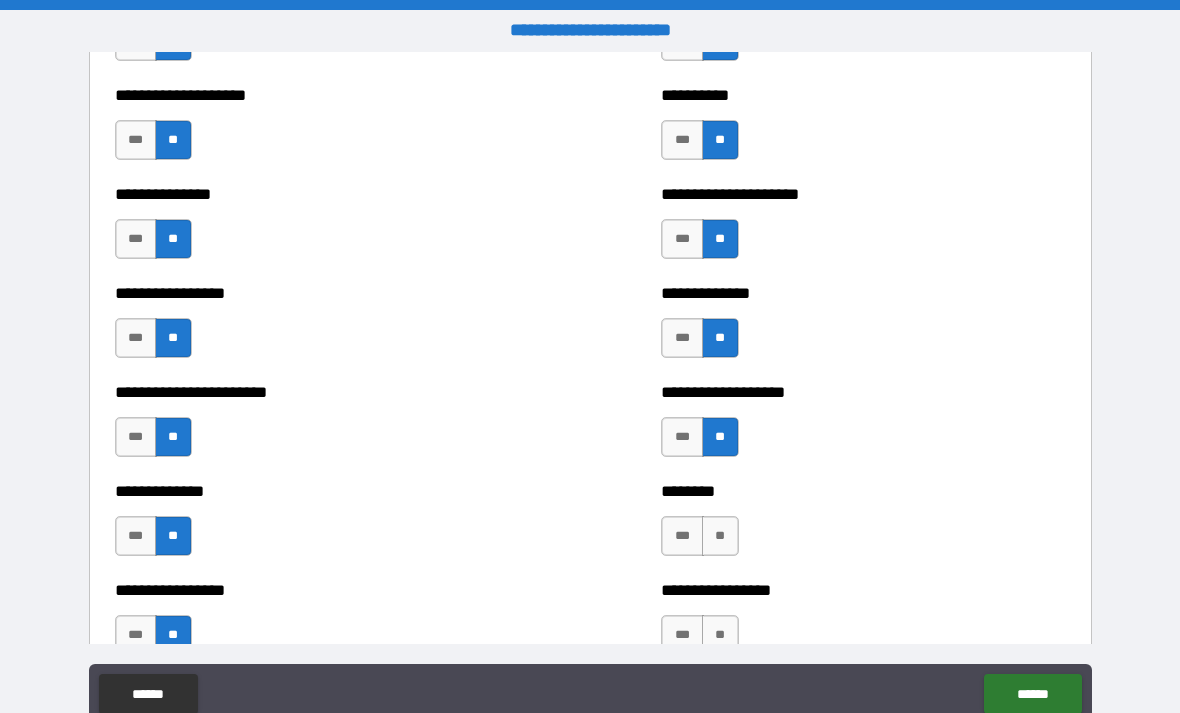 click on "**" at bounding box center [720, 536] 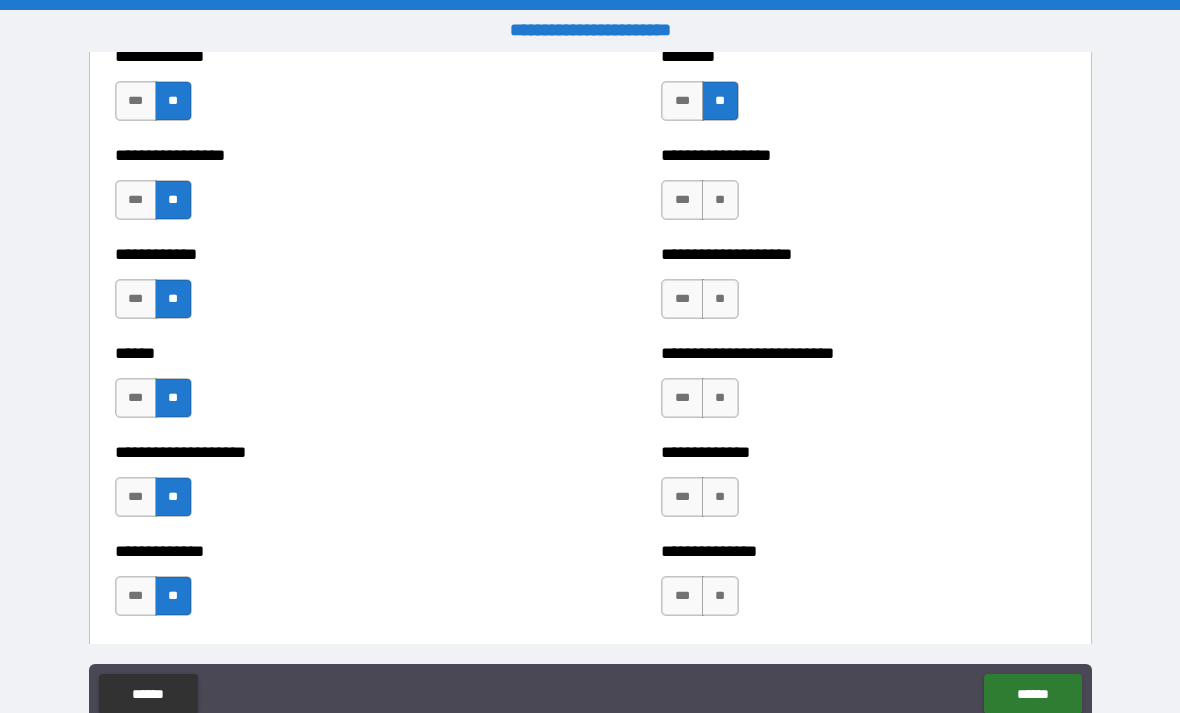 scroll, scrollTop: 3707, scrollLeft: 0, axis: vertical 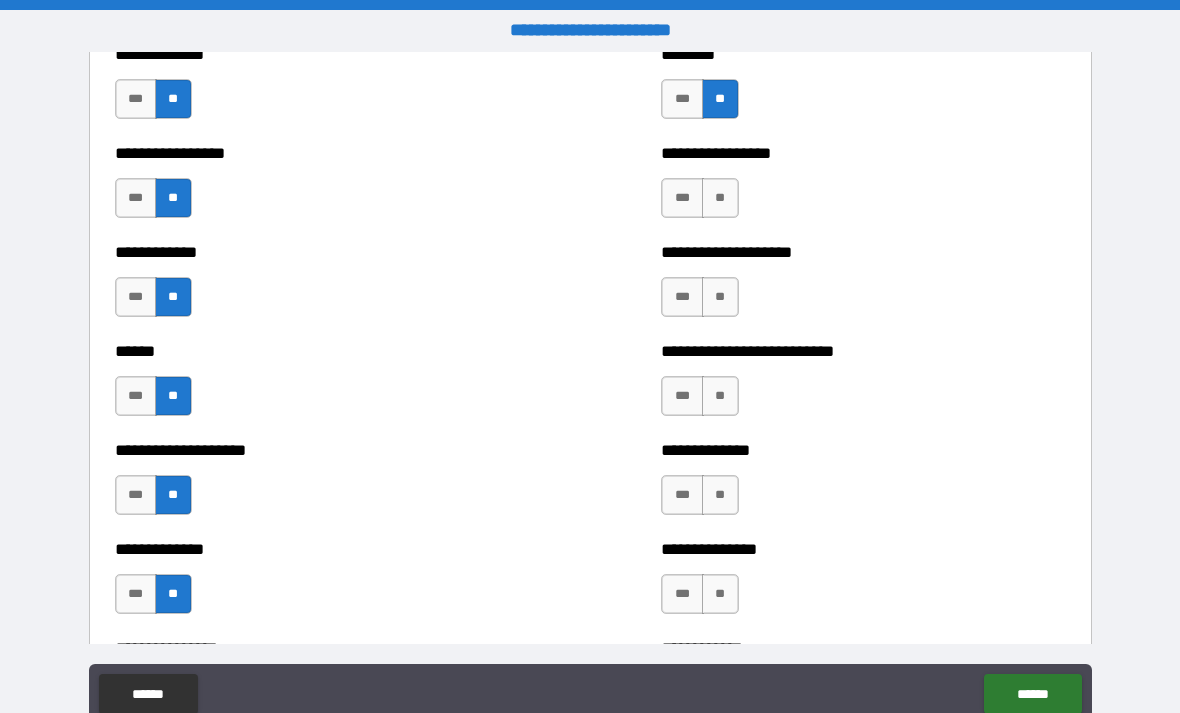 click on "**" at bounding box center (720, 198) 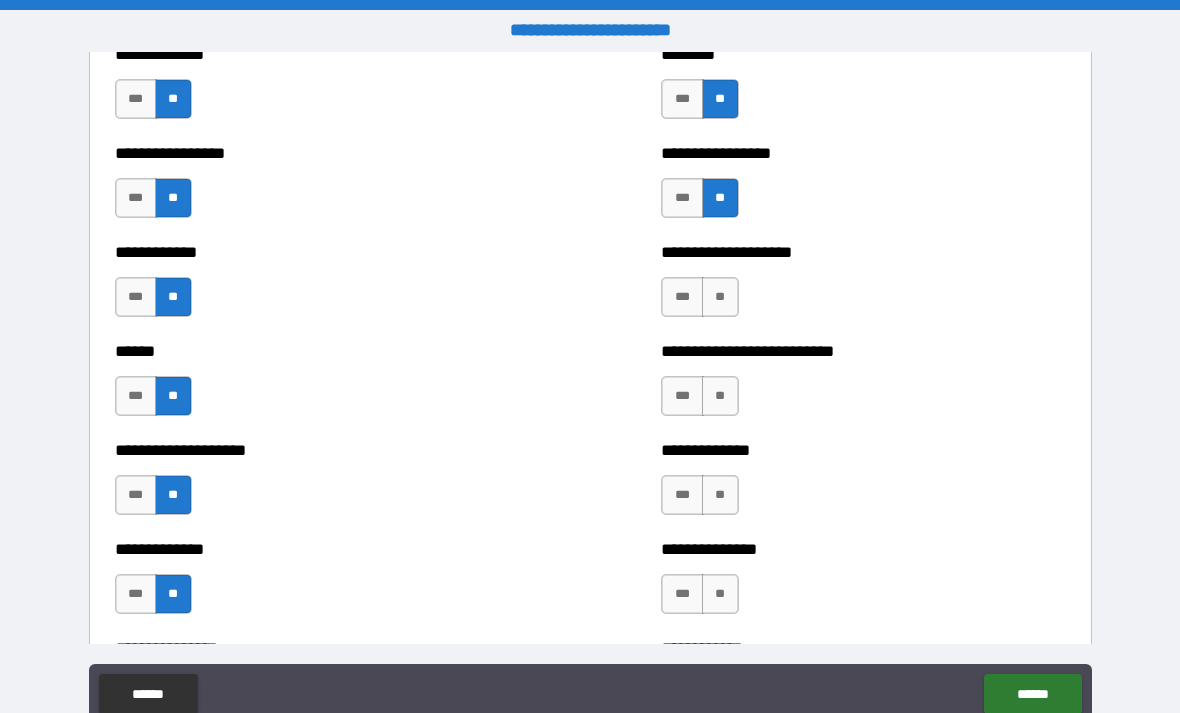 click on "**" at bounding box center (720, 297) 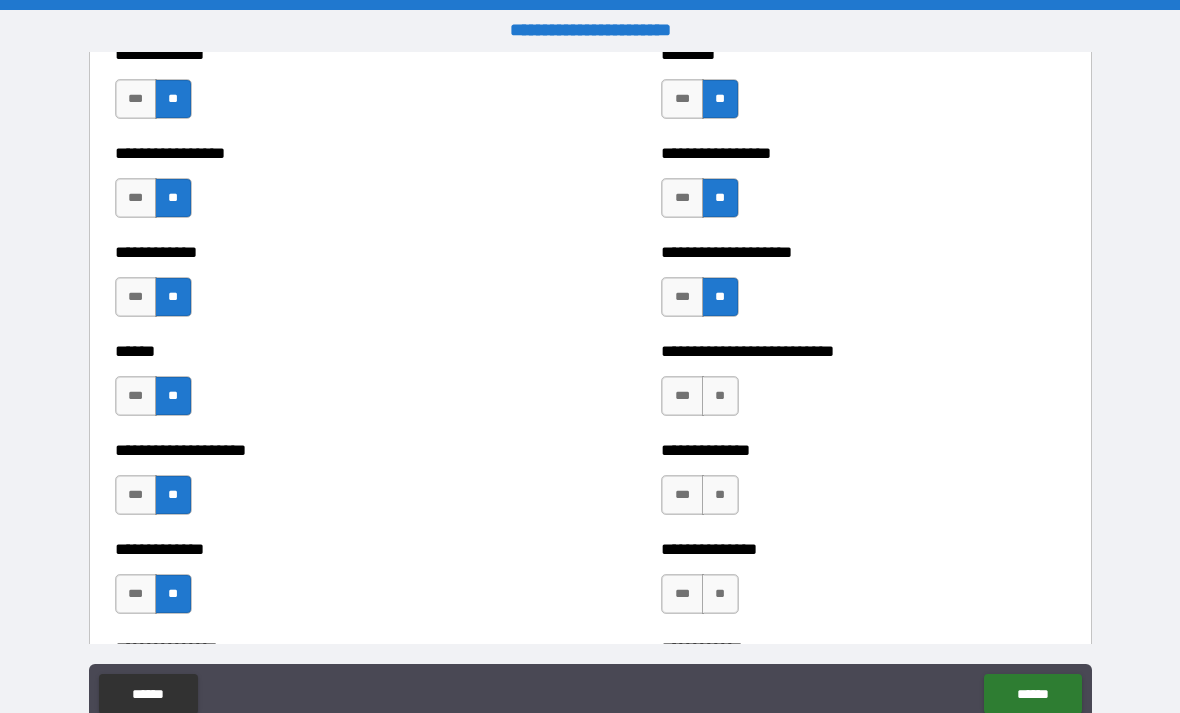 click on "**" at bounding box center (720, 396) 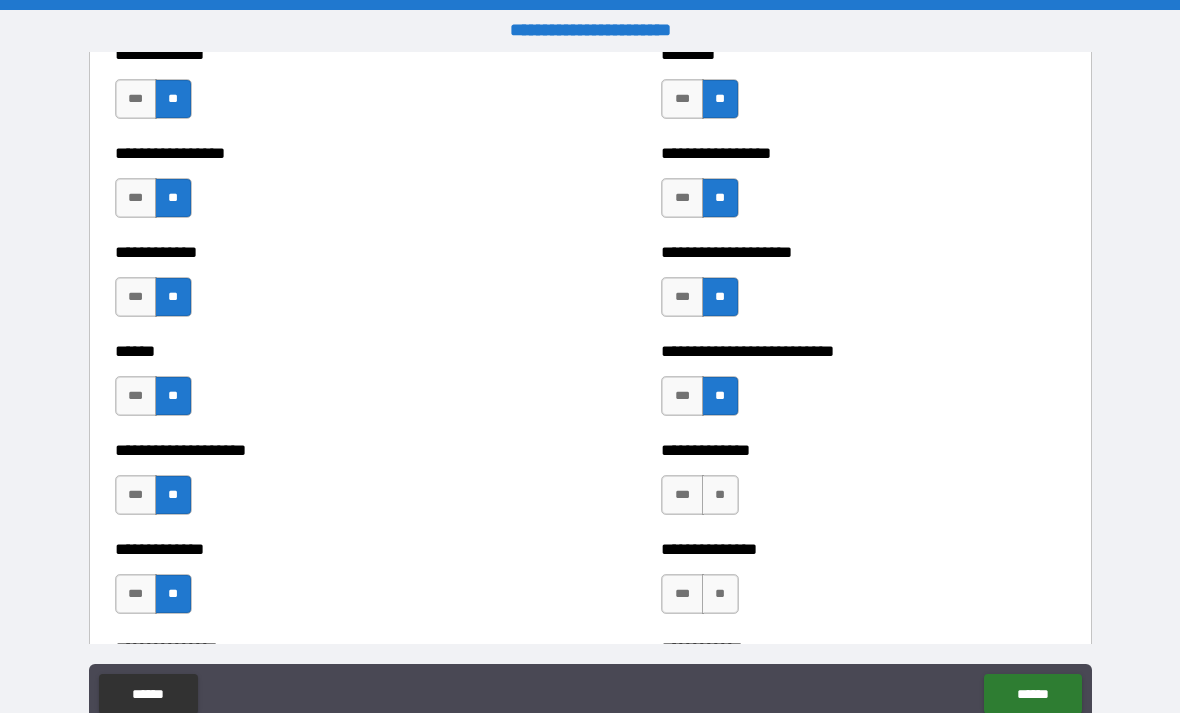 click on "**" at bounding box center (720, 495) 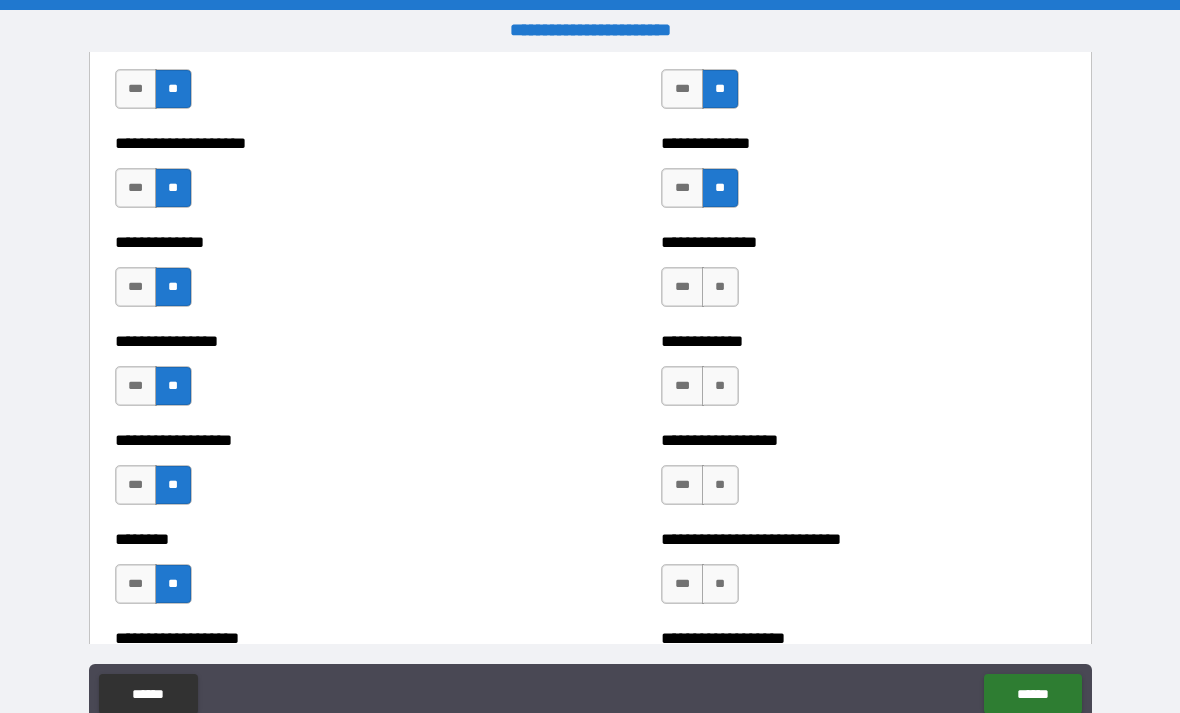 scroll, scrollTop: 4153, scrollLeft: 0, axis: vertical 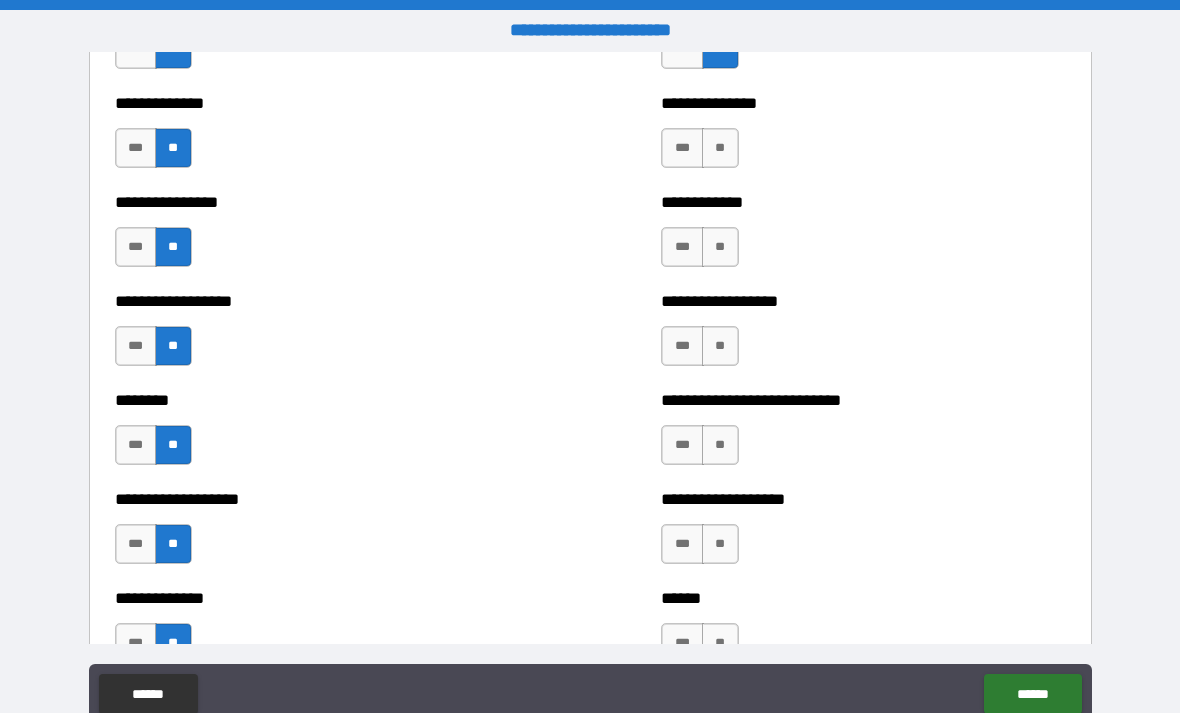 click on "**" at bounding box center [720, 148] 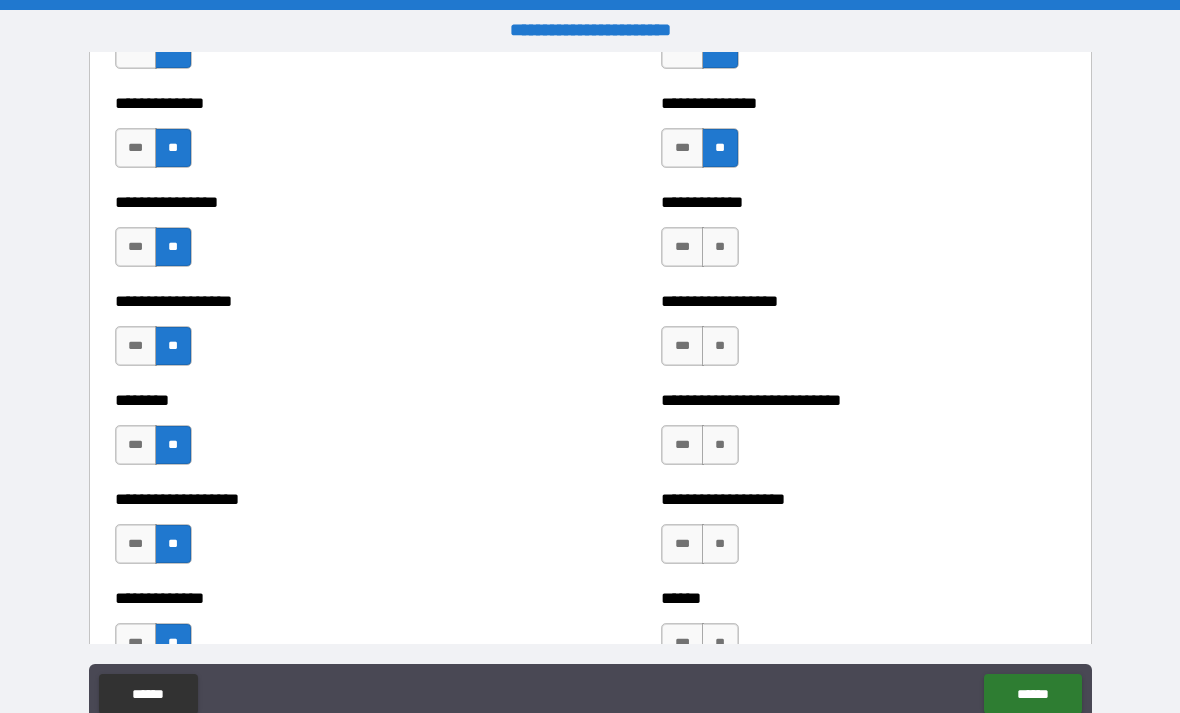 click on "**" at bounding box center (720, 247) 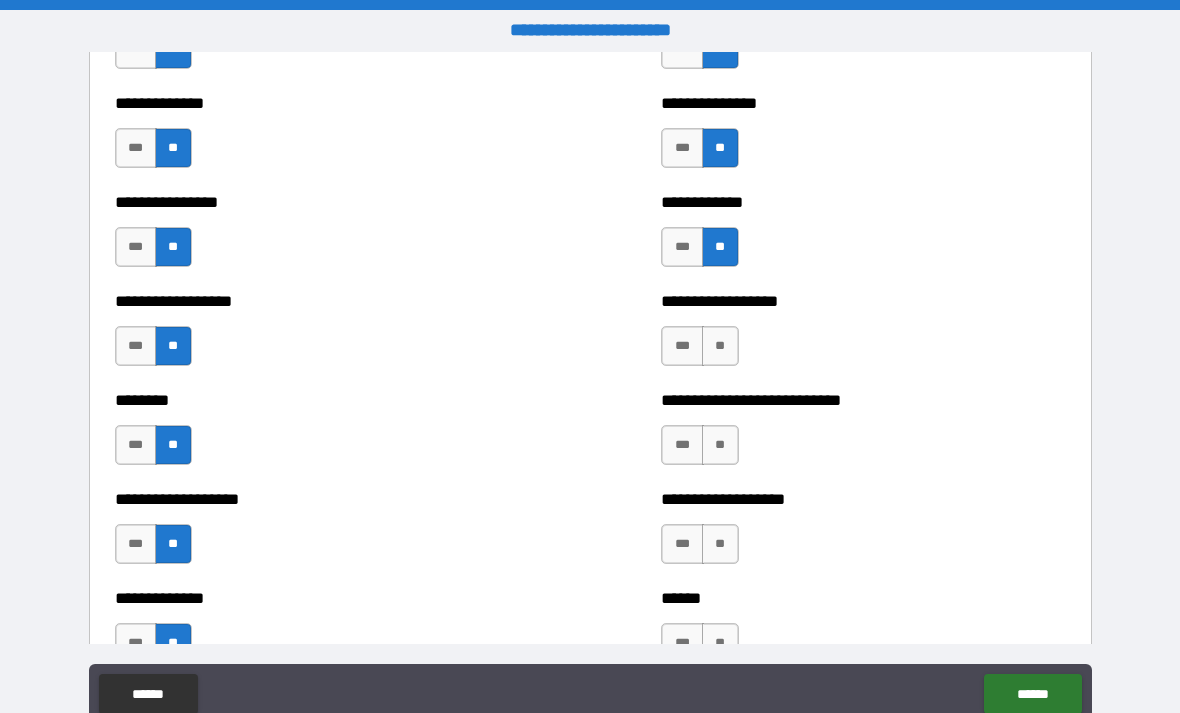 click on "**" at bounding box center [720, 346] 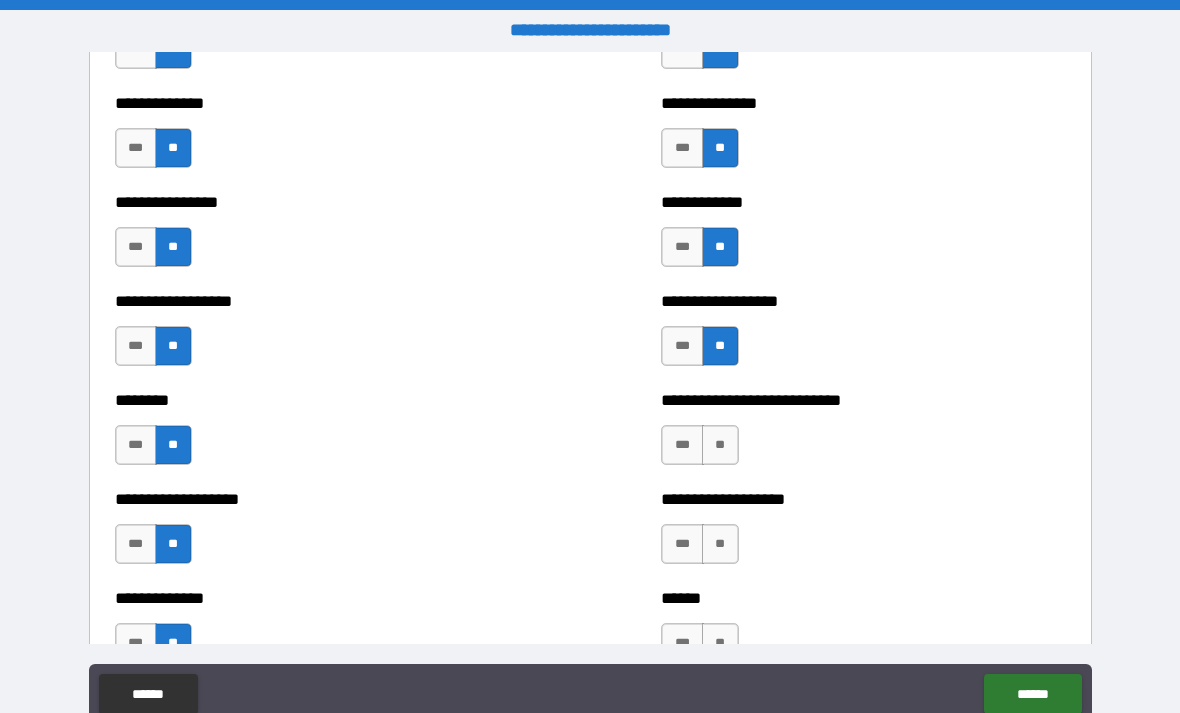 click on "**" at bounding box center (720, 445) 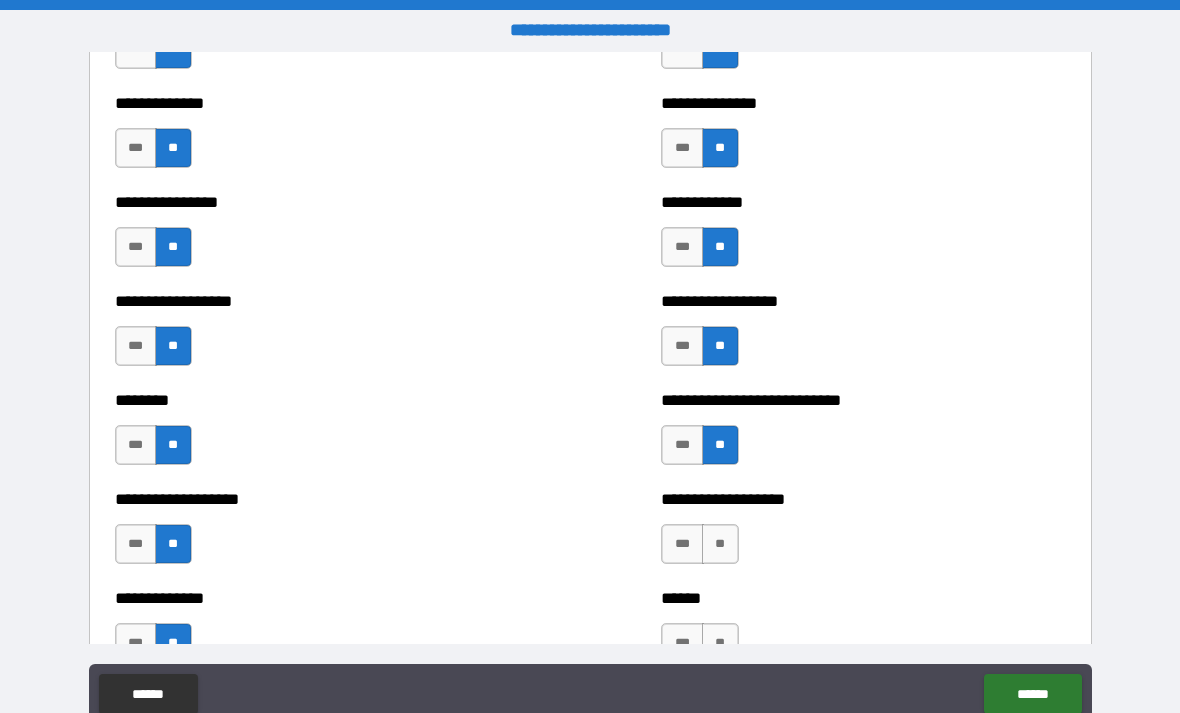 click on "**" at bounding box center (720, 544) 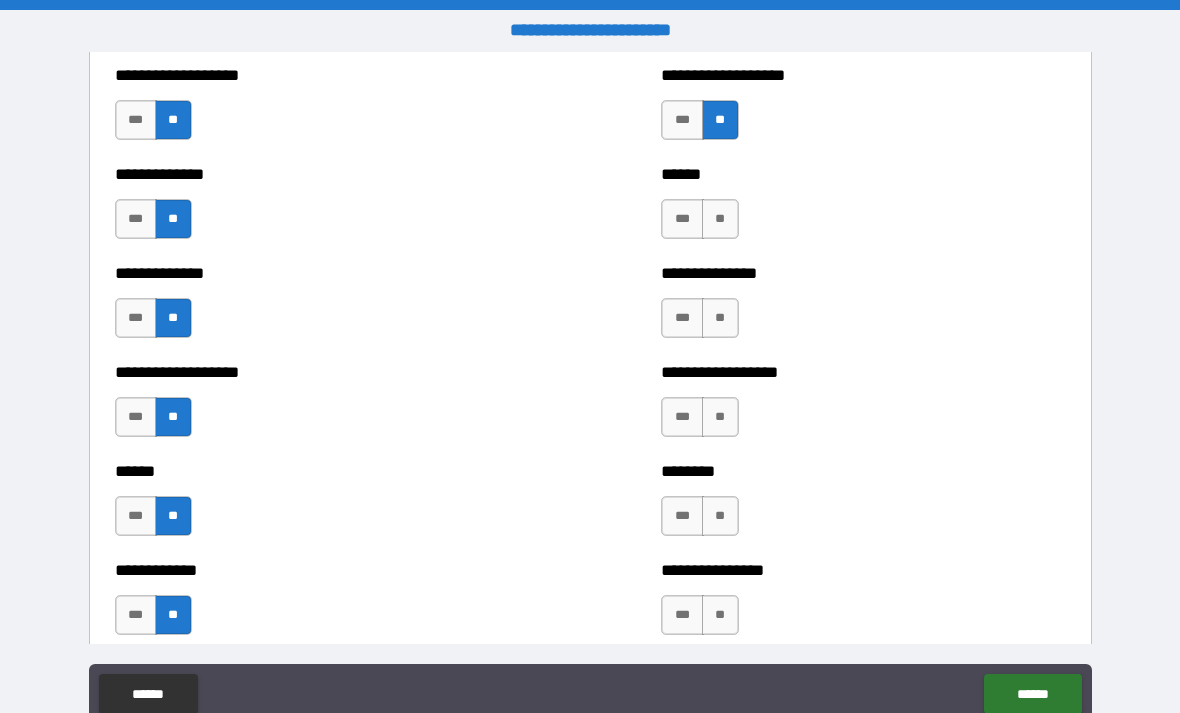 scroll, scrollTop: 4579, scrollLeft: 0, axis: vertical 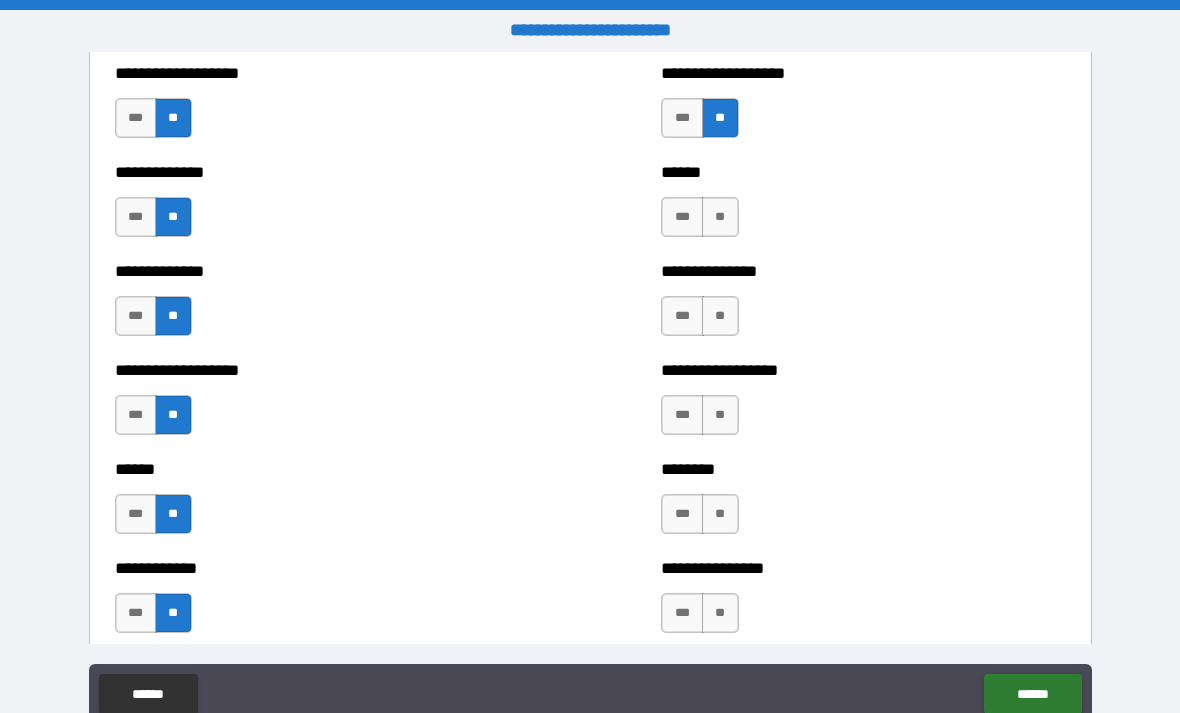 click on "**" at bounding box center (720, 217) 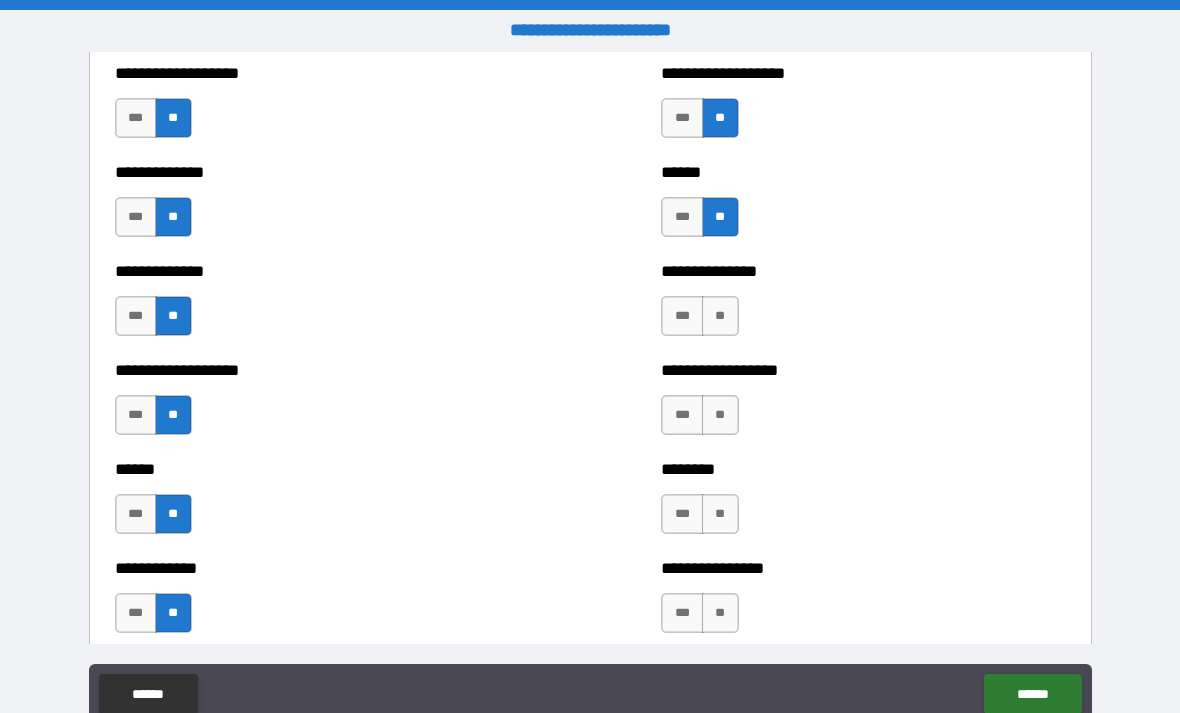 click on "**" at bounding box center (720, 316) 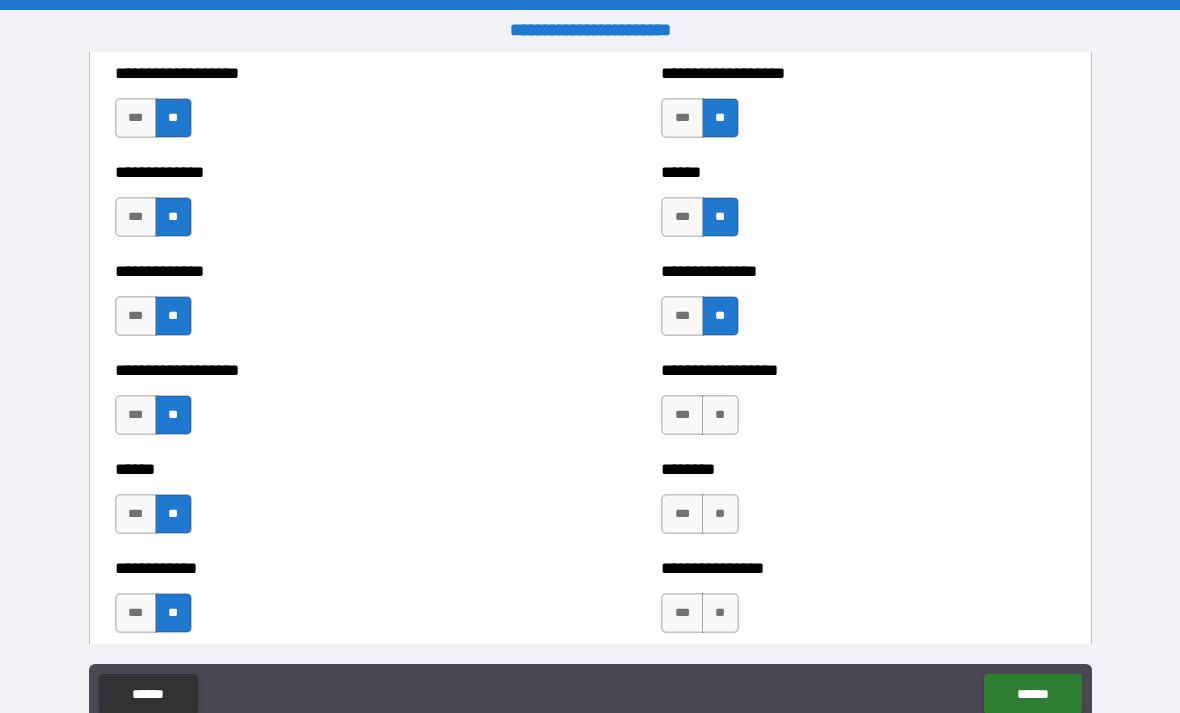click on "**" at bounding box center (720, 415) 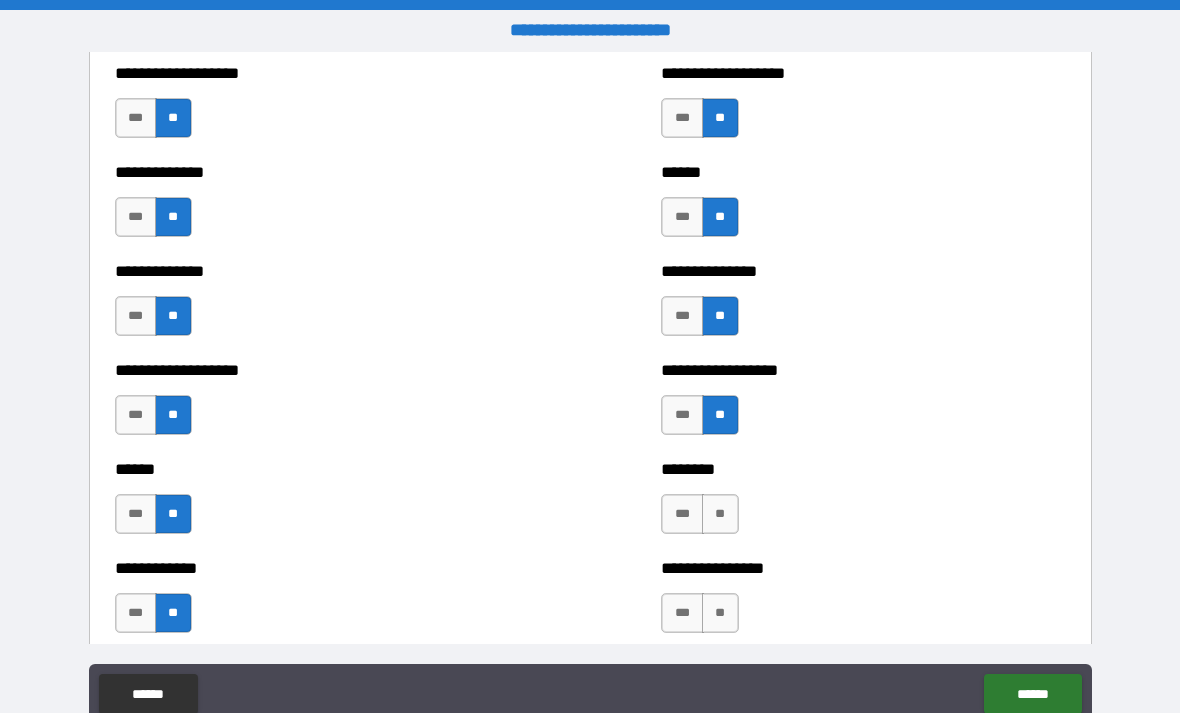 click on "**" at bounding box center (720, 514) 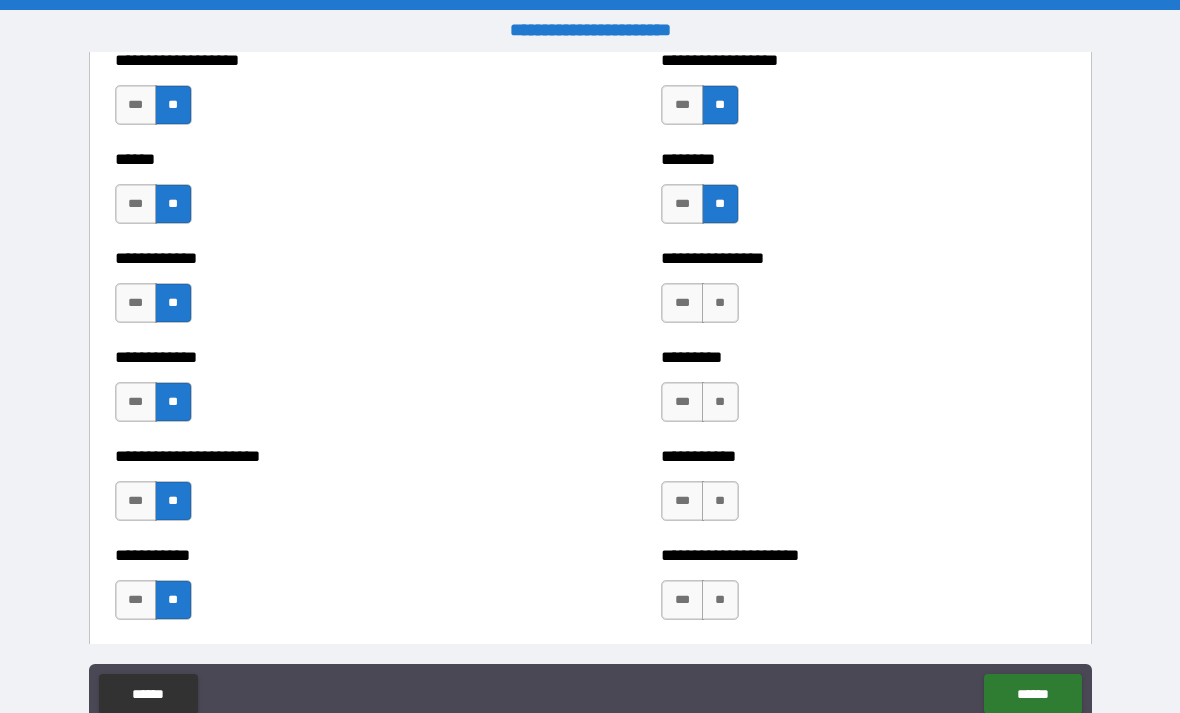 scroll, scrollTop: 4890, scrollLeft: 0, axis: vertical 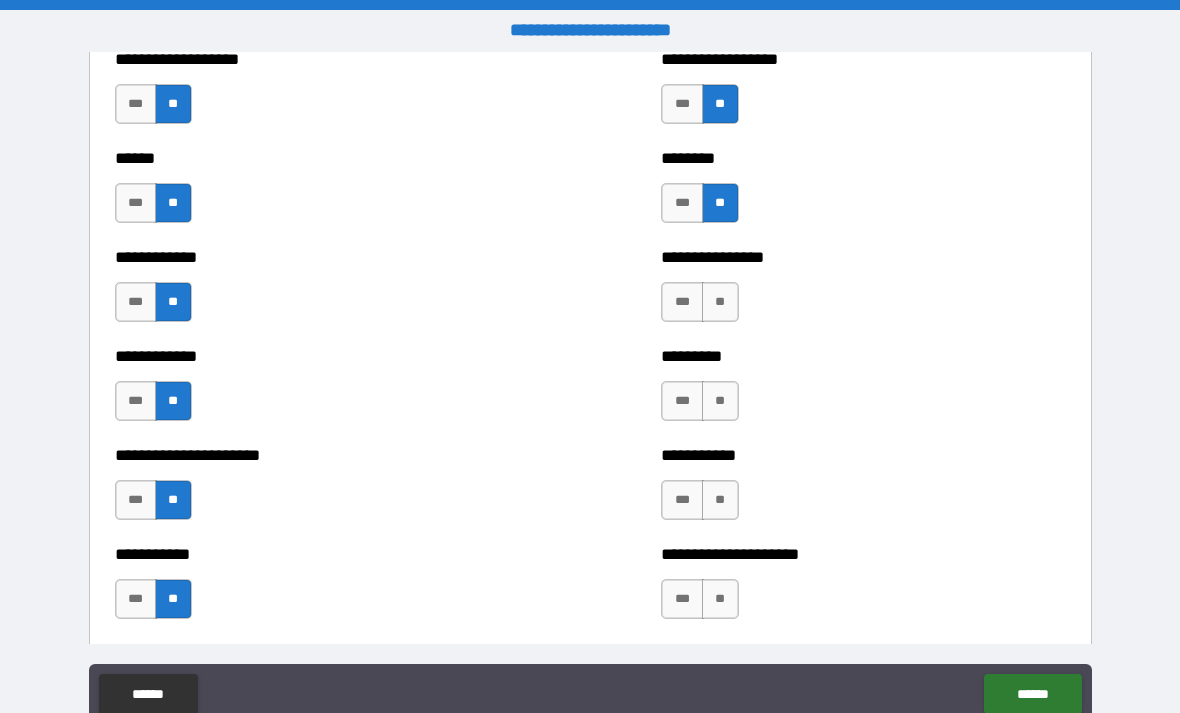 click on "**" at bounding box center (720, 302) 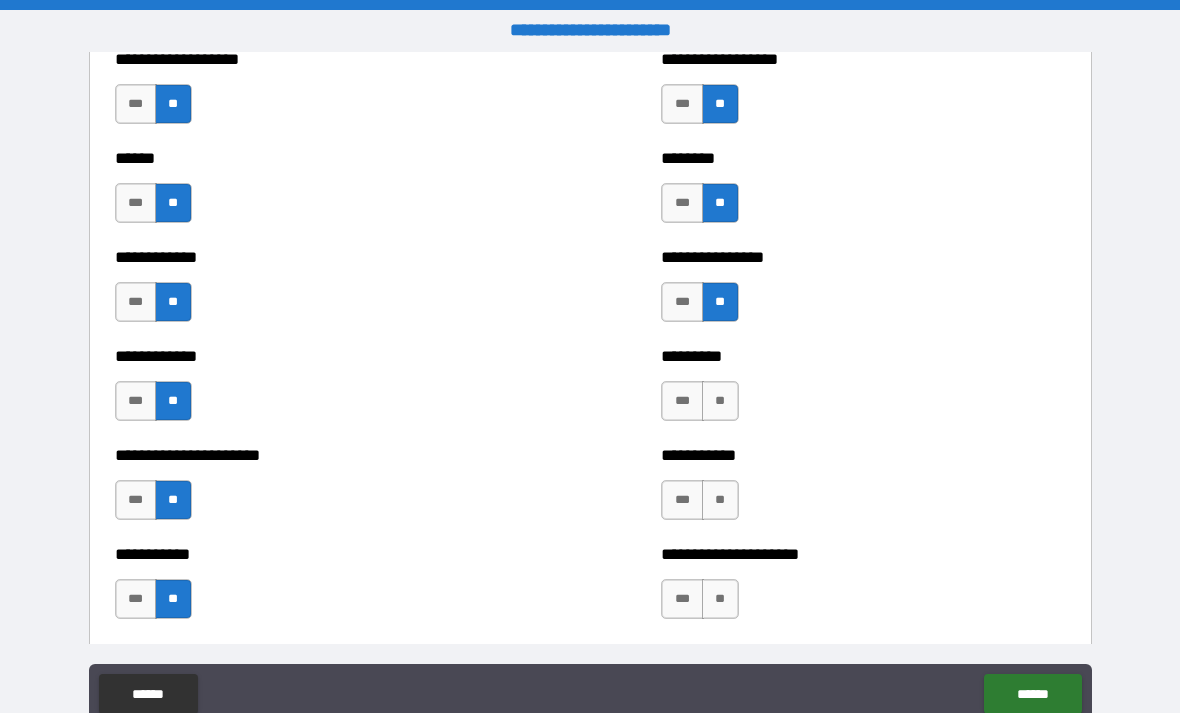 click on "**" at bounding box center (720, 401) 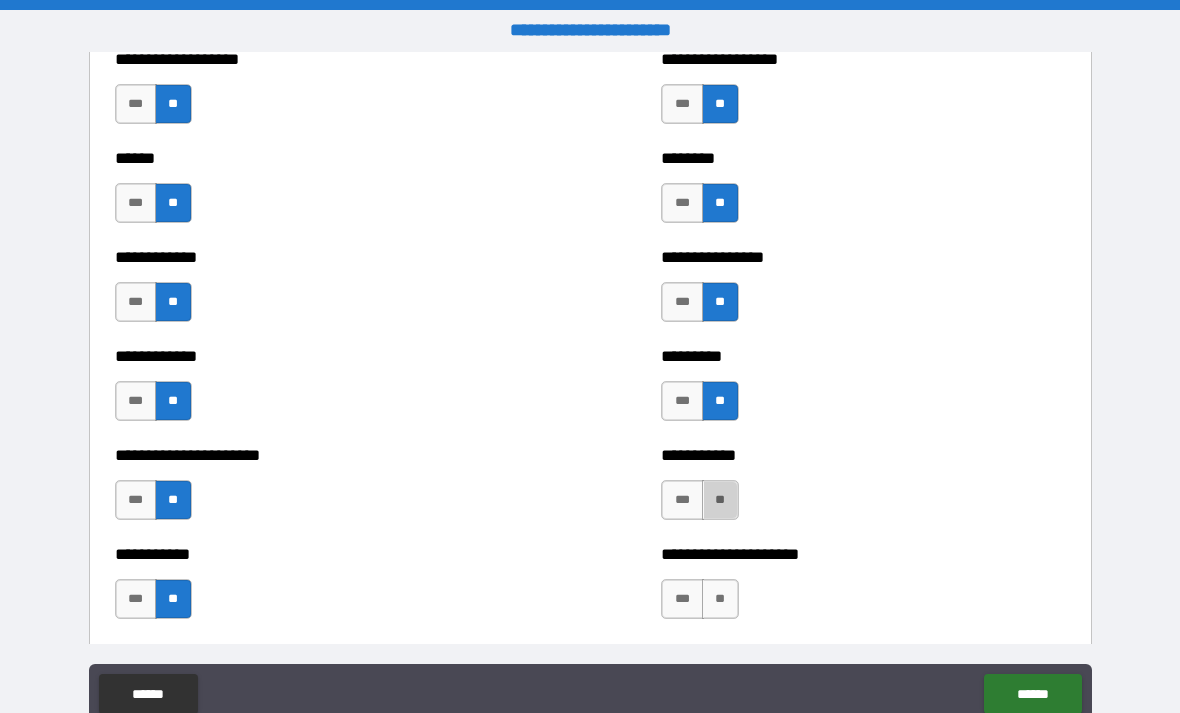 click on "**" at bounding box center [720, 500] 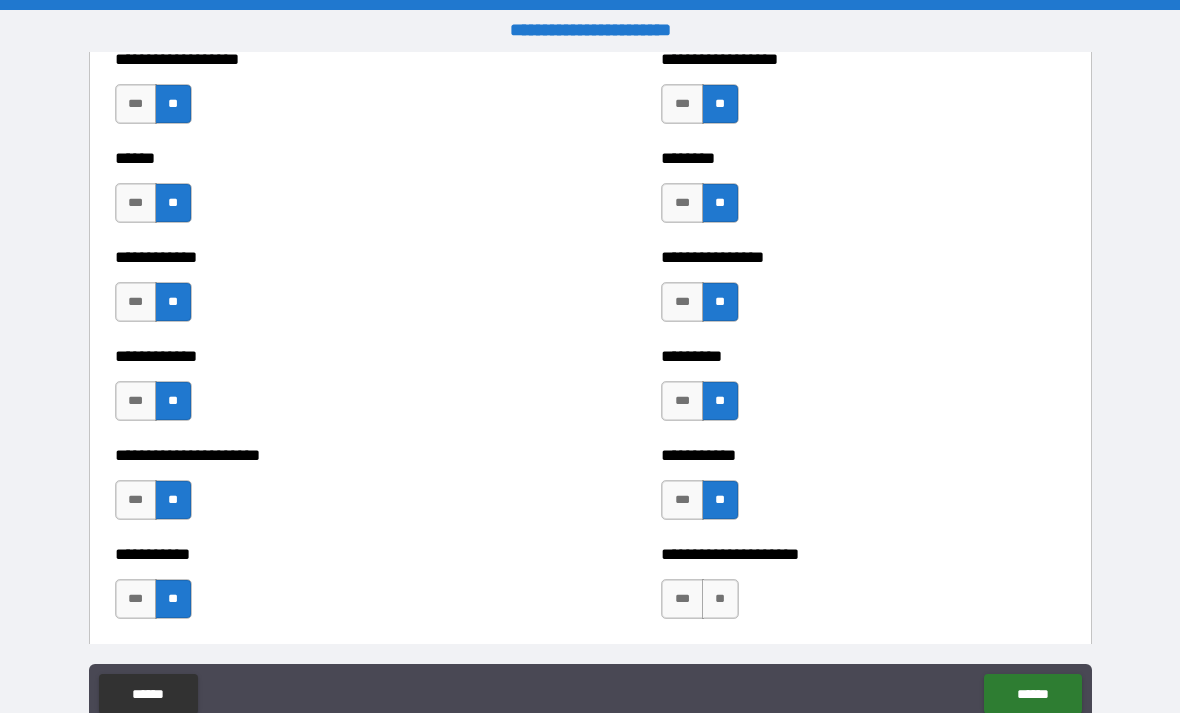 click on "**" at bounding box center (720, 599) 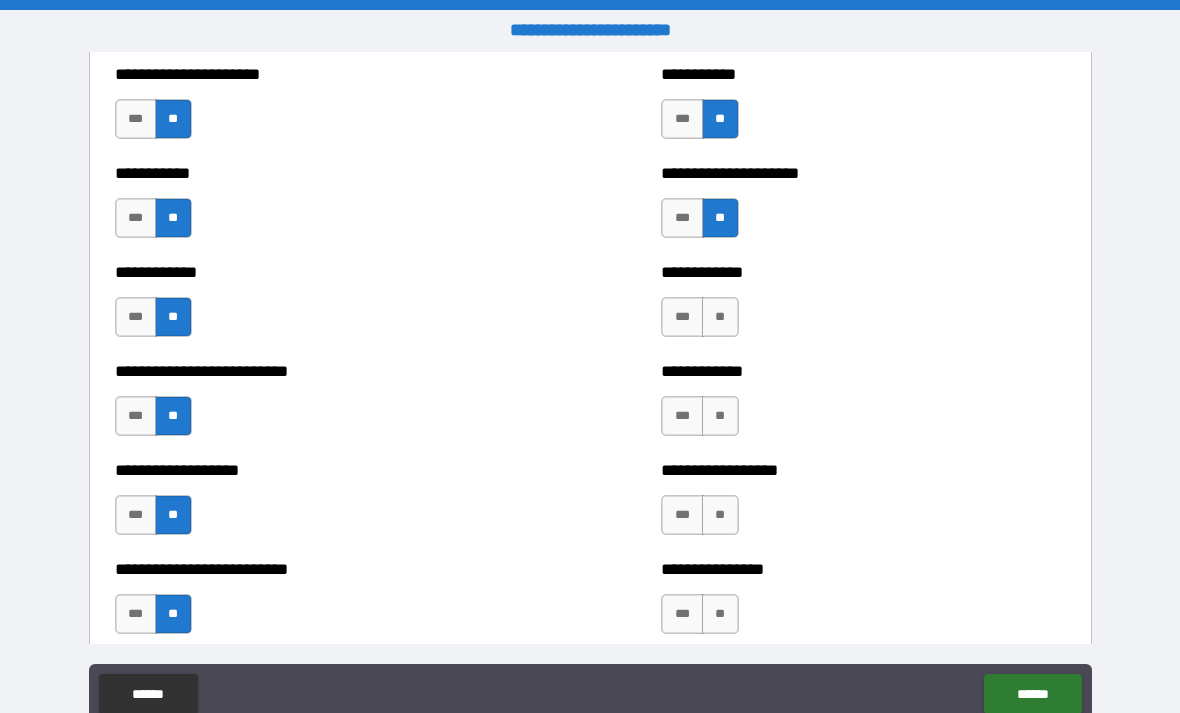 scroll, scrollTop: 5284, scrollLeft: 0, axis: vertical 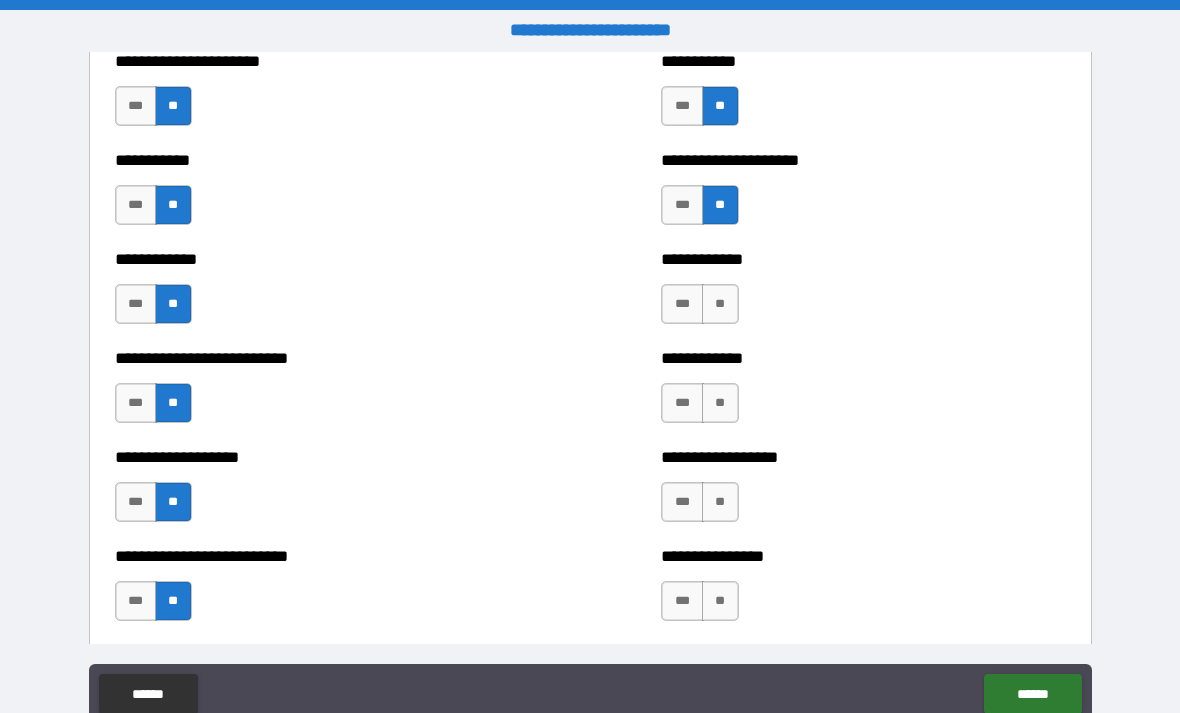 click on "**" at bounding box center (720, 304) 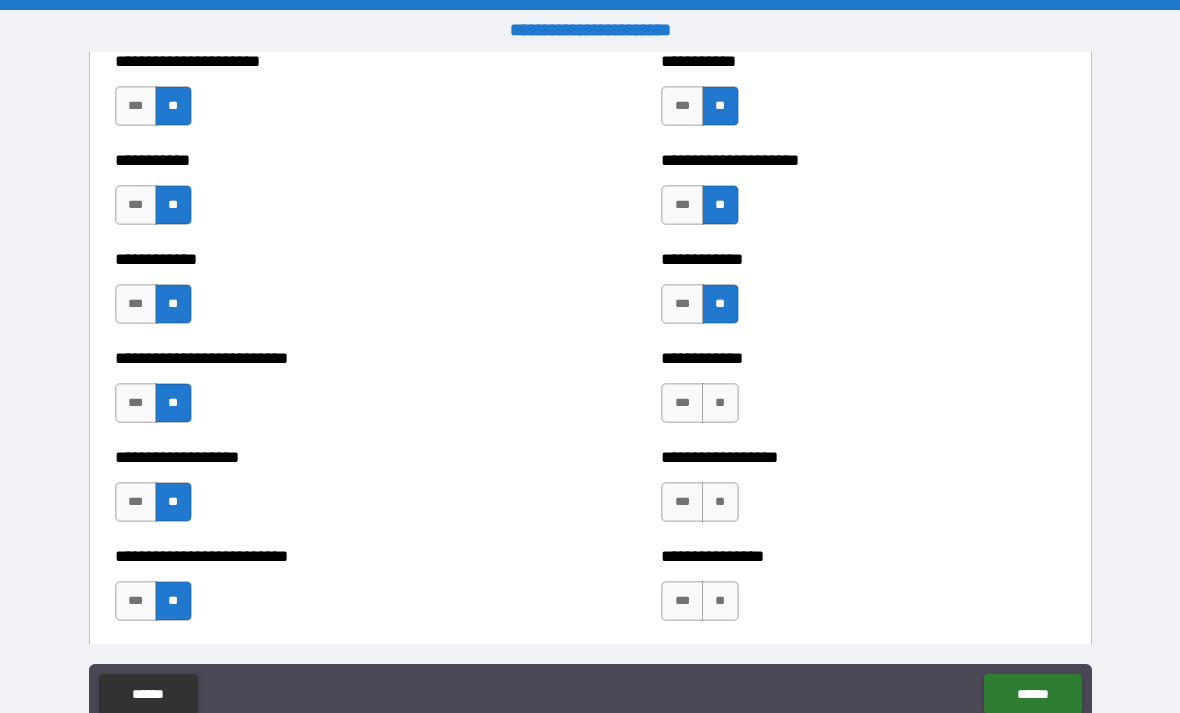 click on "**" at bounding box center (720, 403) 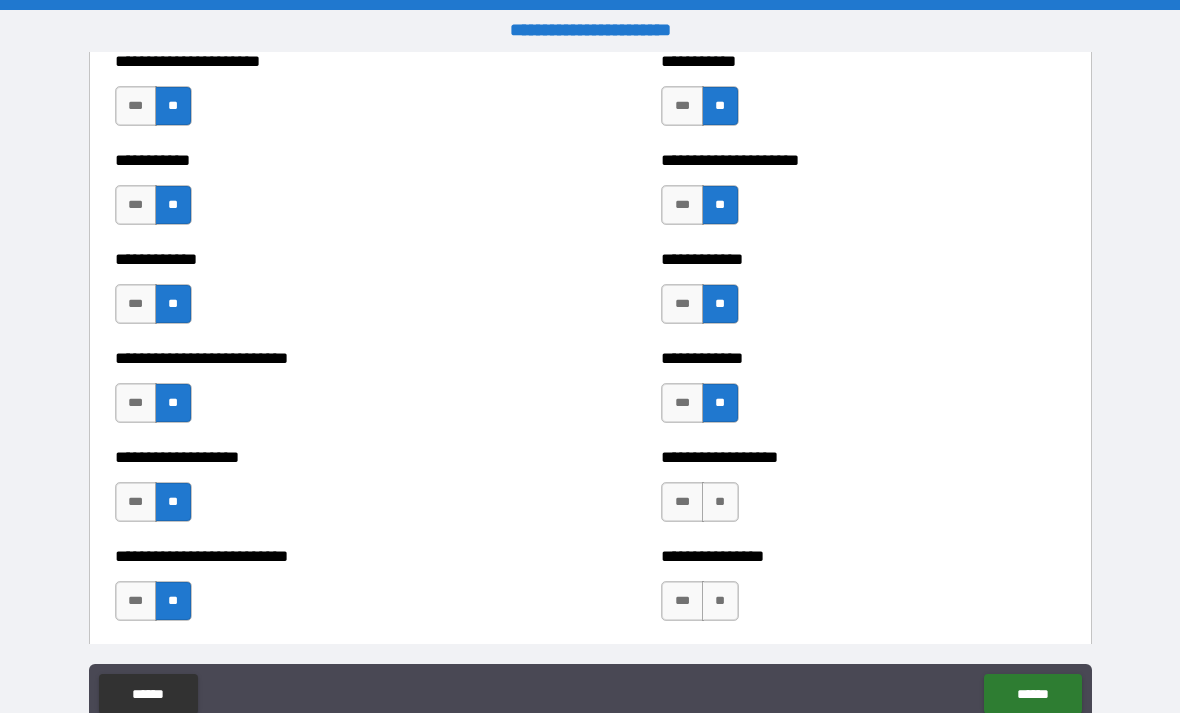 click on "***" at bounding box center (682, 403) 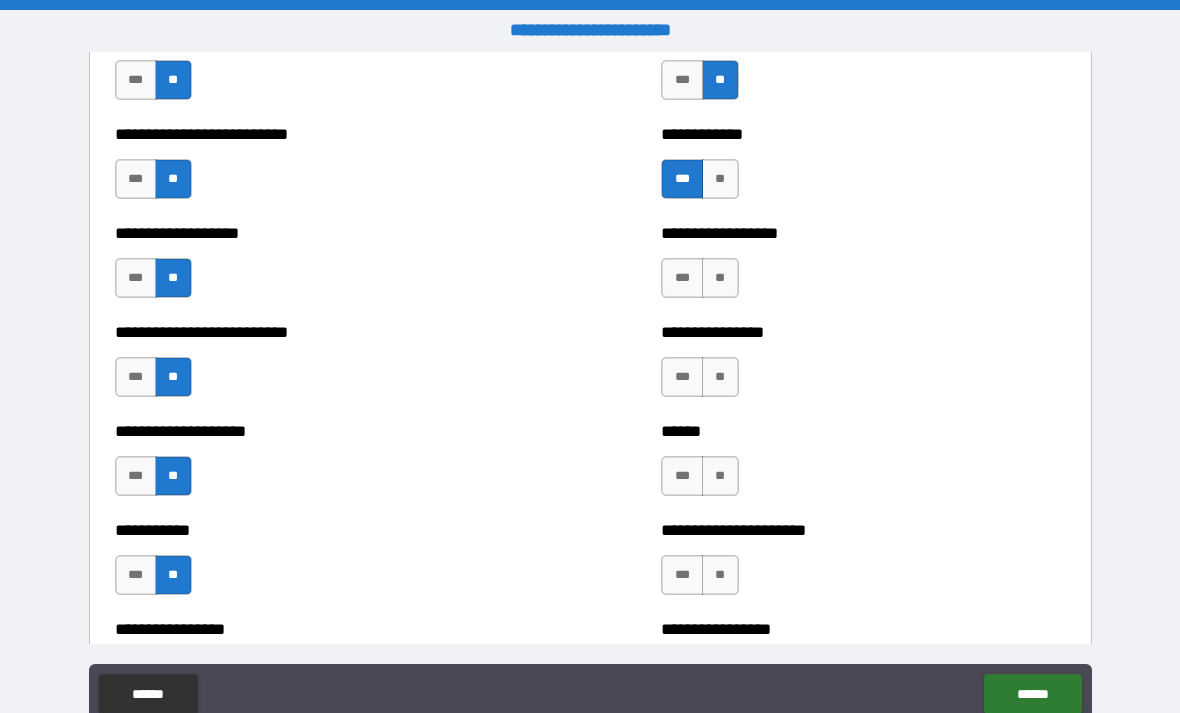 scroll, scrollTop: 5535, scrollLeft: 0, axis: vertical 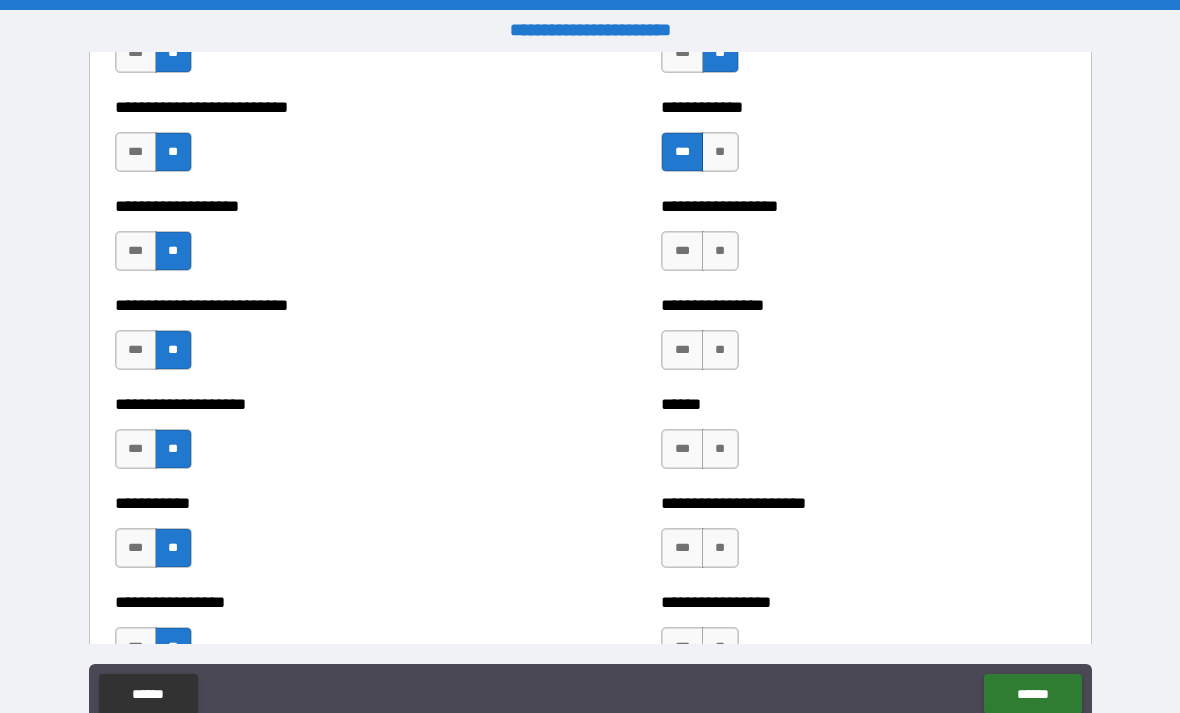 click on "**" at bounding box center [720, 251] 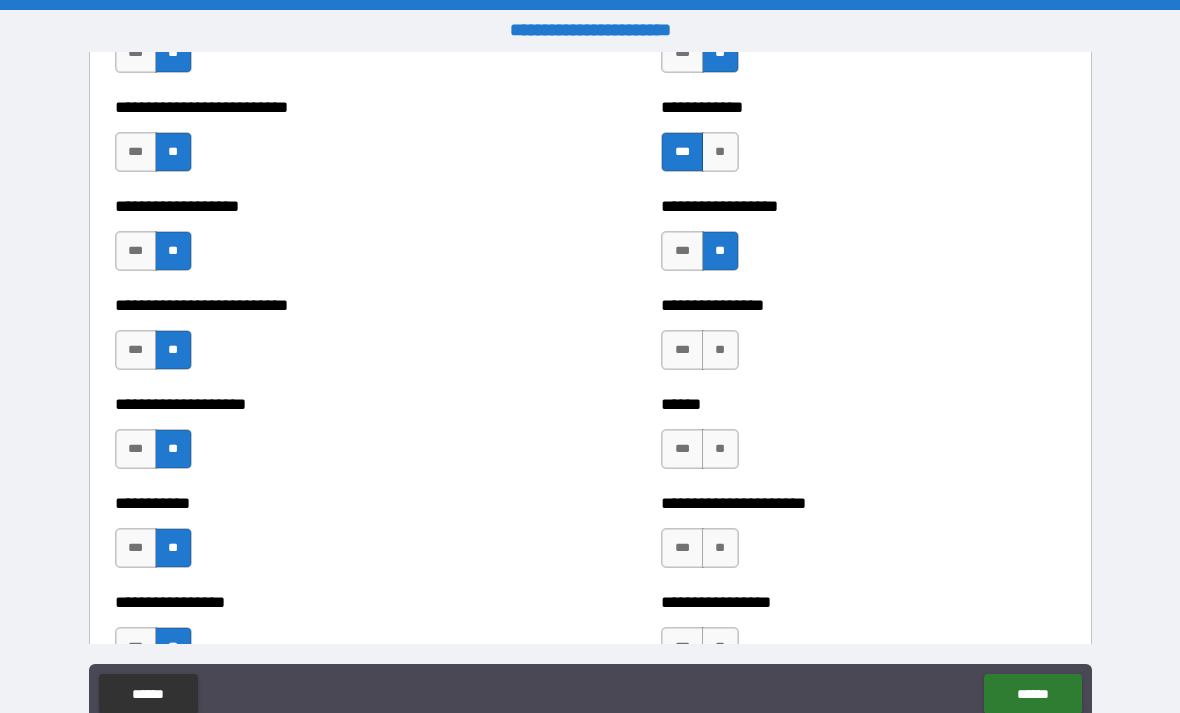 click on "**" at bounding box center [720, 350] 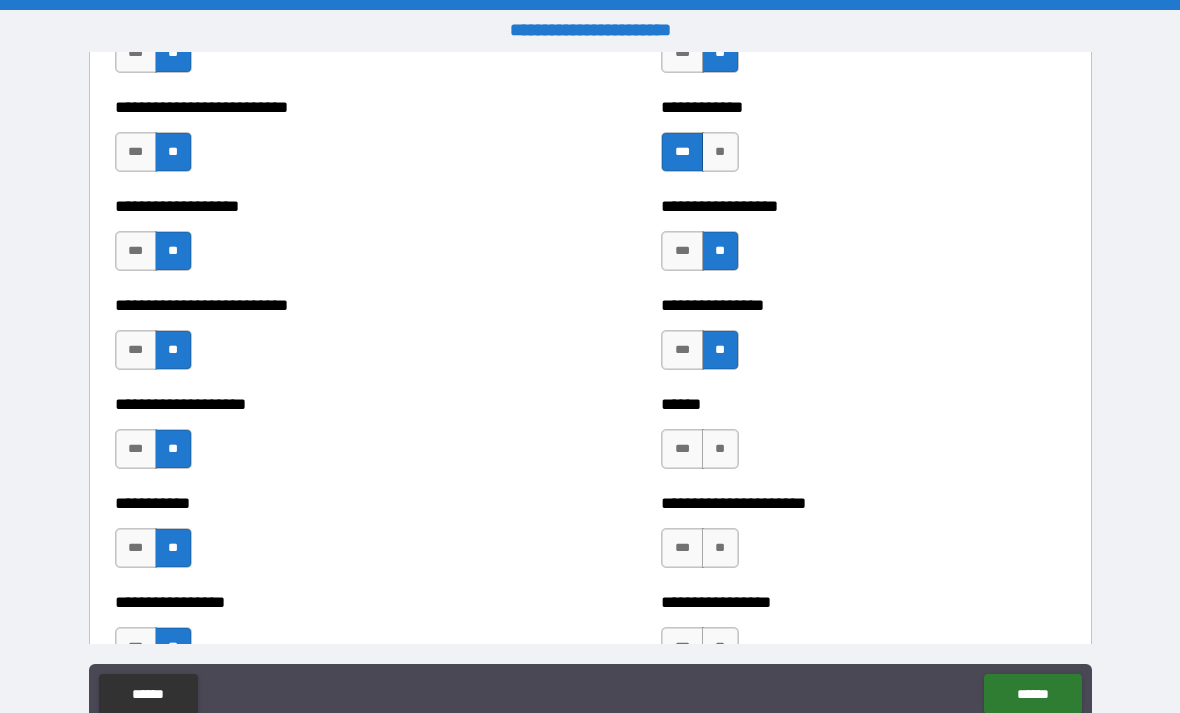 click on "**" at bounding box center [720, 449] 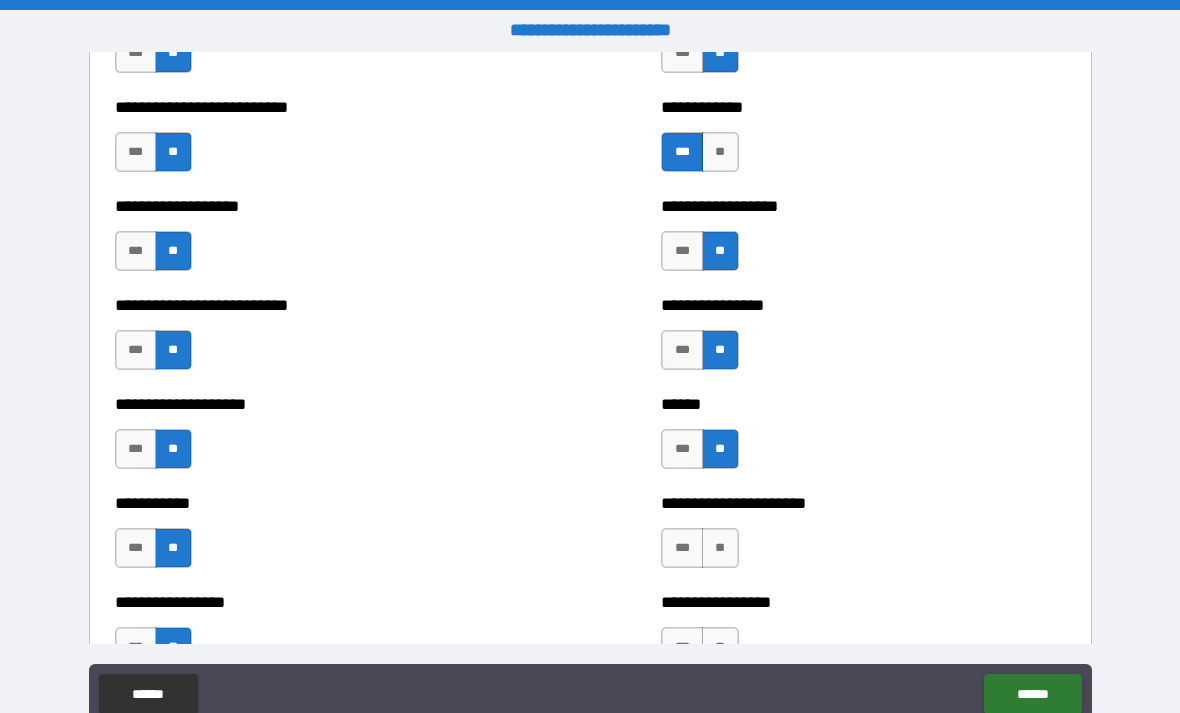click on "**" at bounding box center [720, 548] 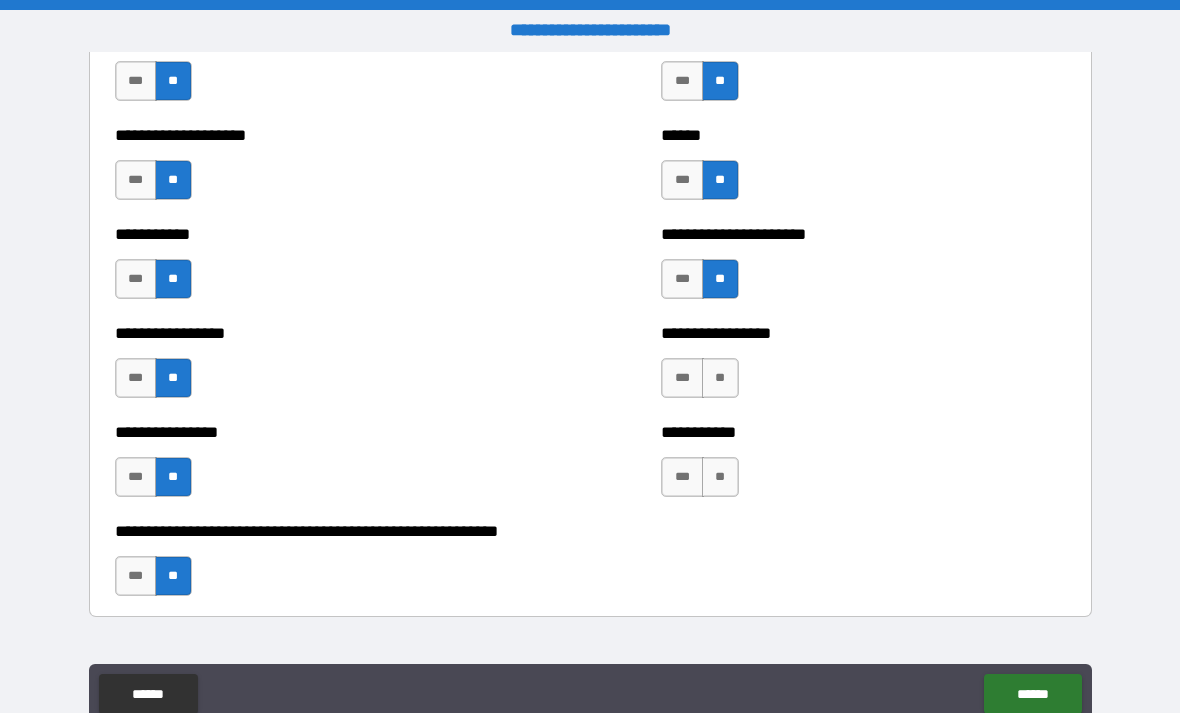 scroll, scrollTop: 5886, scrollLeft: 0, axis: vertical 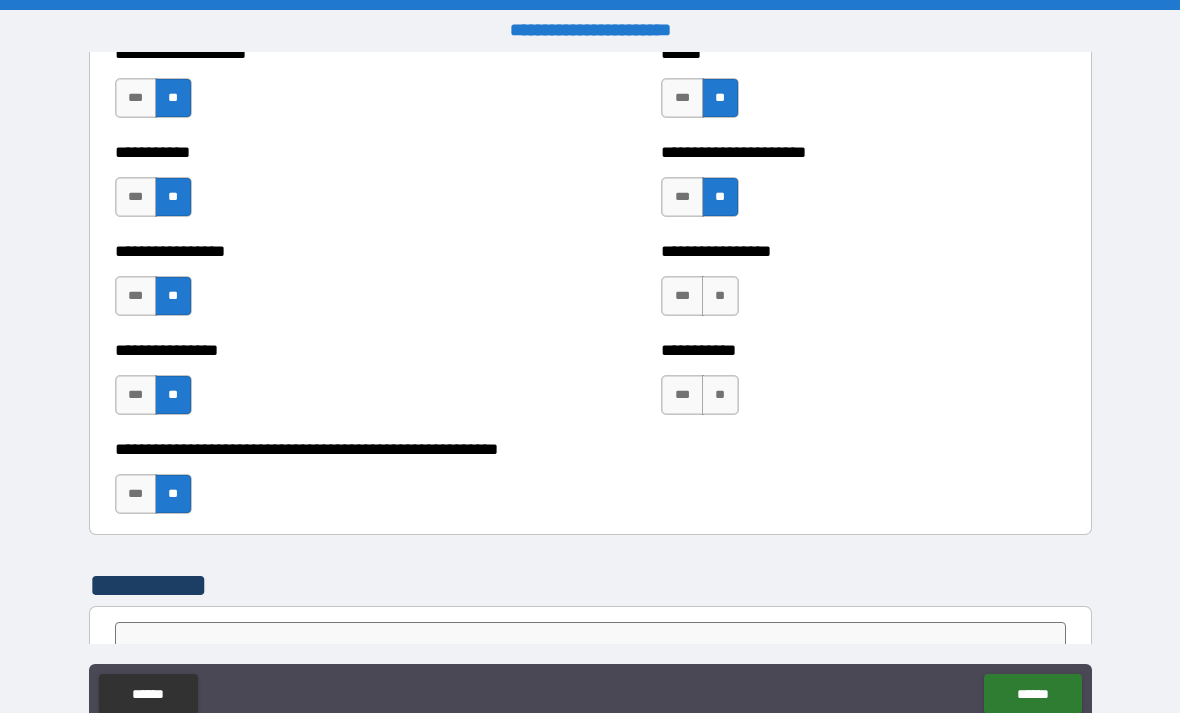 click on "**" at bounding box center [720, 296] 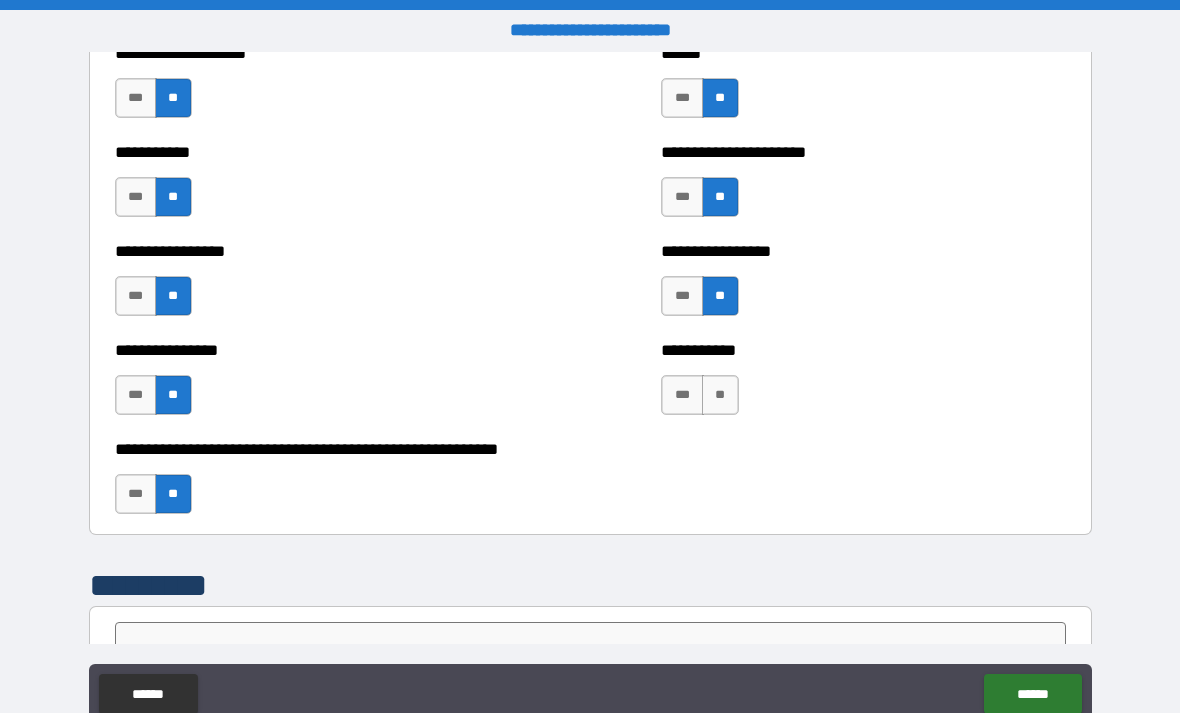 click on "**" at bounding box center (720, 395) 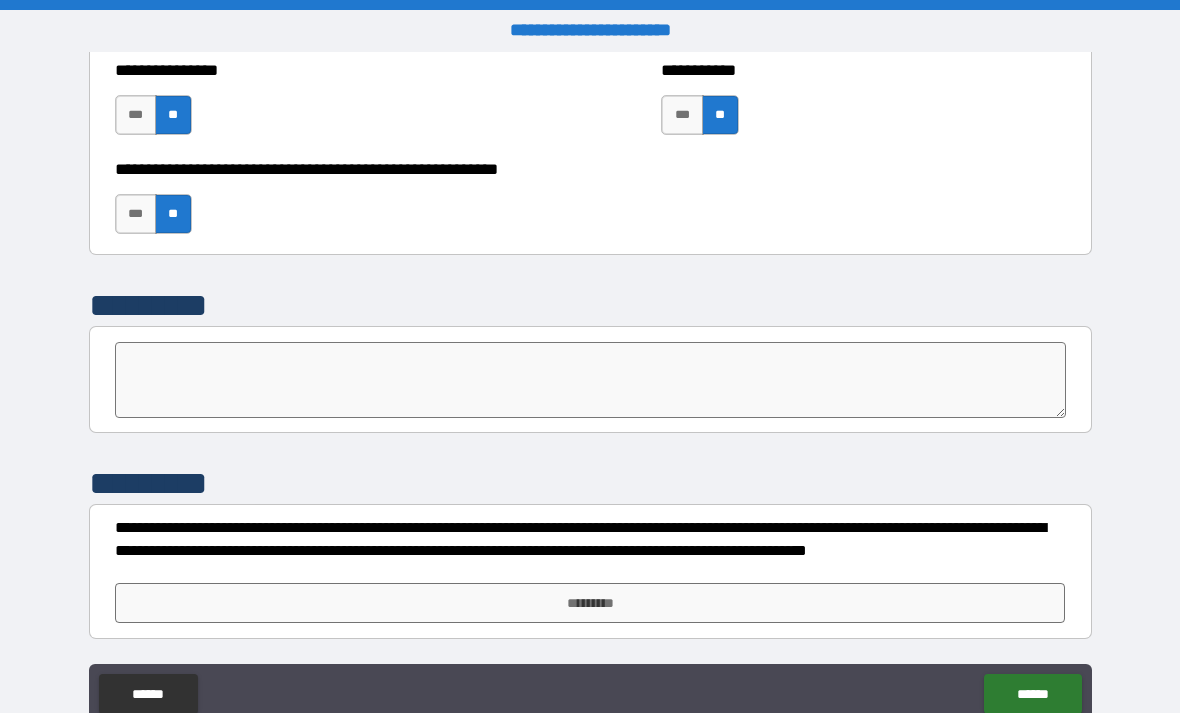 scroll, scrollTop: 6166, scrollLeft: 0, axis: vertical 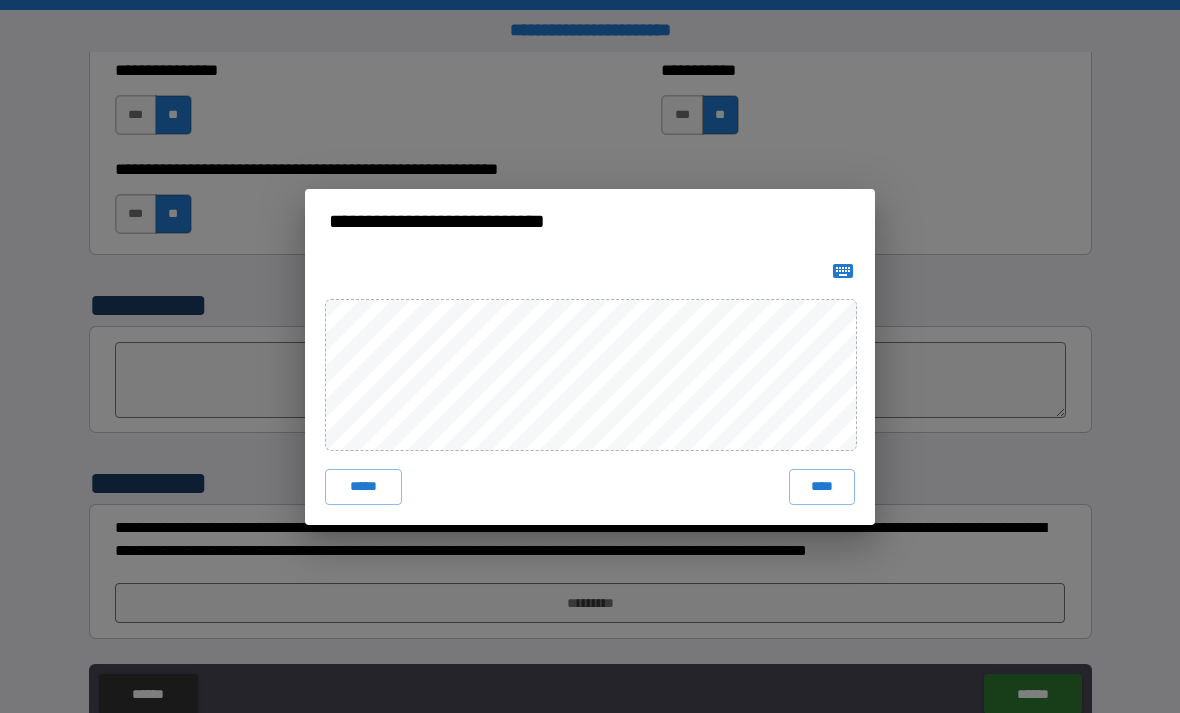 click on "****" at bounding box center [822, 487] 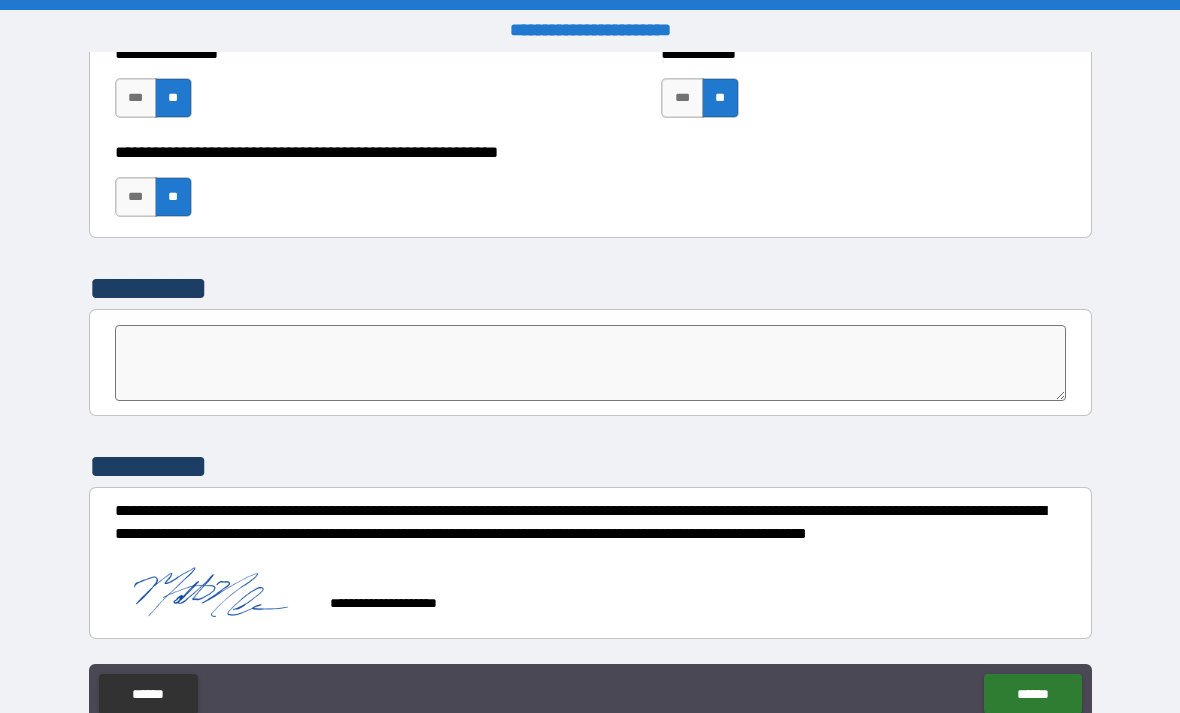 scroll, scrollTop: 6183, scrollLeft: 0, axis: vertical 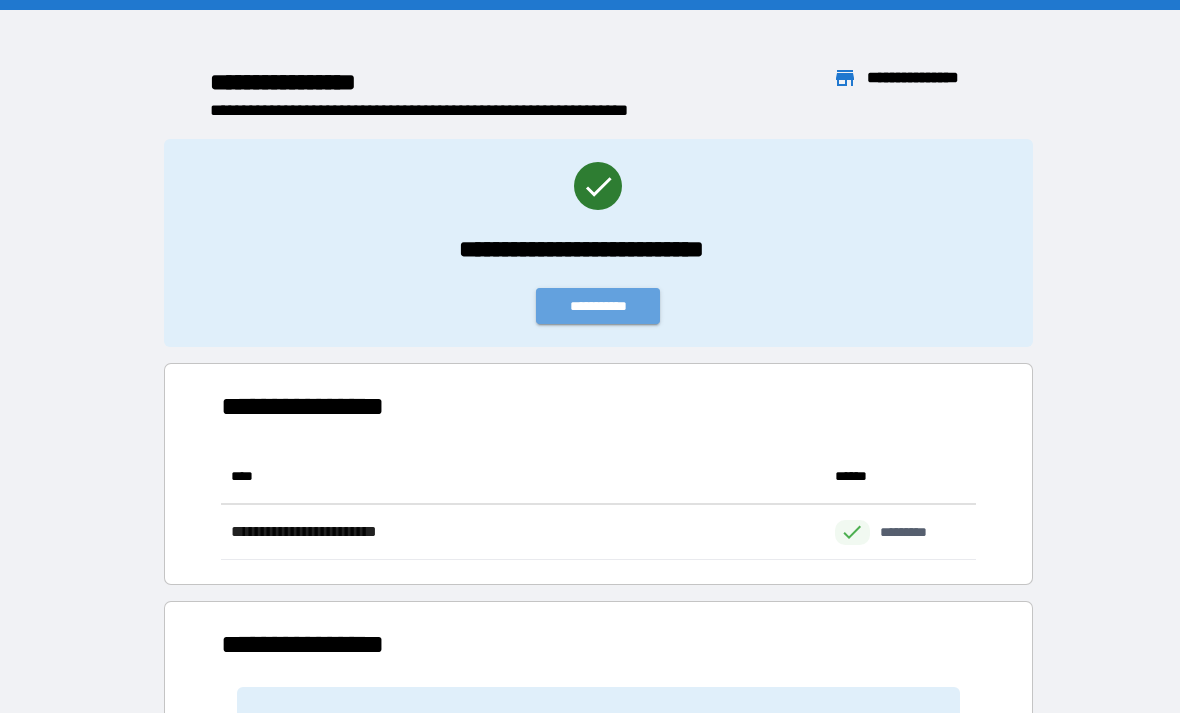 click on "**********" at bounding box center (598, 306) 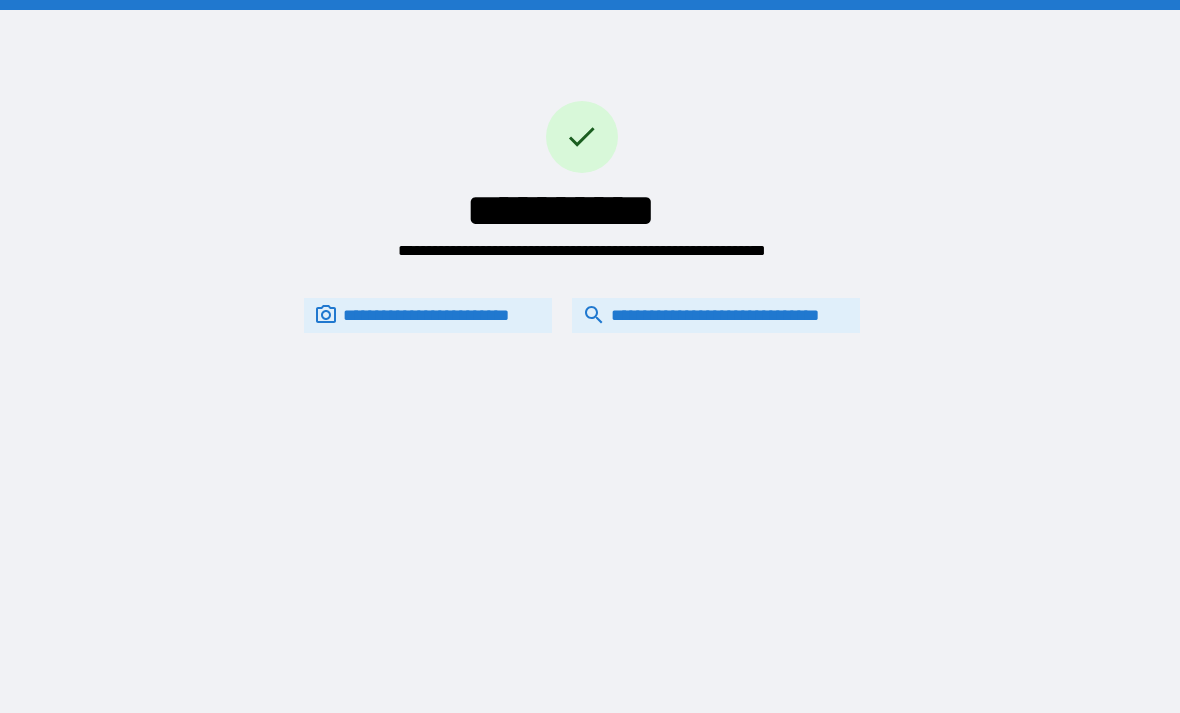 click on "**********" at bounding box center (716, 315) 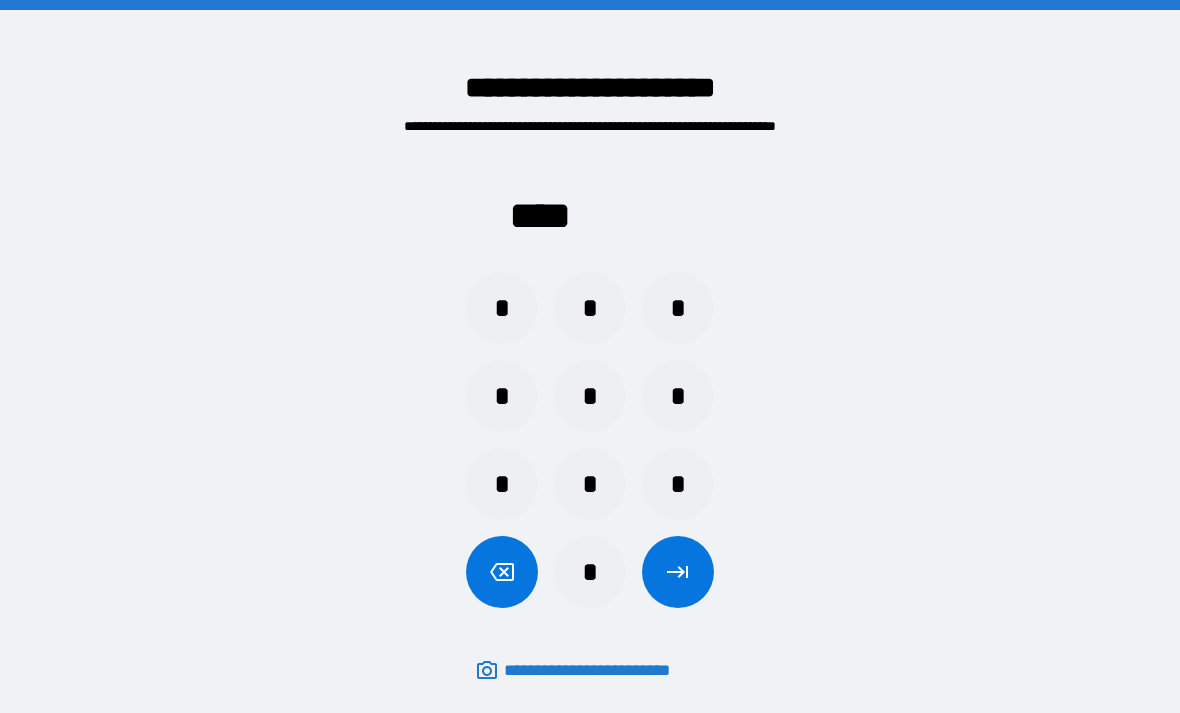 click on "*" at bounding box center (590, 308) 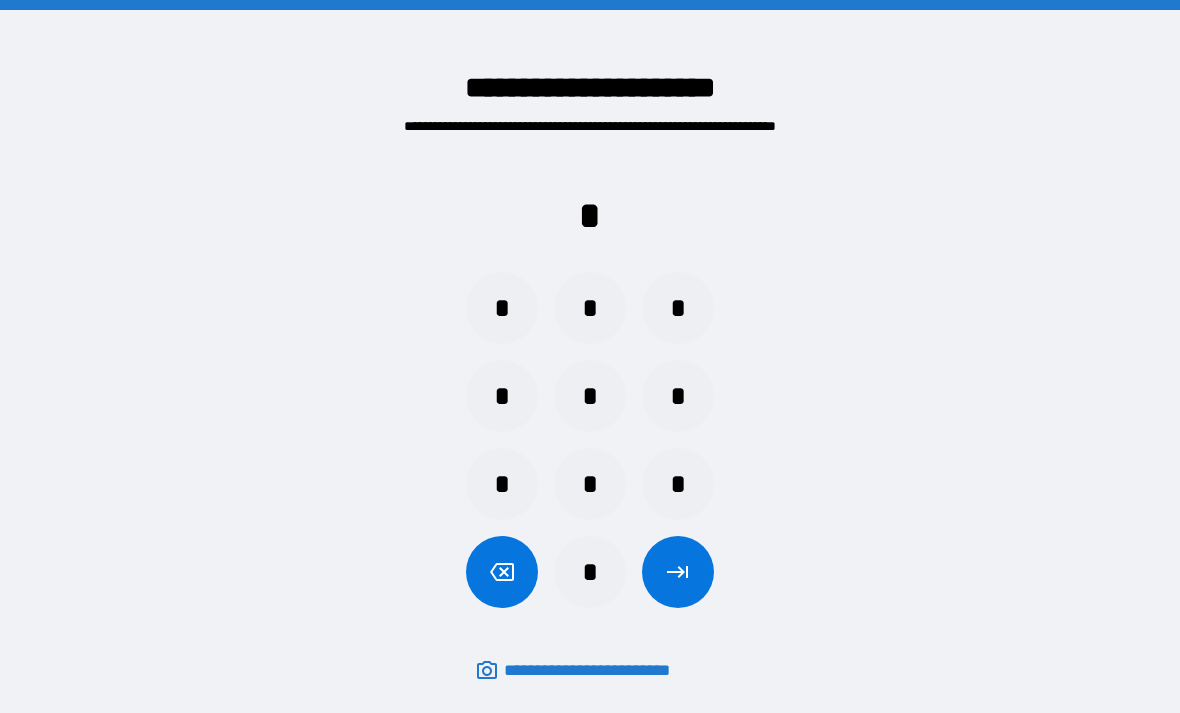 click on "*" at bounding box center [590, 396] 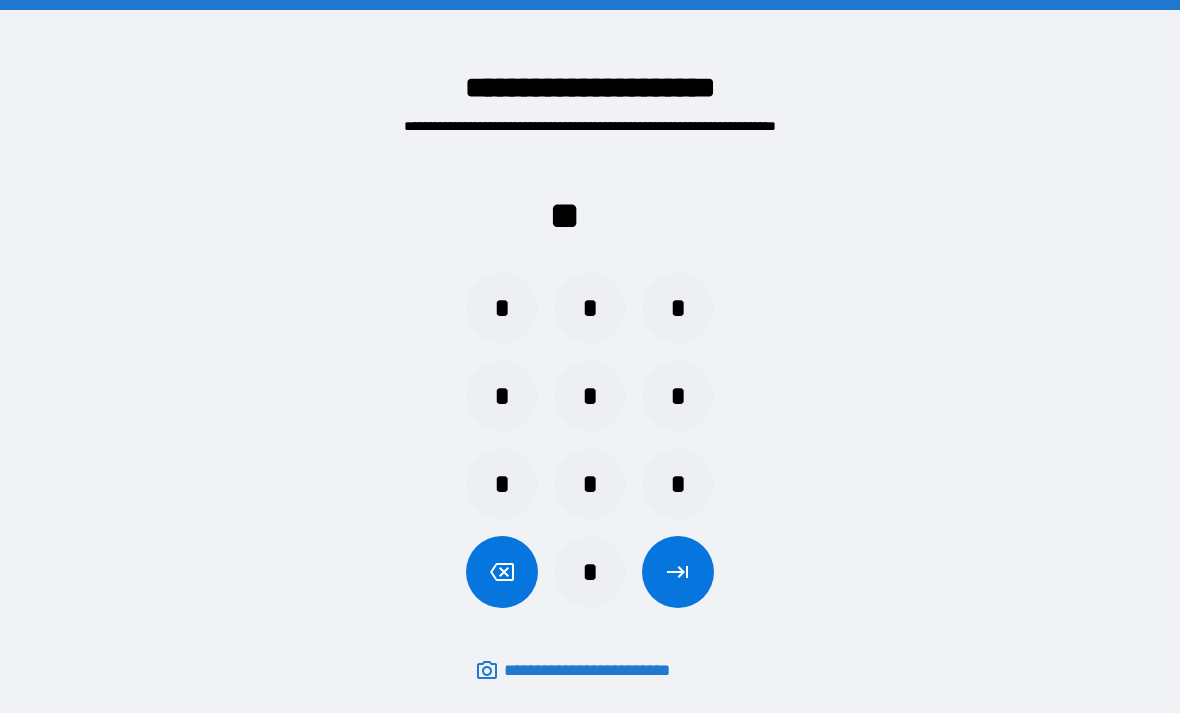 click on "*" at bounding box center (502, 308) 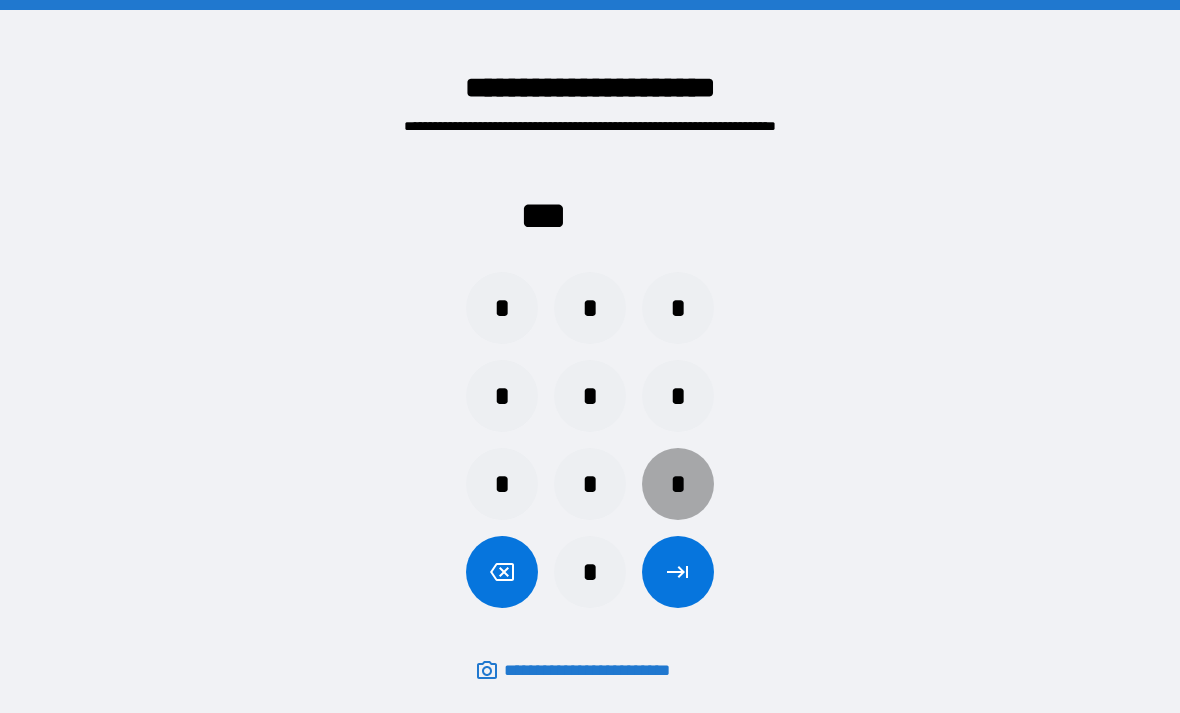 click on "*" at bounding box center [678, 484] 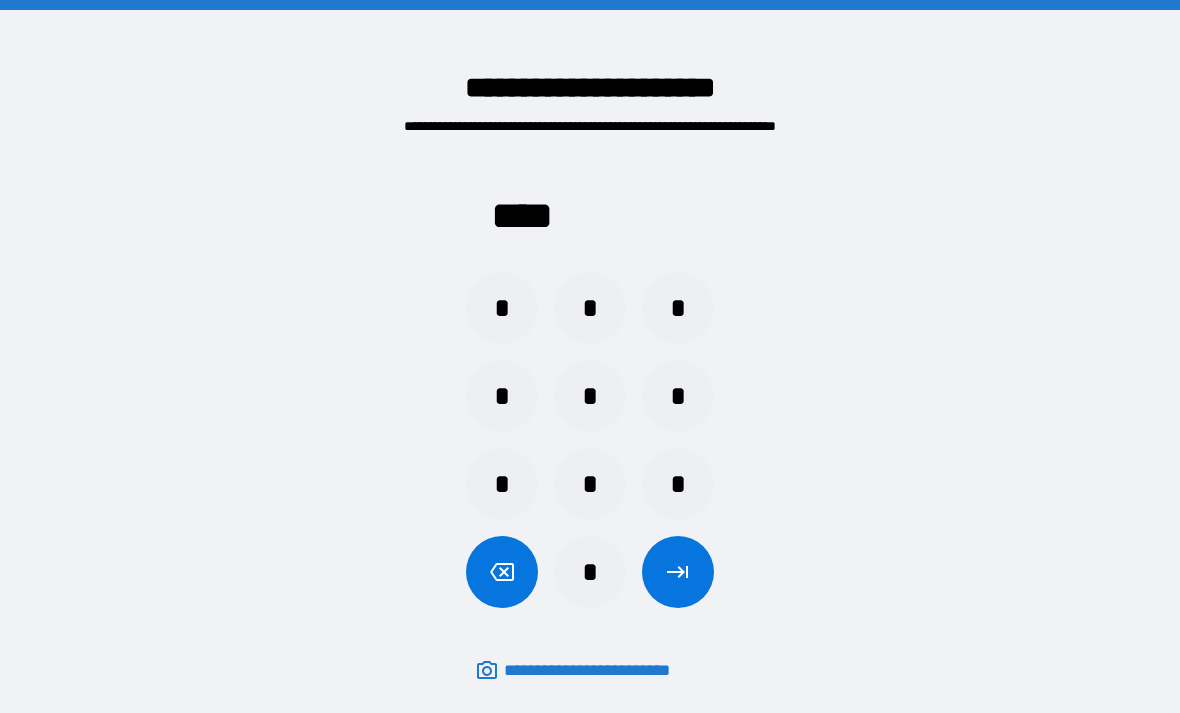click 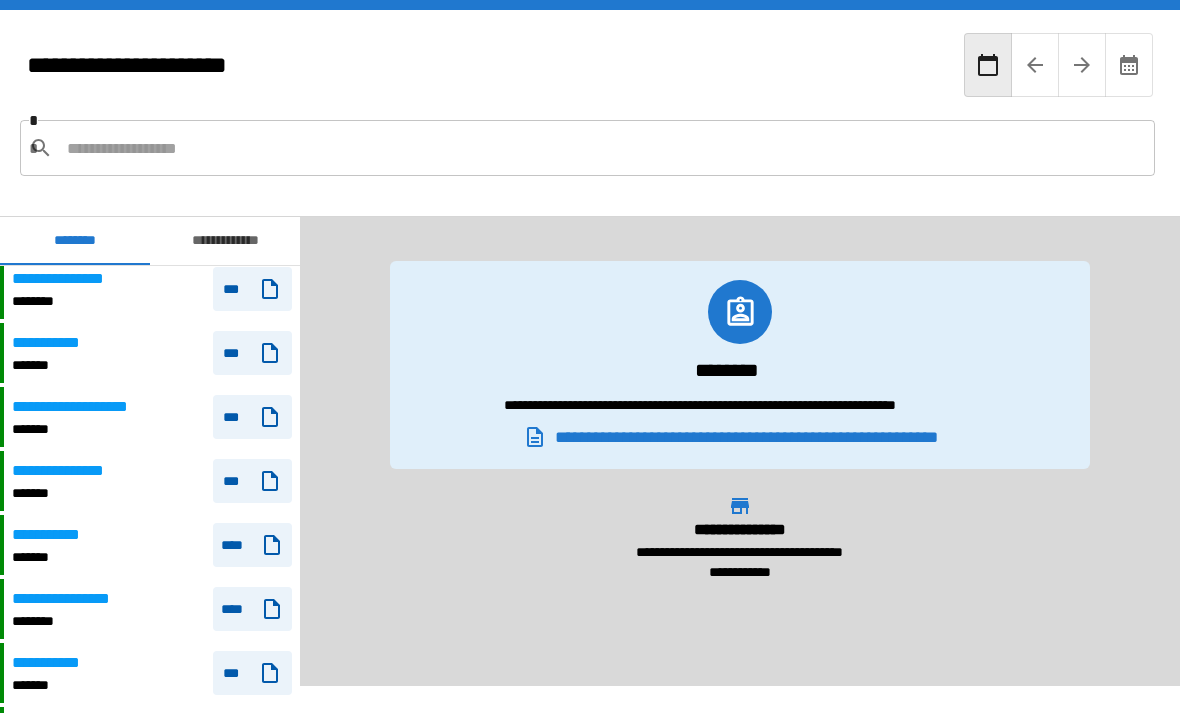 scroll, scrollTop: 560, scrollLeft: 0, axis: vertical 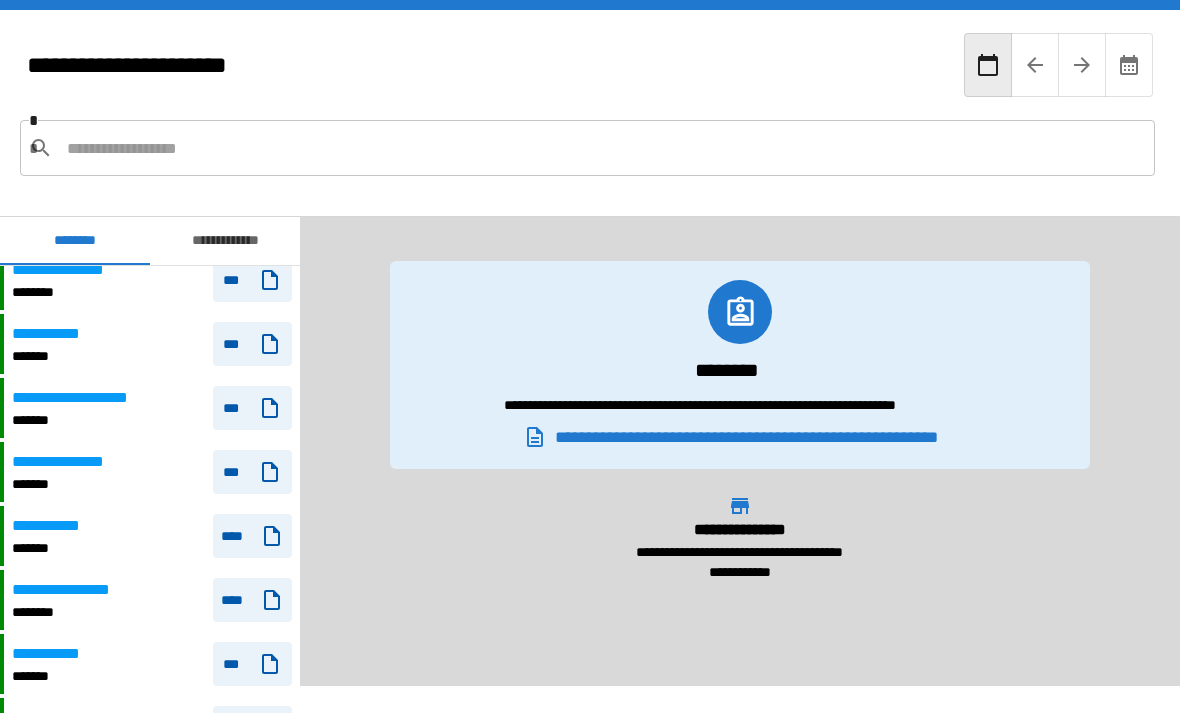 click on "***" at bounding box center (252, 472) 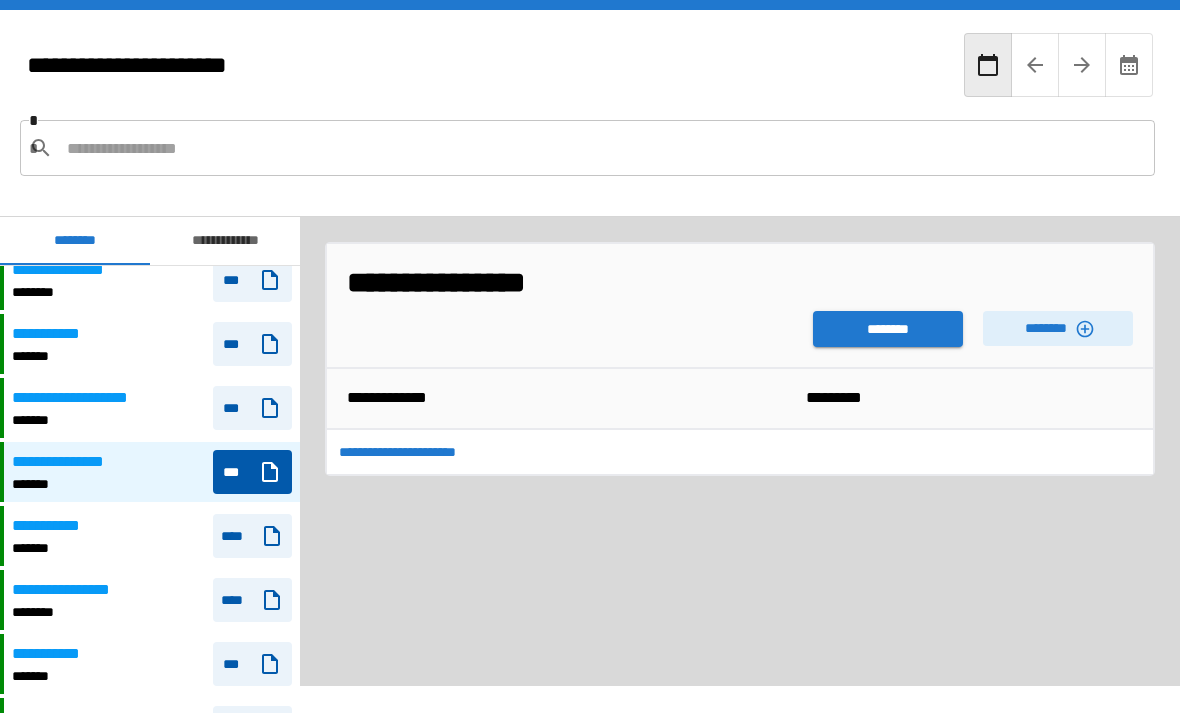 click on "********" at bounding box center (888, 329) 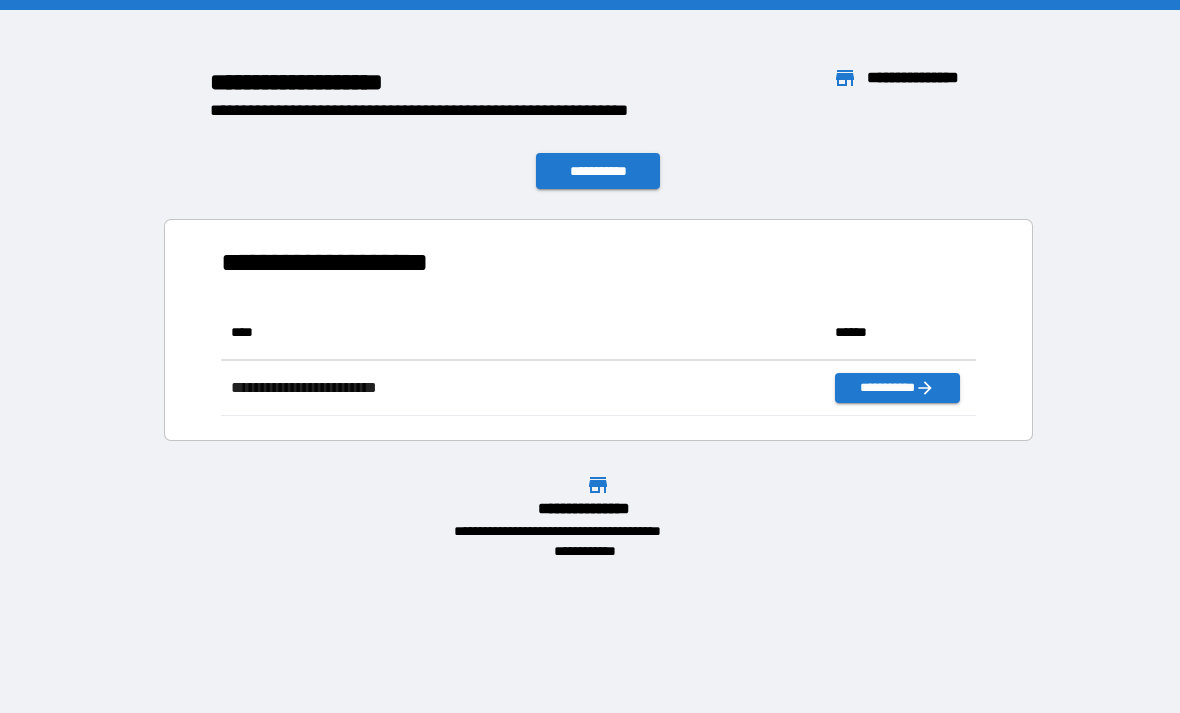 scroll, scrollTop: 111, scrollLeft: 755, axis: both 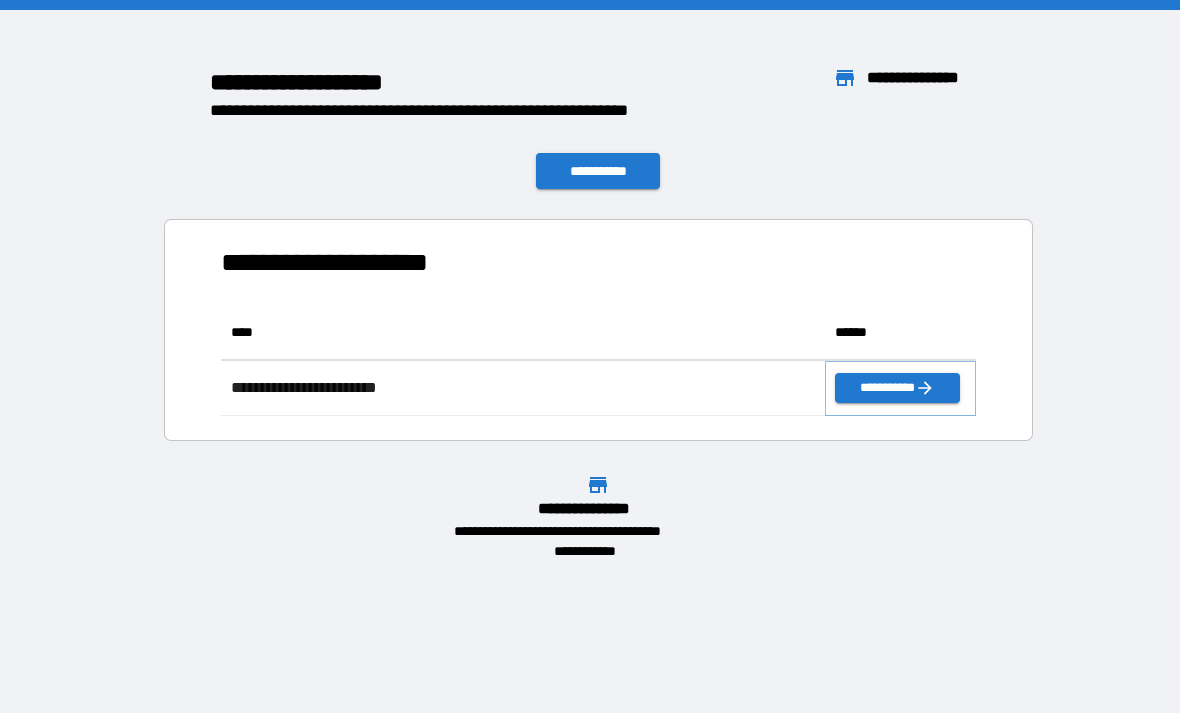 click on "**********" at bounding box center (897, 388) 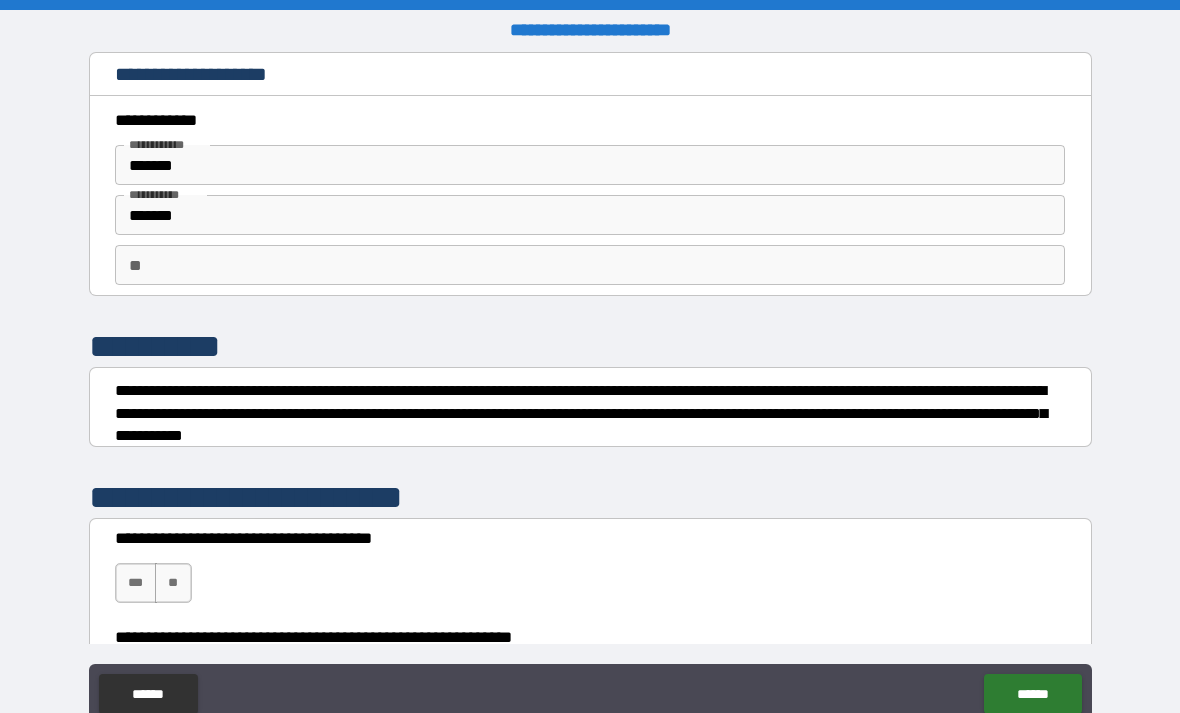click on "**" at bounding box center (590, 265) 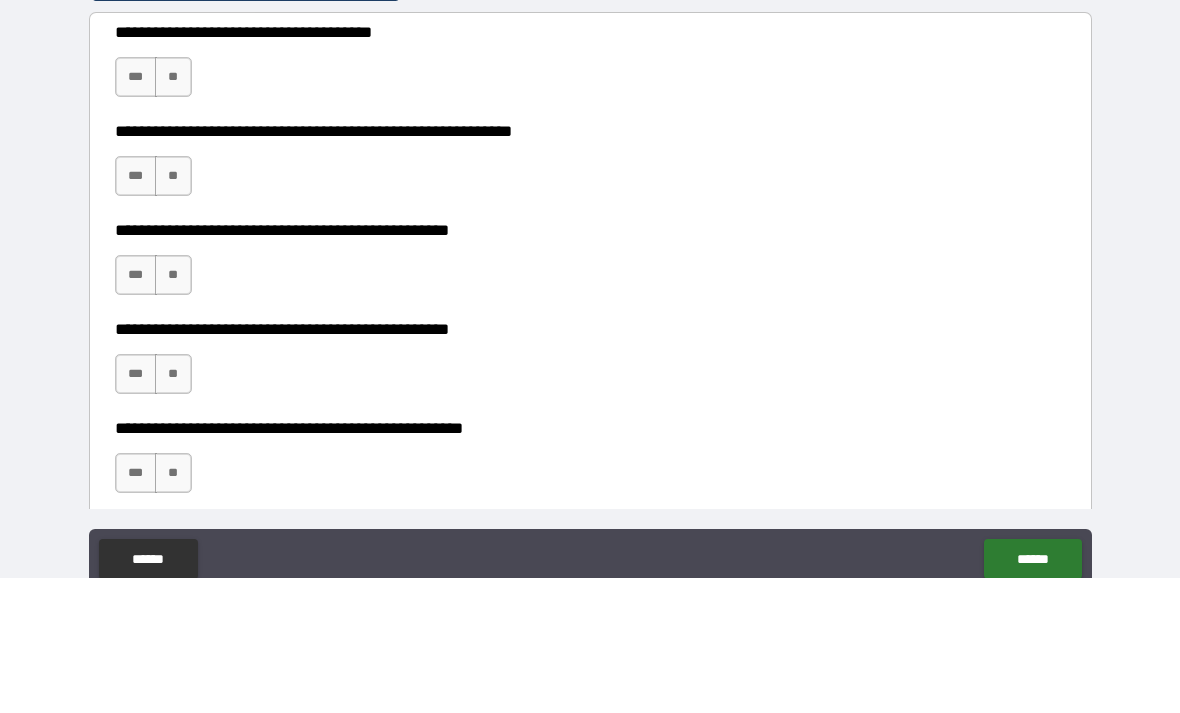 scroll, scrollTop: 357, scrollLeft: 0, axis: vertical 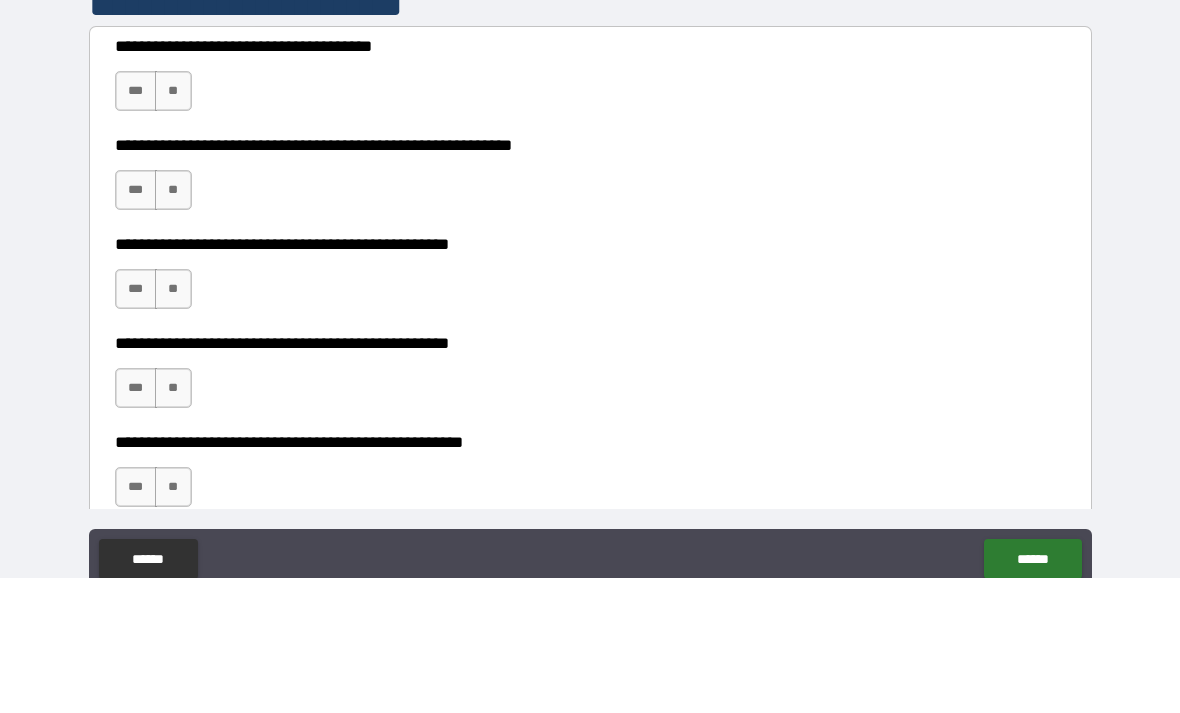 type on "*" 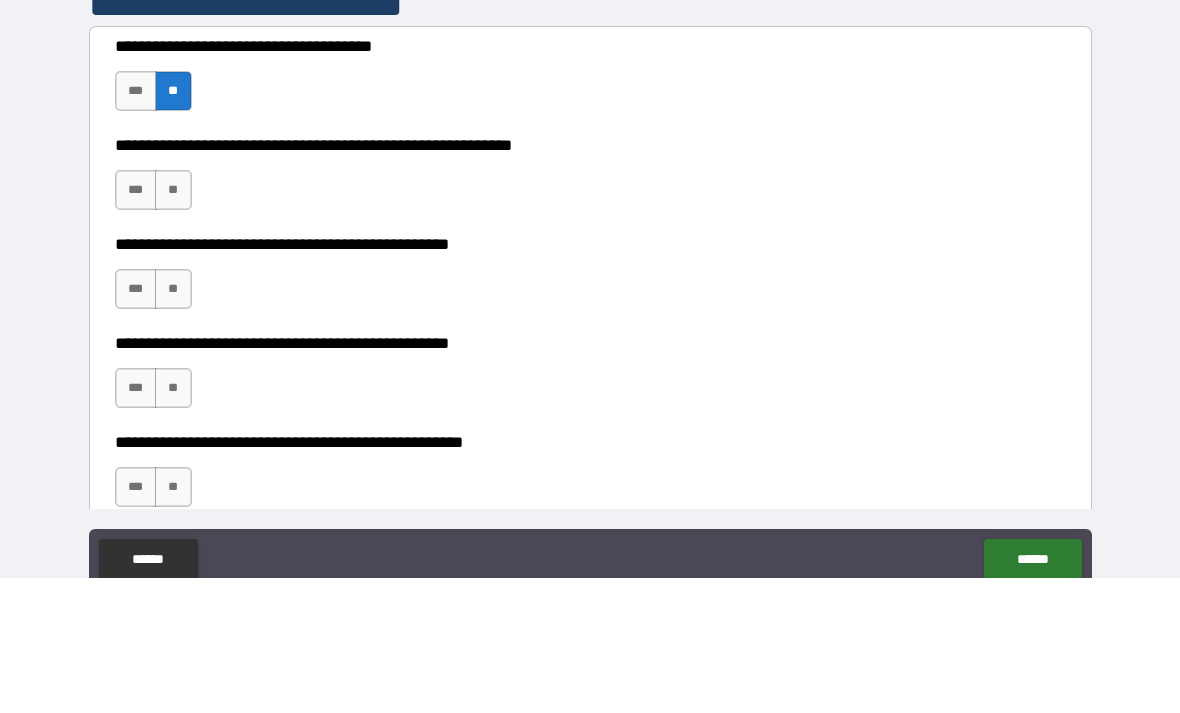 scroll, scrollTop: 64, scrollLeft: 0, axis: vertical 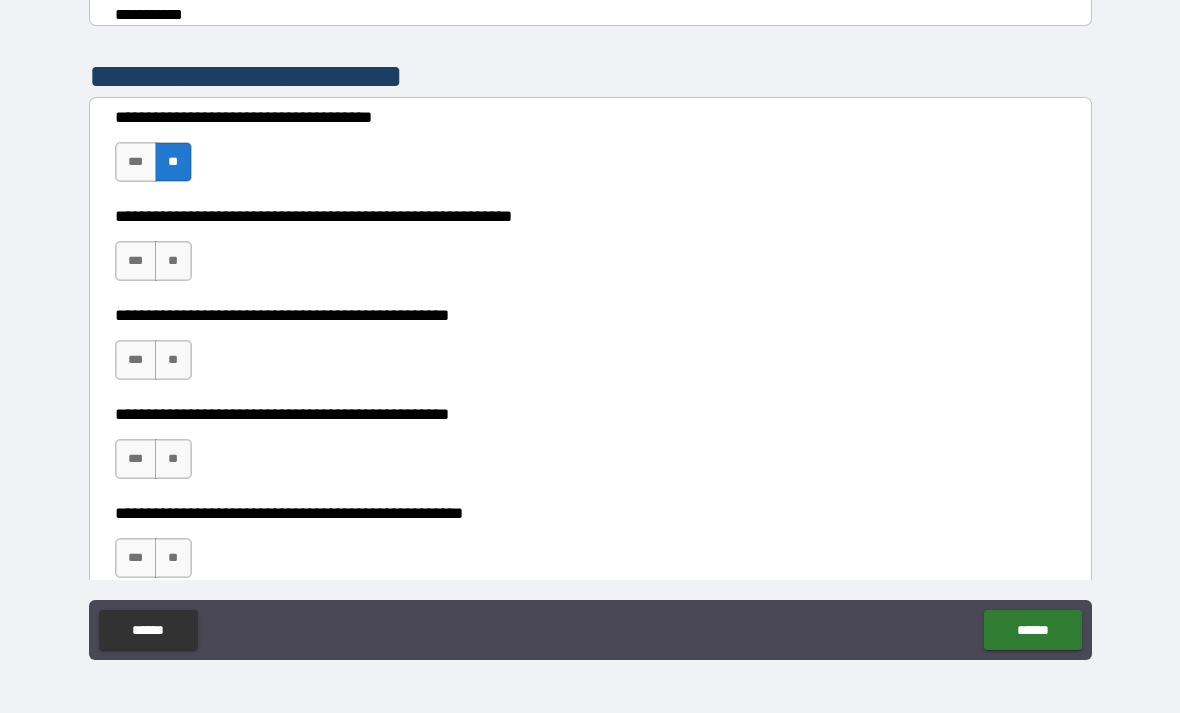 click on "**" at bounding box center [173, 261] 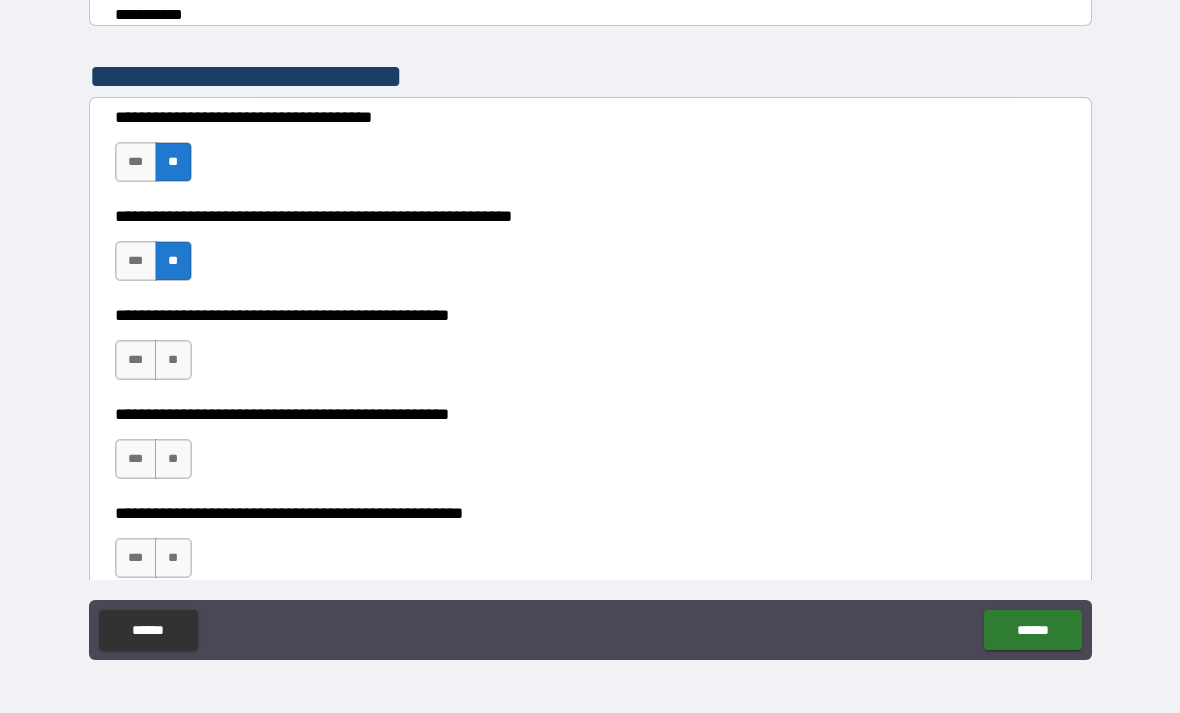 click on "**" at bounding box center (173, 360) 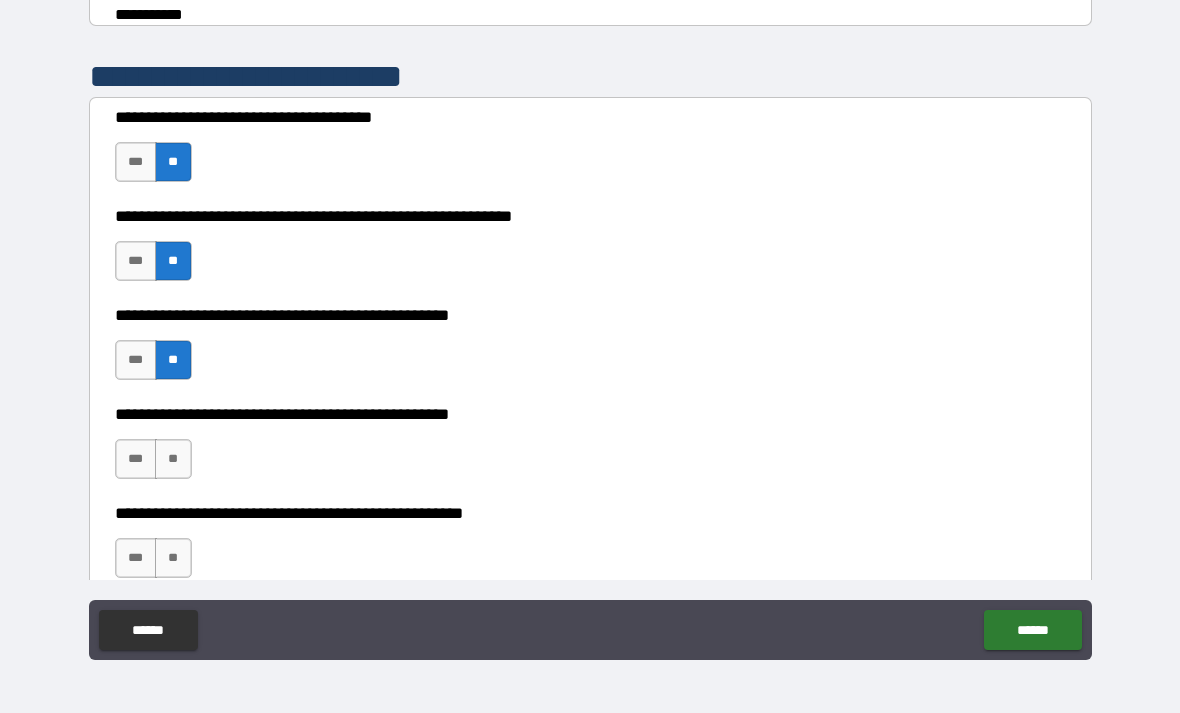 click on "**" at bounding box center [173, 459] 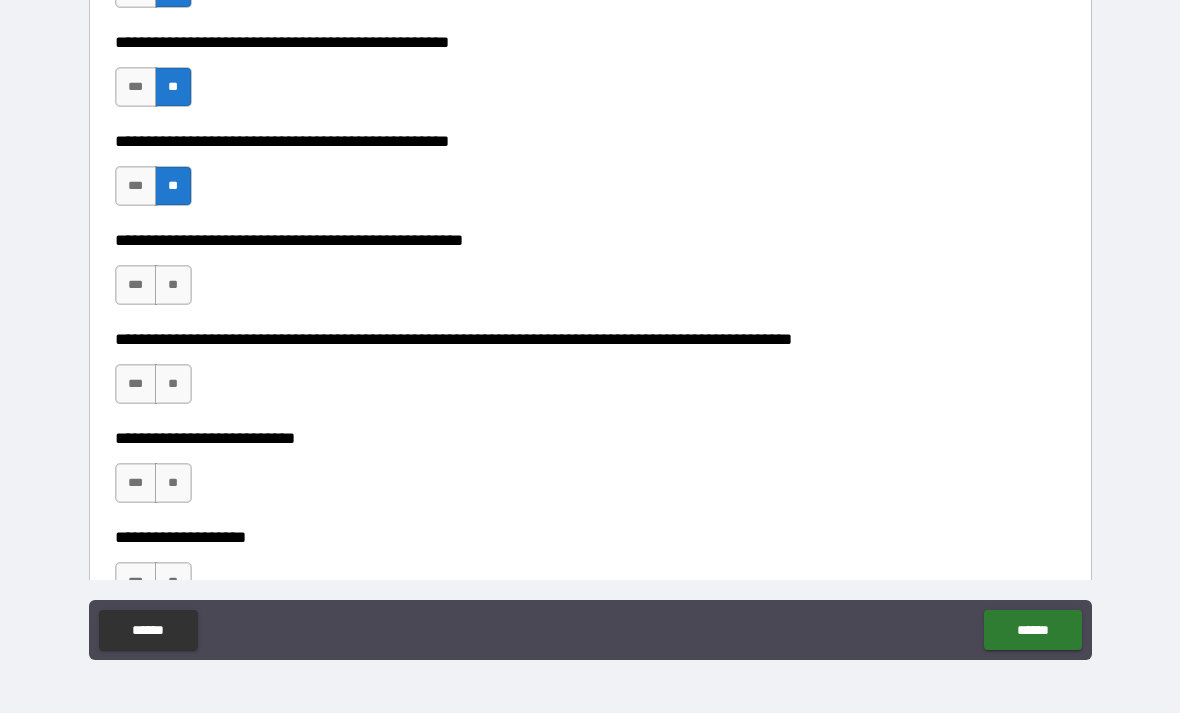 scroll, scrollTop: 632, scrollLeft: 0, axis: vertical 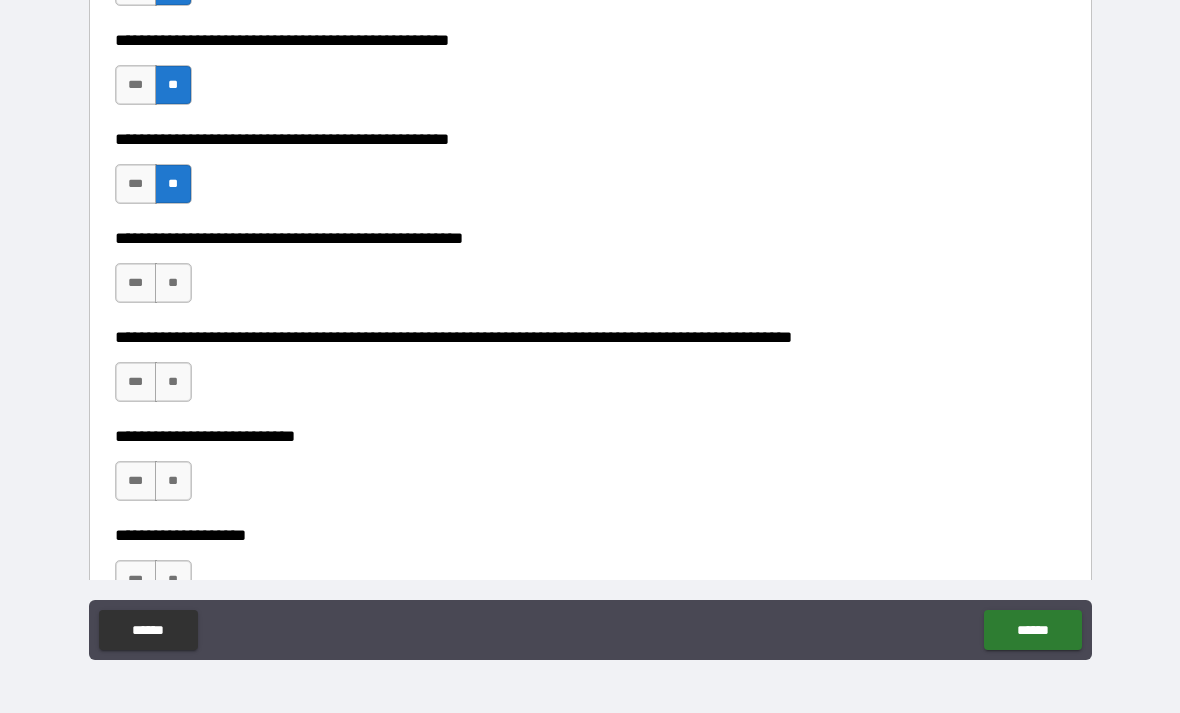 click on "**" at bounding box center [173, 283] 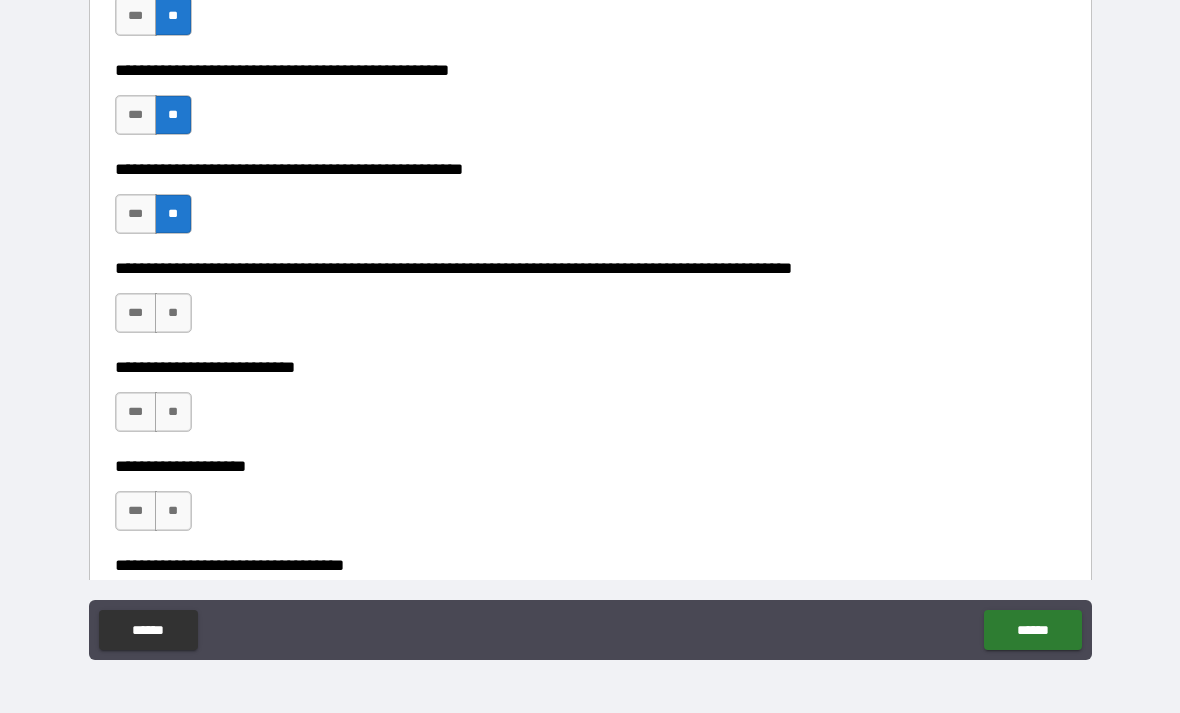 scroll, scrollTop: 752, scrollLeft: 0, axis: vertical 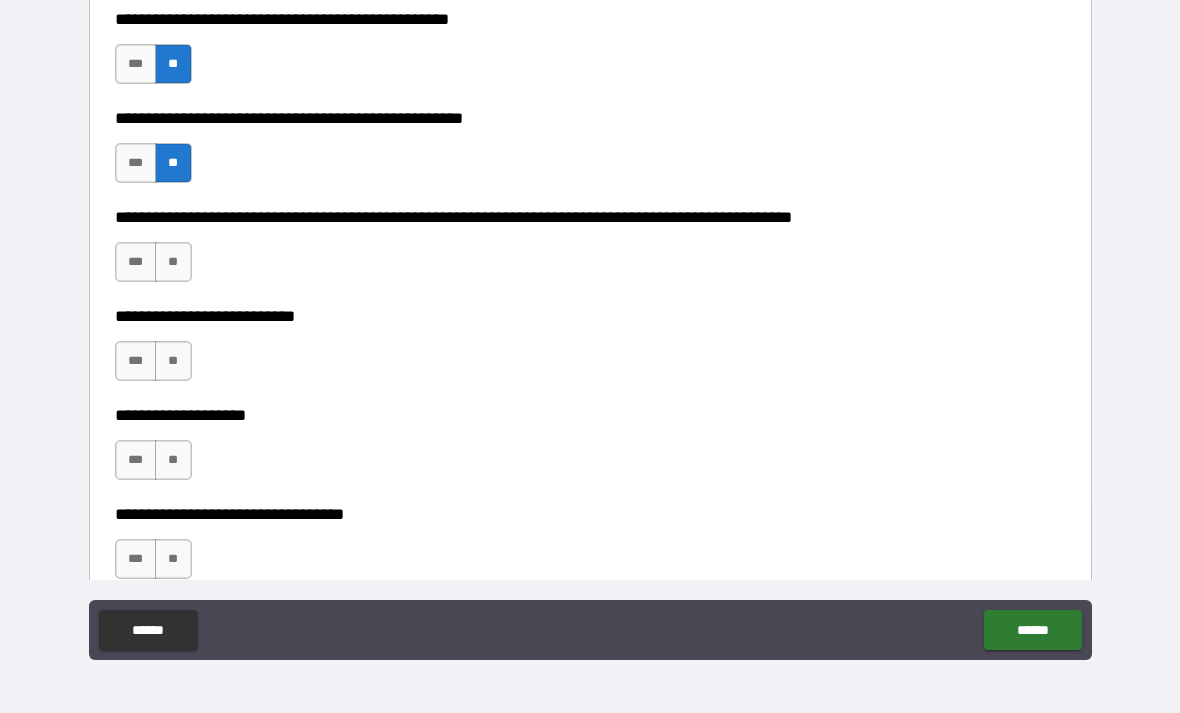 click on "**" at bounding box center [173, 262] 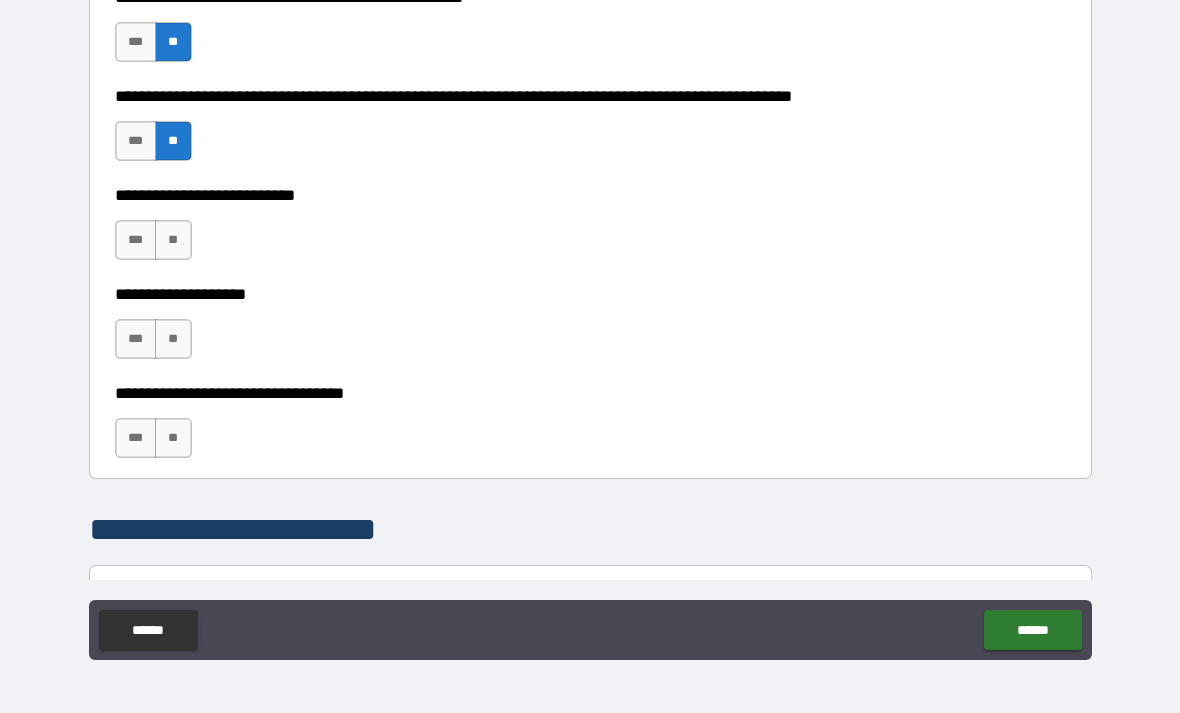 scroll, scrollTop: 874, scrollLeft: 0, axis: vertical 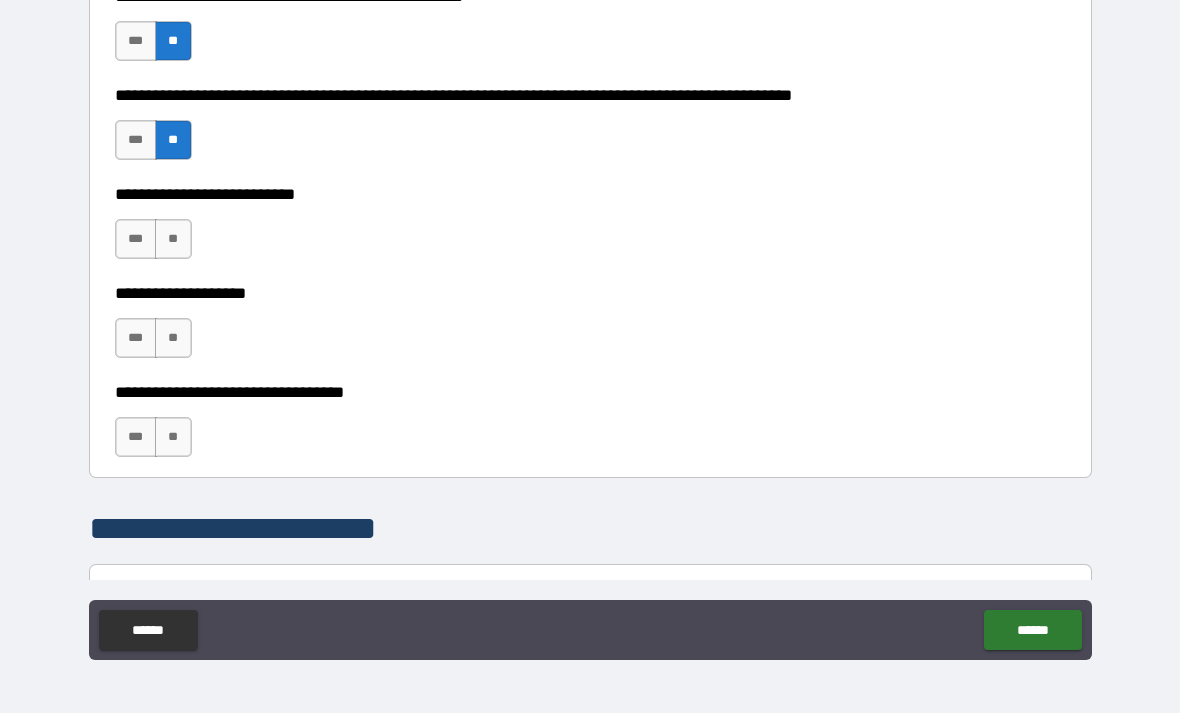 click on "**" at bounding box center [173, 239] 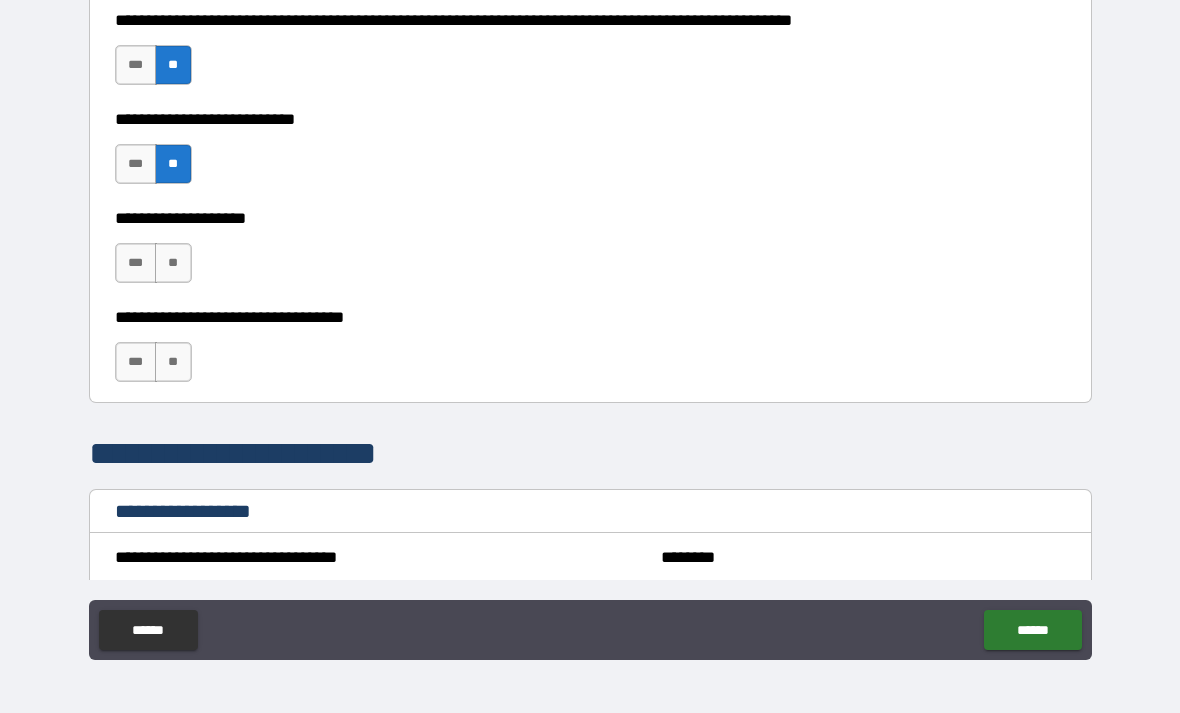 scroll, scrollTop: 950, scrollLeft: 0, axis: vertical 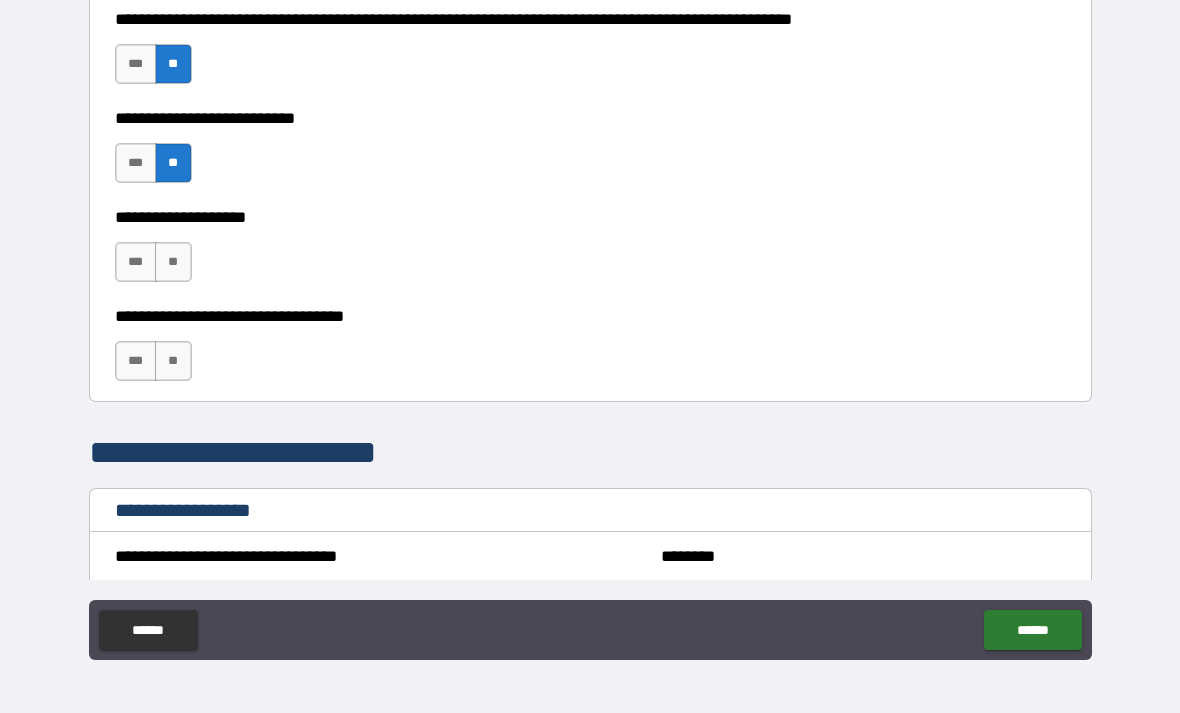 click on "**" at bounding box center (173, 262) 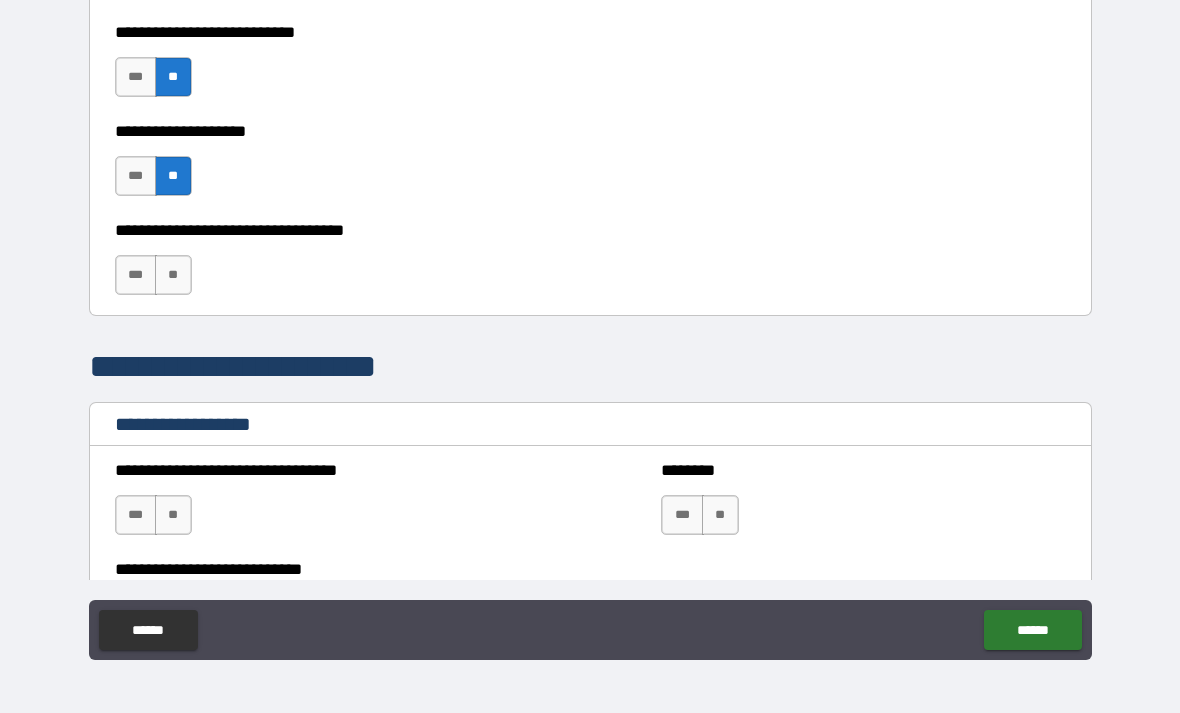 scroll, scrollTop: 1046, scrollLeft: 0, axis: vertical 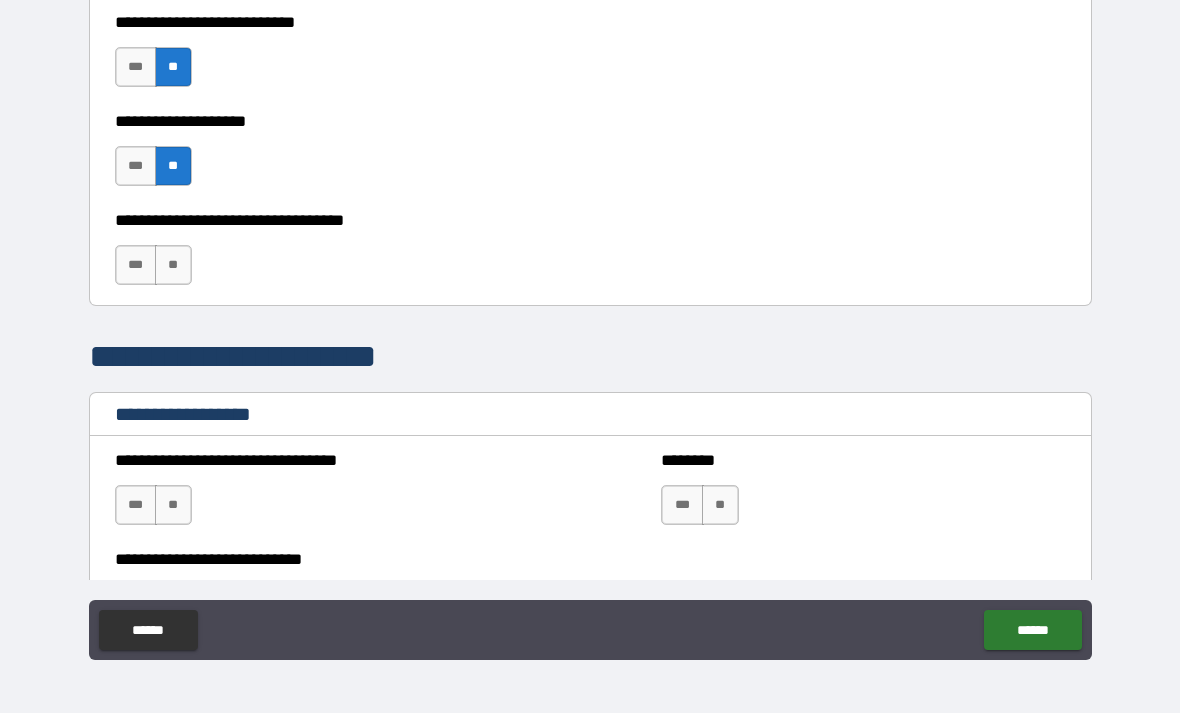 click on "**" at bounding box center [173, 265] 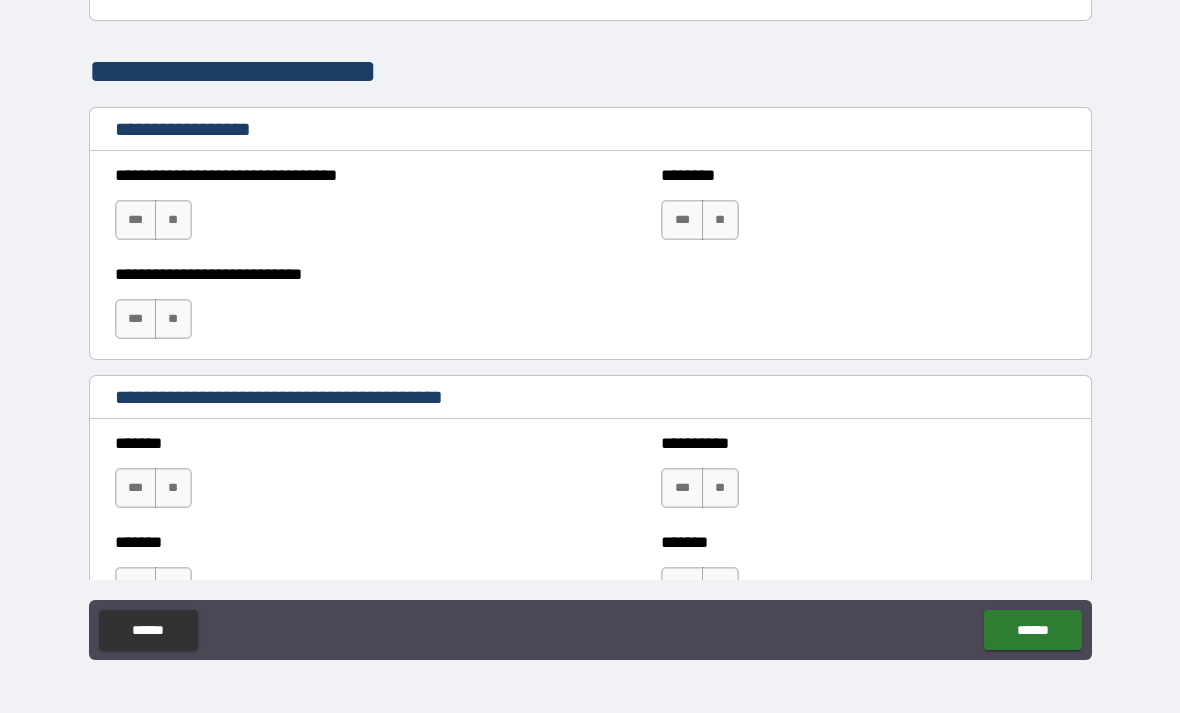 scroll, scrollTop: 1338, scrollLeft: 0, axis: vertical 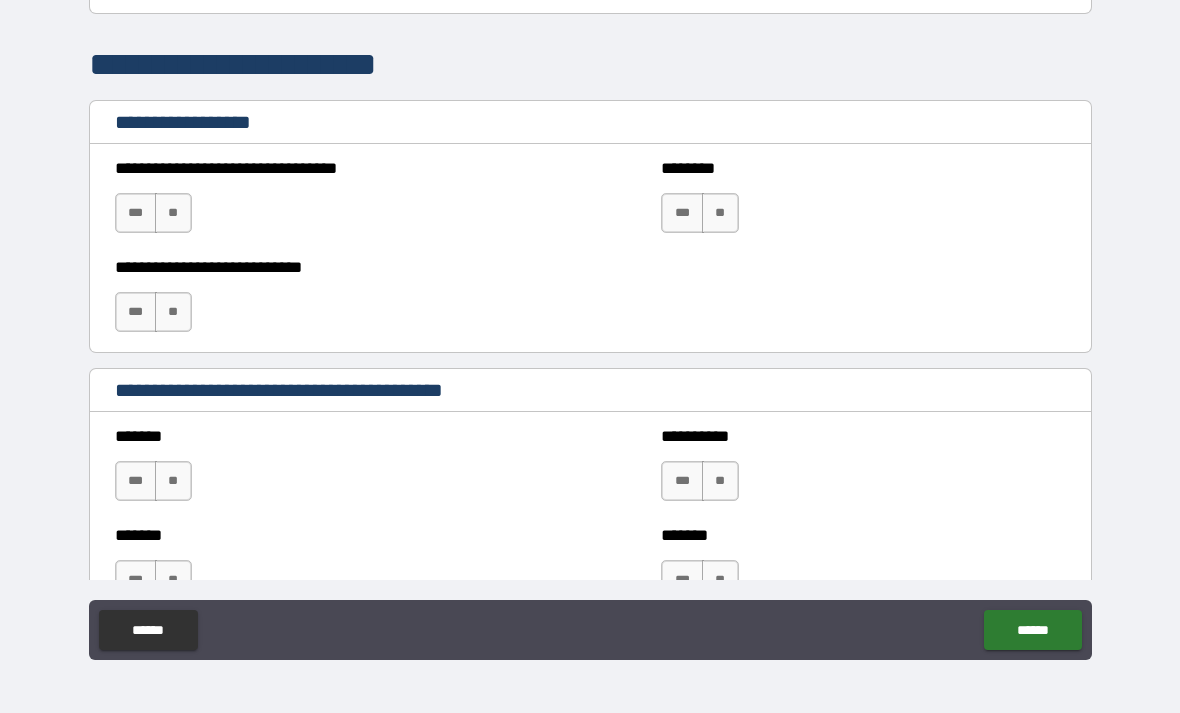 click on "**" at bounding box center (173, 213) 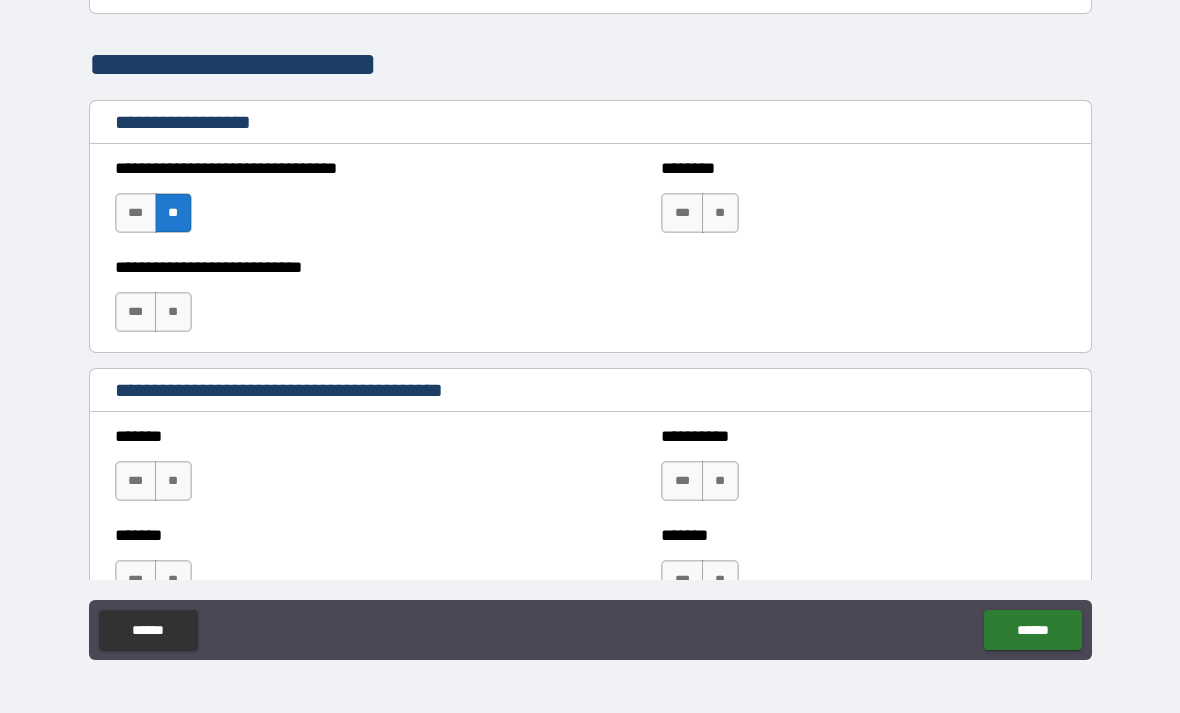 click on "**" at bounding box center [720, 213] 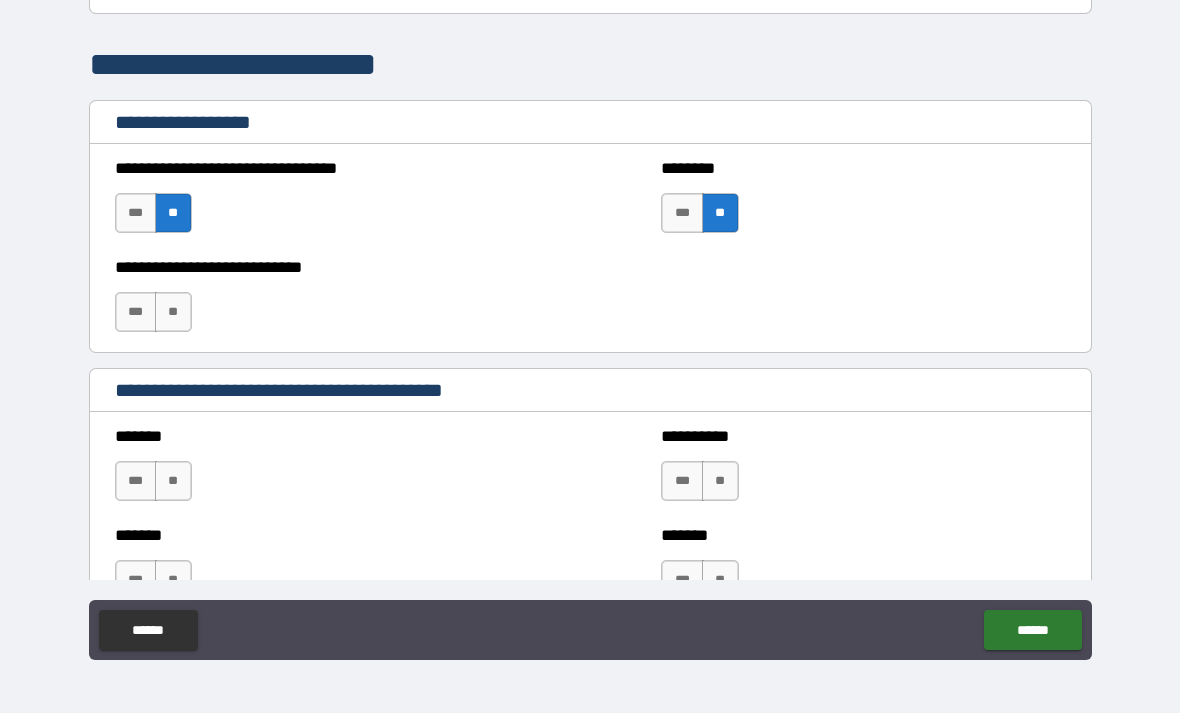 click on "**" at bounding box center [173, 312] 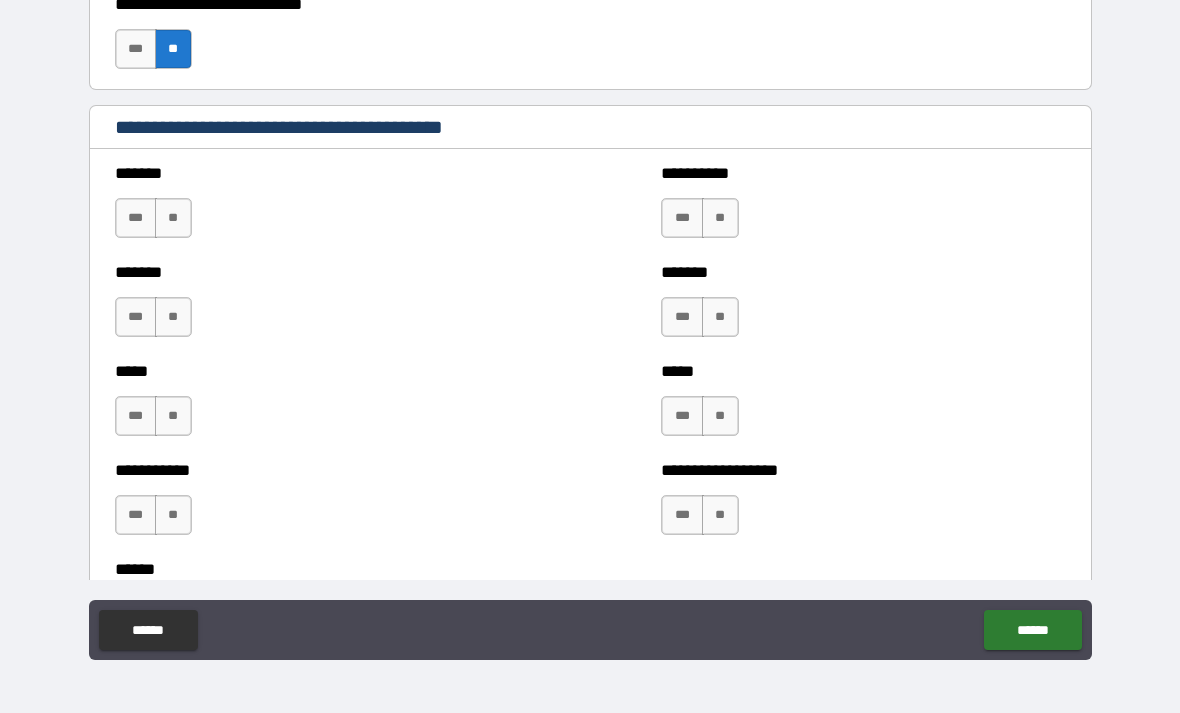 scroll, scrollTop: 1605, scrollLeft: 0, axis: vertical 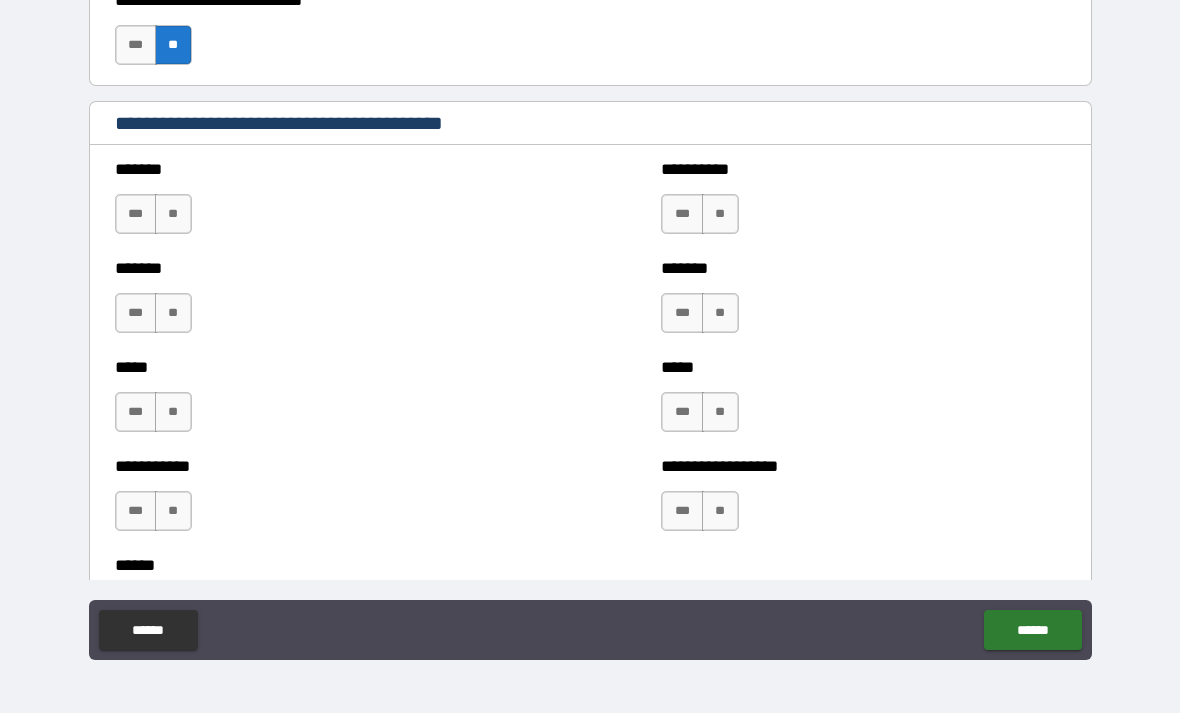 click on "**" at bounding box center (173, 214) 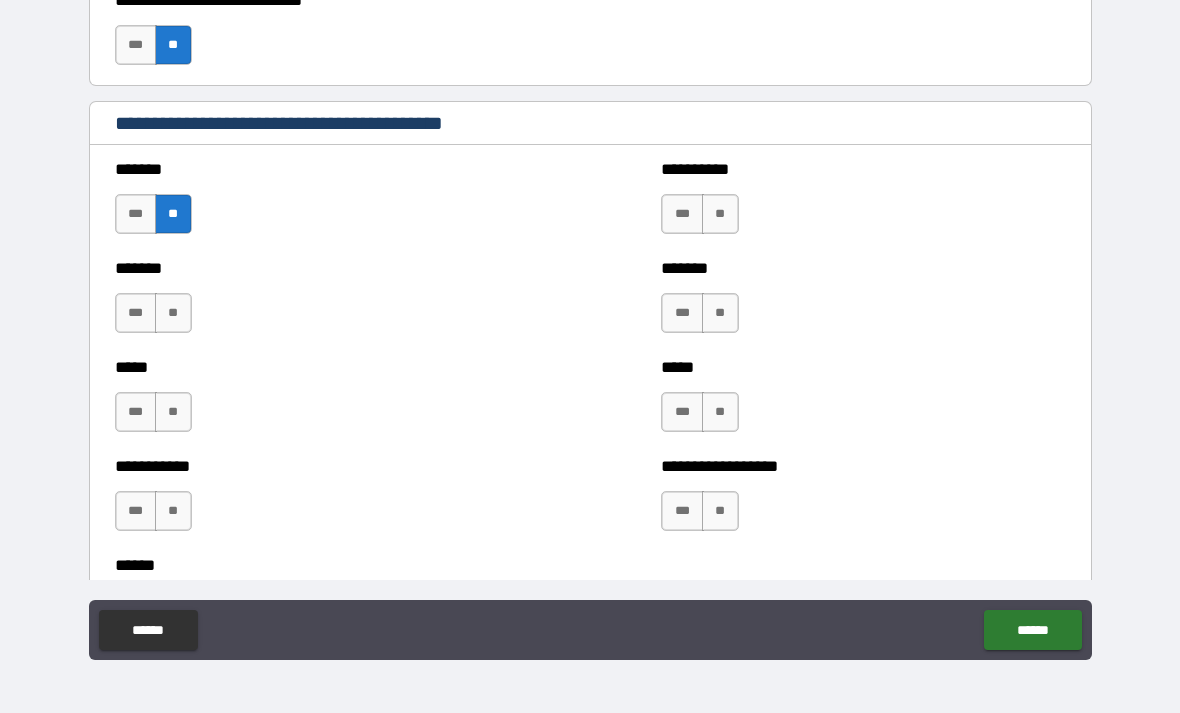 click on "**" at bounding box center (173, 313) 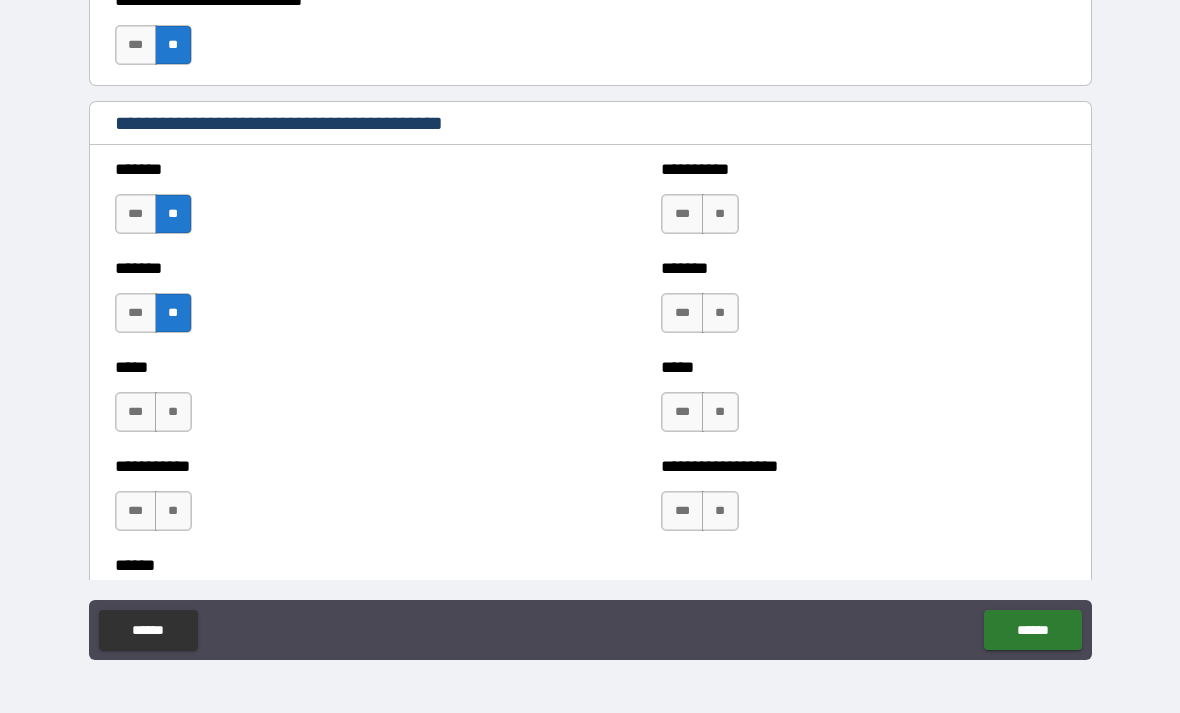 click on "**" at bounding box center (173, 412) 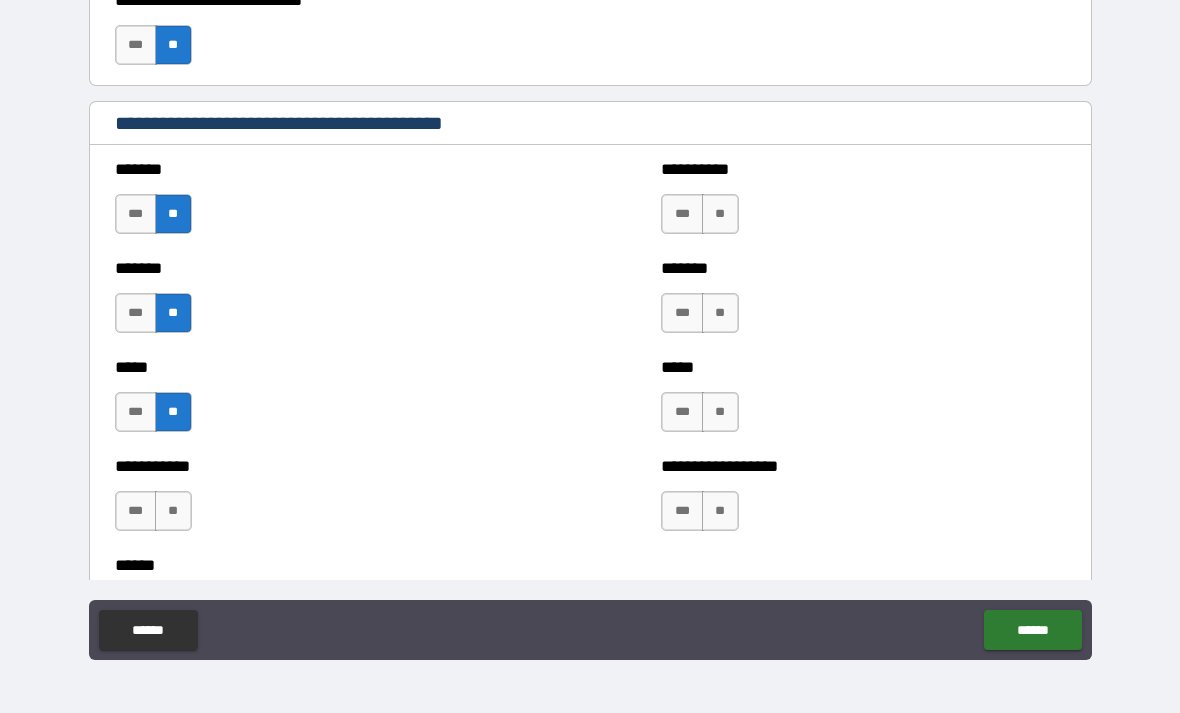 click on "**" at bounding box center (173, 511) 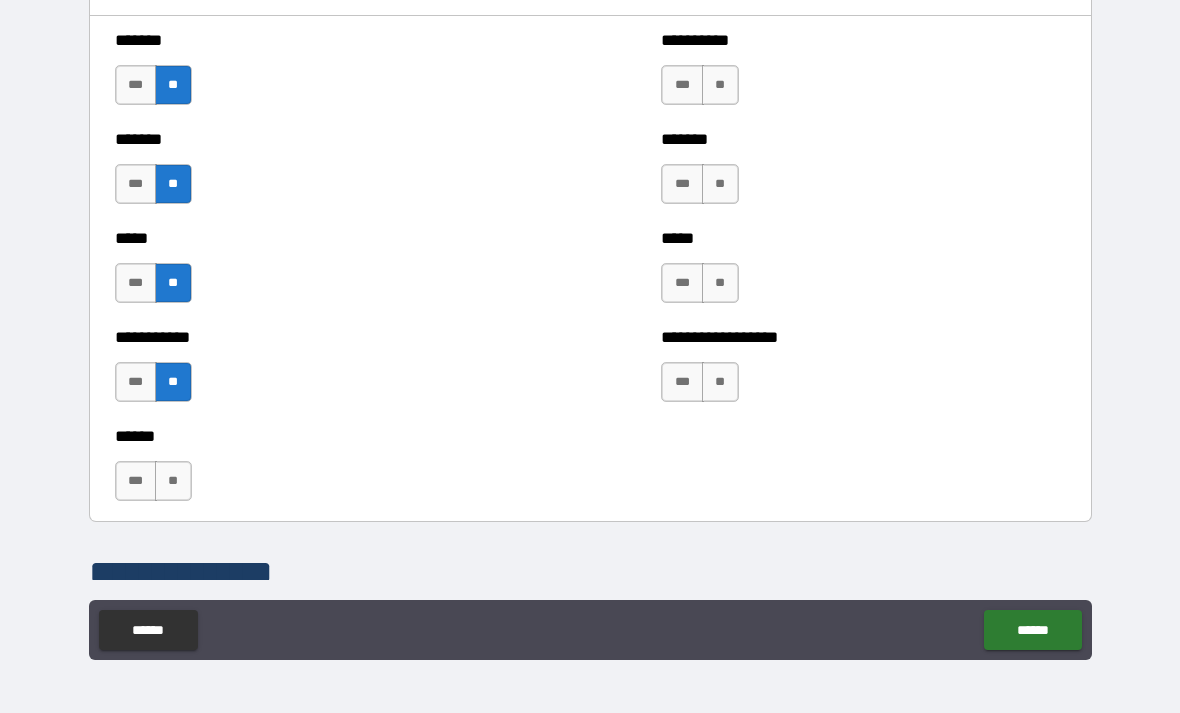 scroll, scrollTop: 1743, scrollLeft: 0, axis: vertical 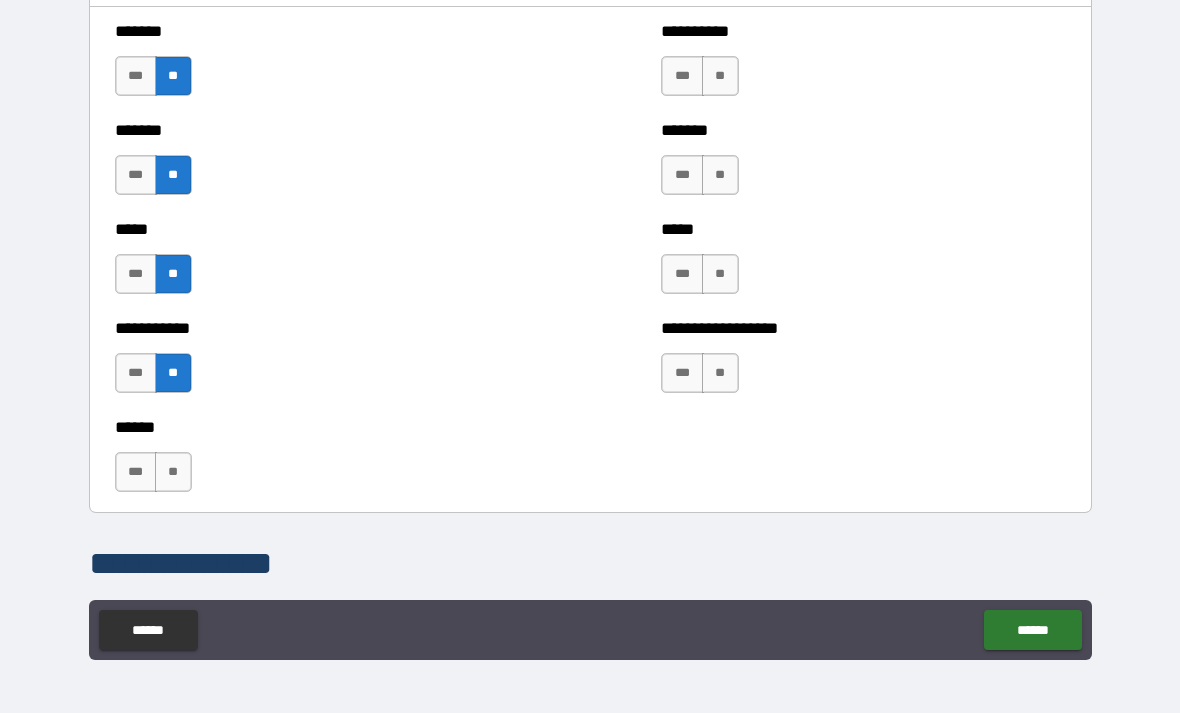 click on "**" at bounding box center [720, 76] 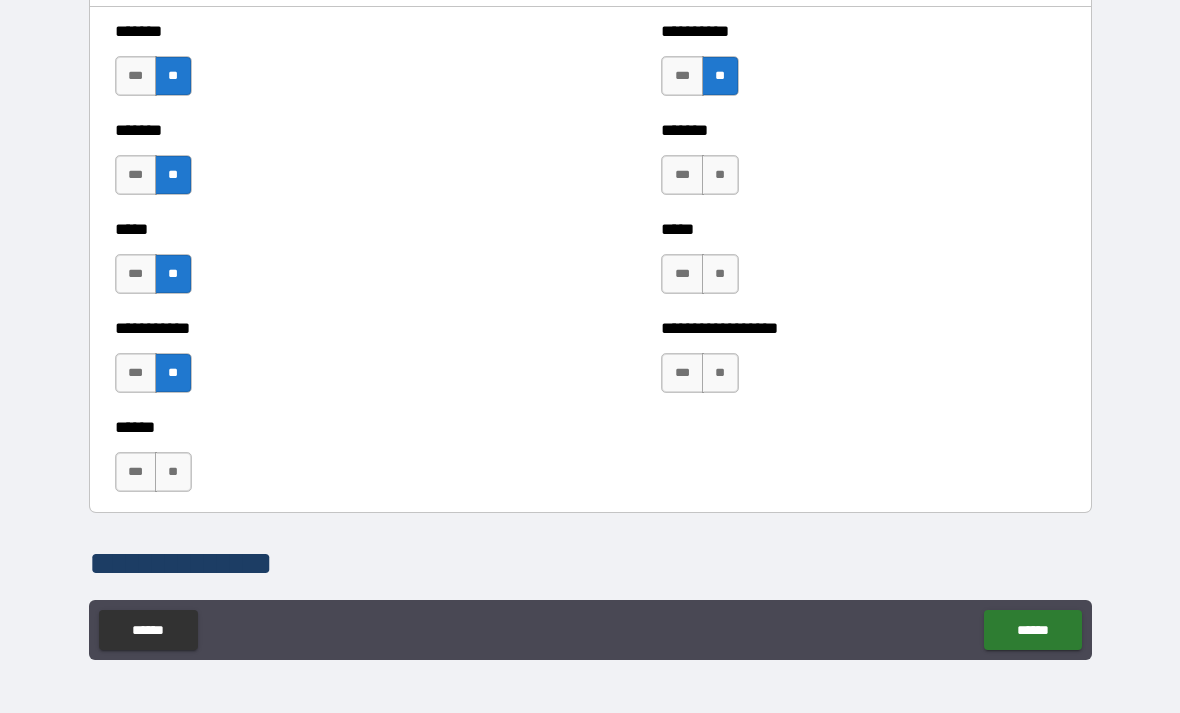 click on "**" at bounding box center [720, 175] 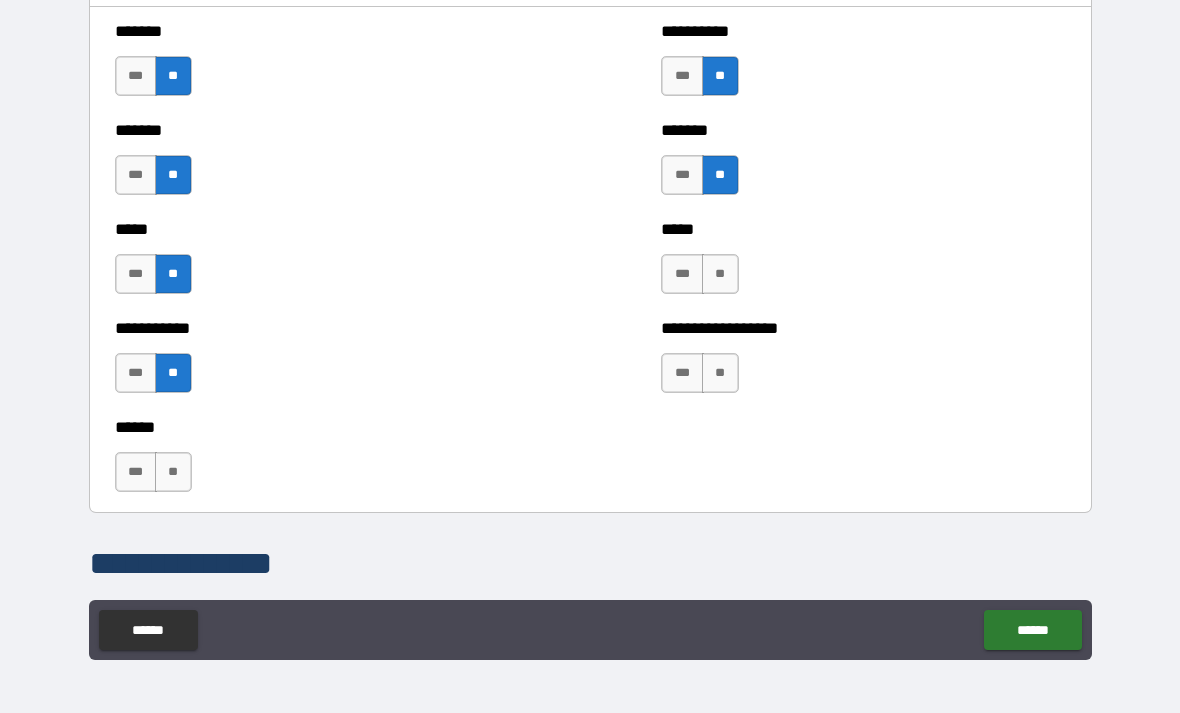 click on "**" at bounding box center [720, 274] 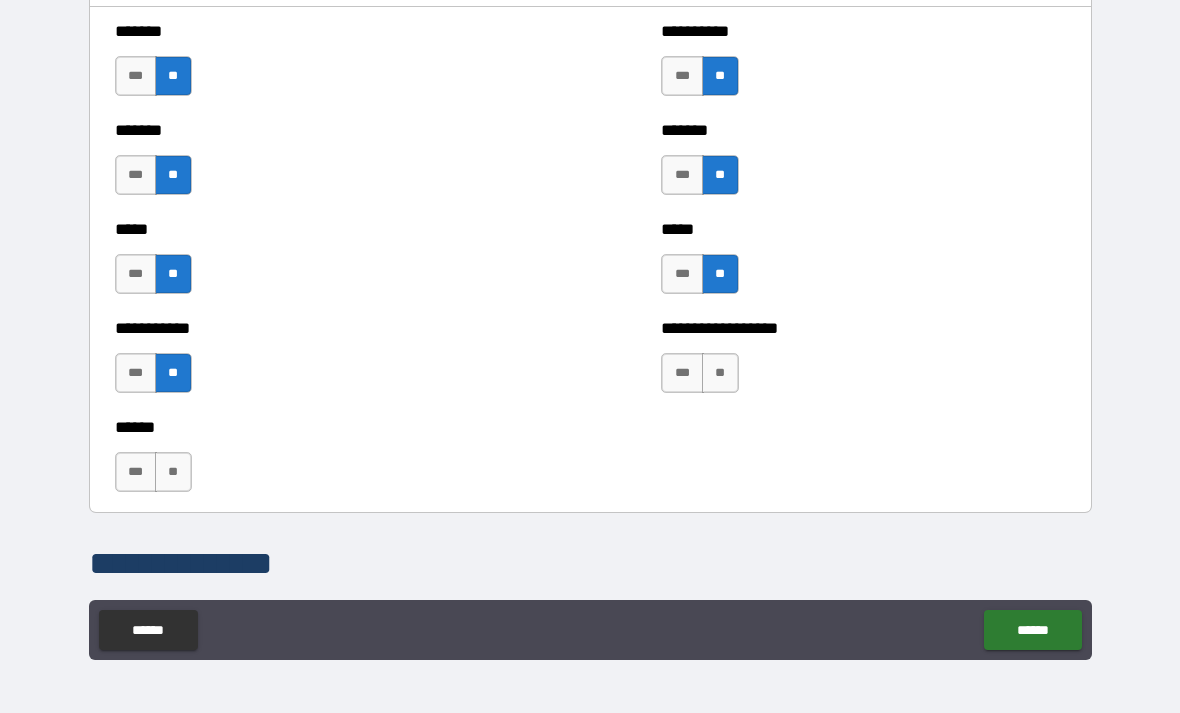 click on "**" at bounding box center [720, 373] 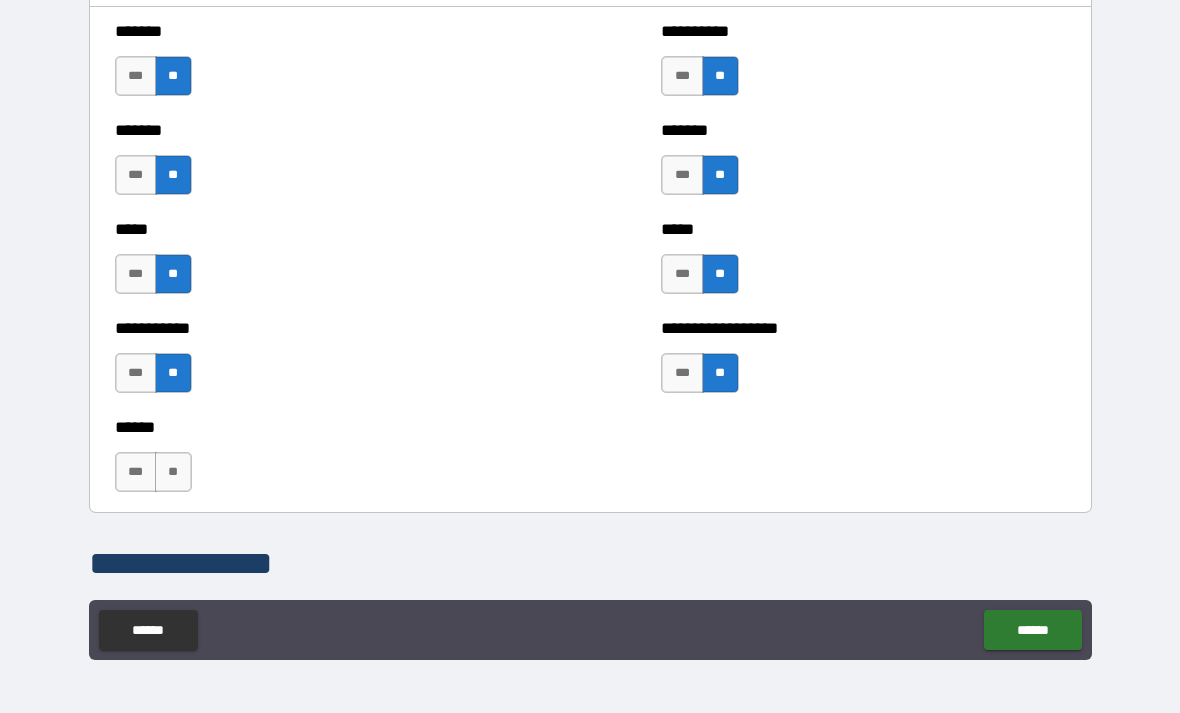 click on "**" at bounding box center (173, 472) 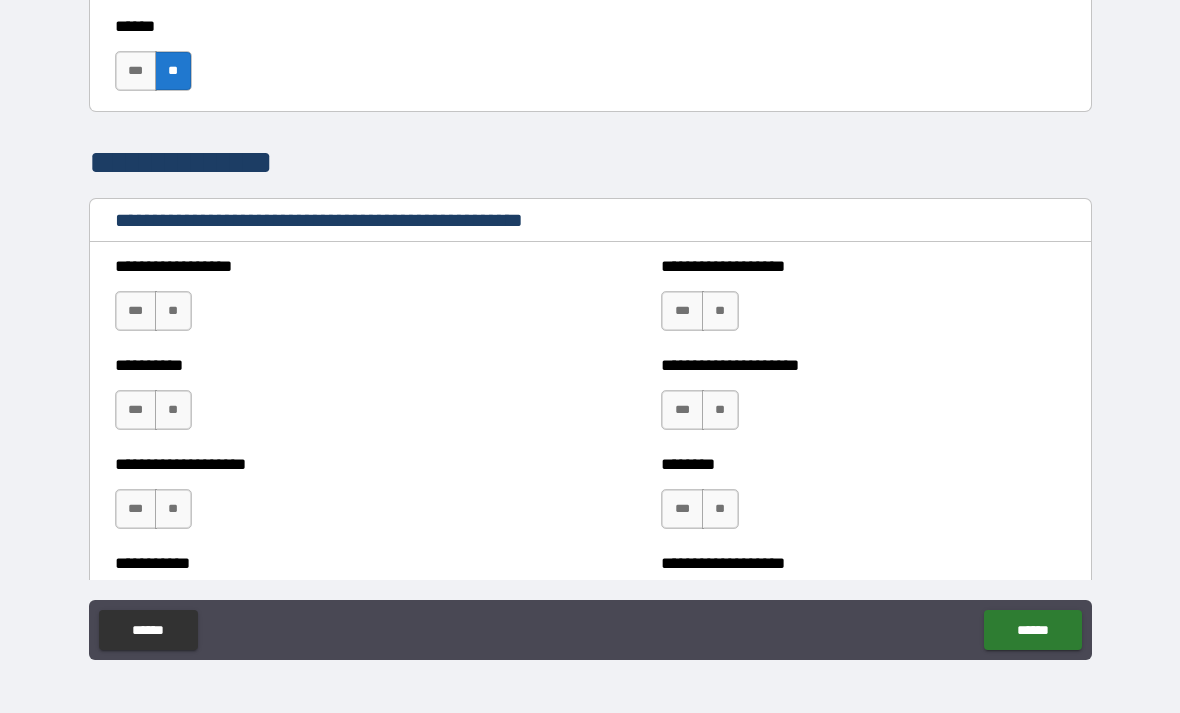 scroll, scrollTop: 2194, scrollLeft: 0, axis: vertical 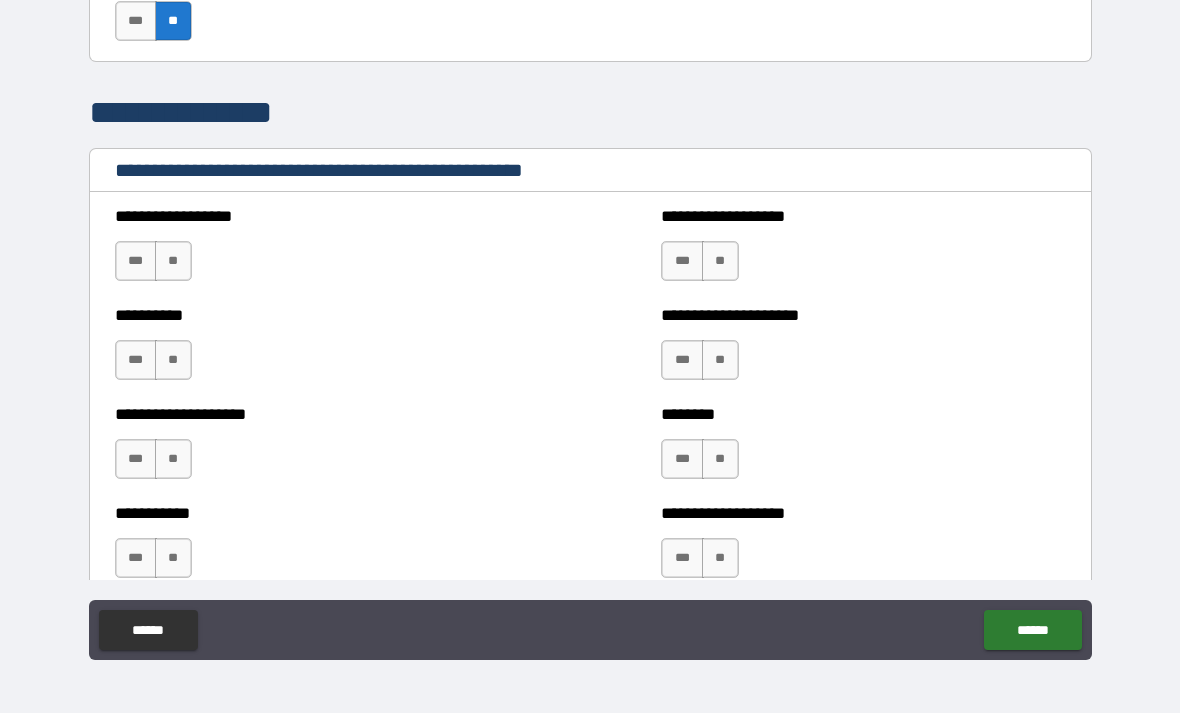 click on "**" at bounding box center (173, 261) 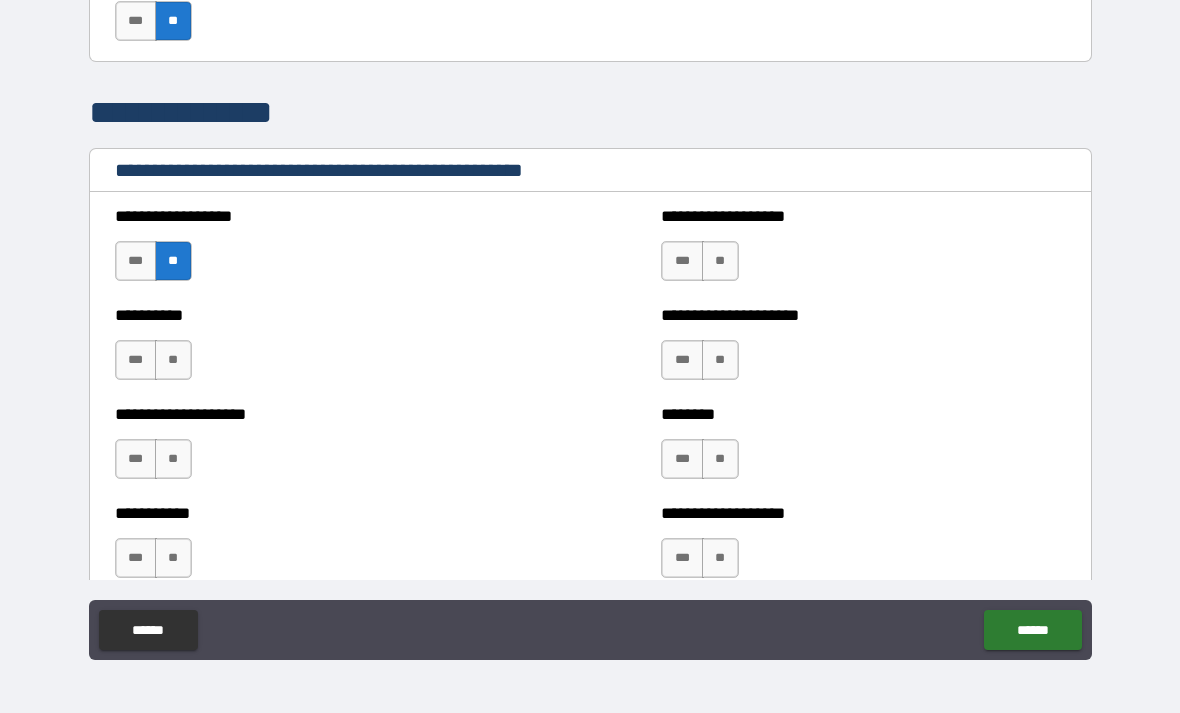 click on "**" at bounding box center (173, 360) 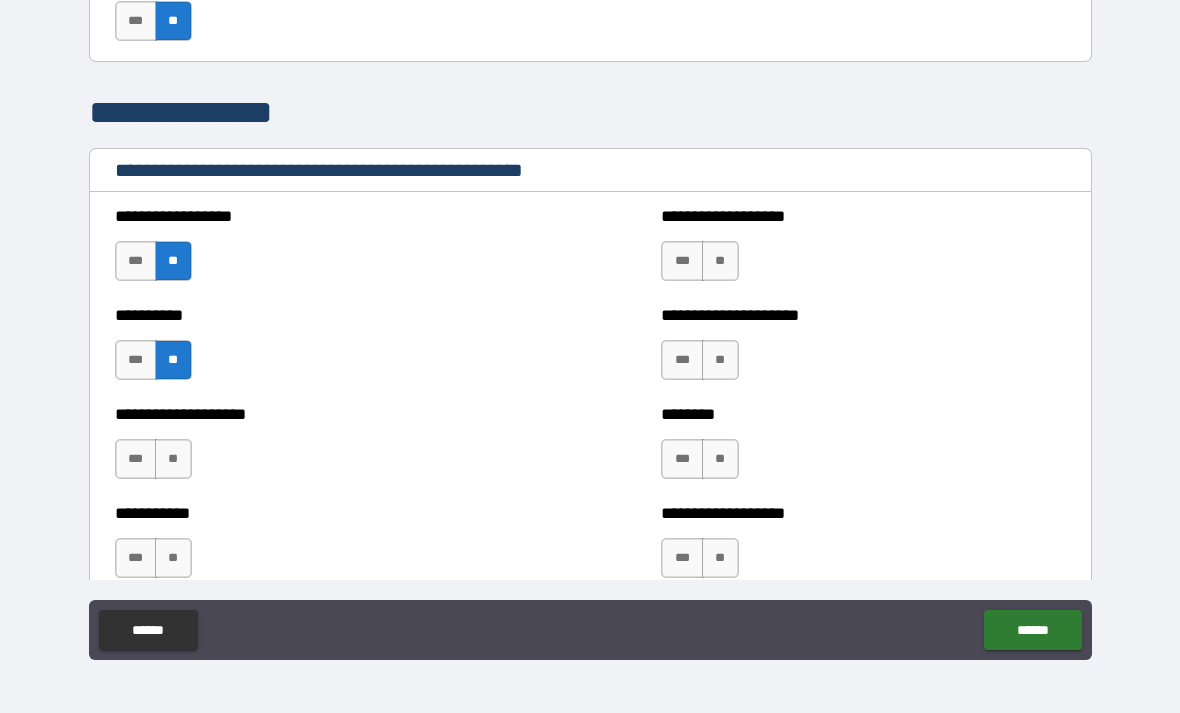 click on "**" at bounding box center (720, 261) 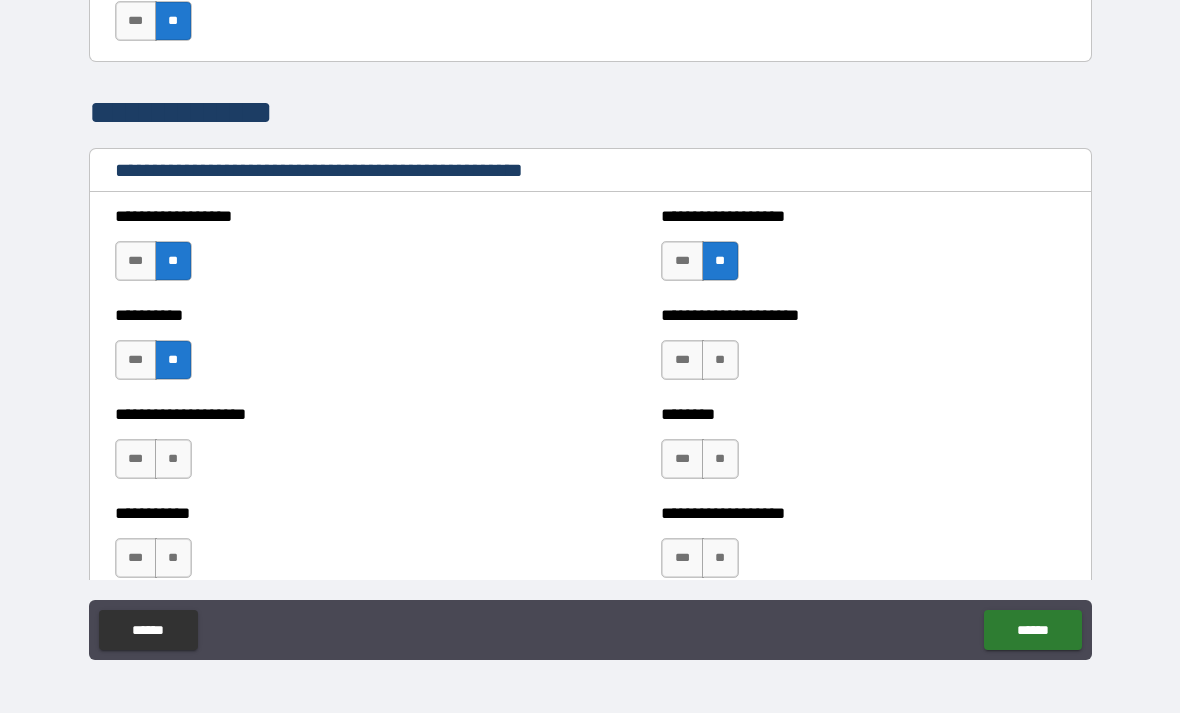 click on "**" at bounding box center [720, 360] 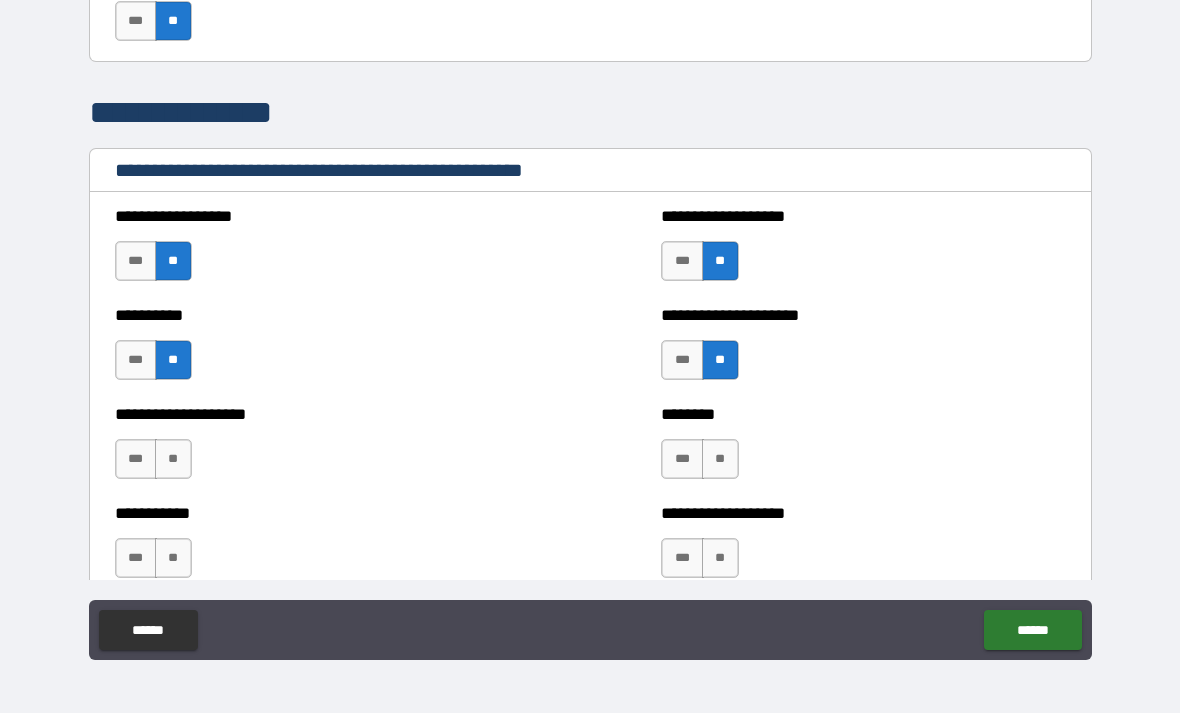 click on "**" at bounding box center [720, 459] 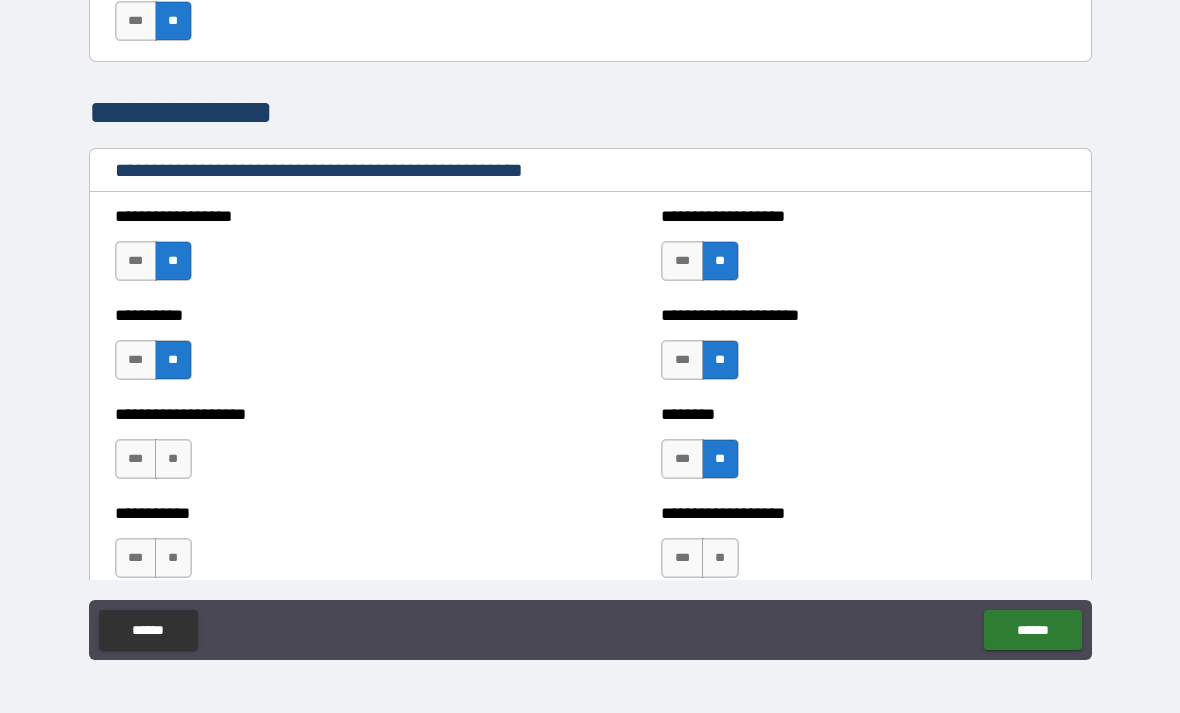 click on "**" at bounding box center (173, 459) 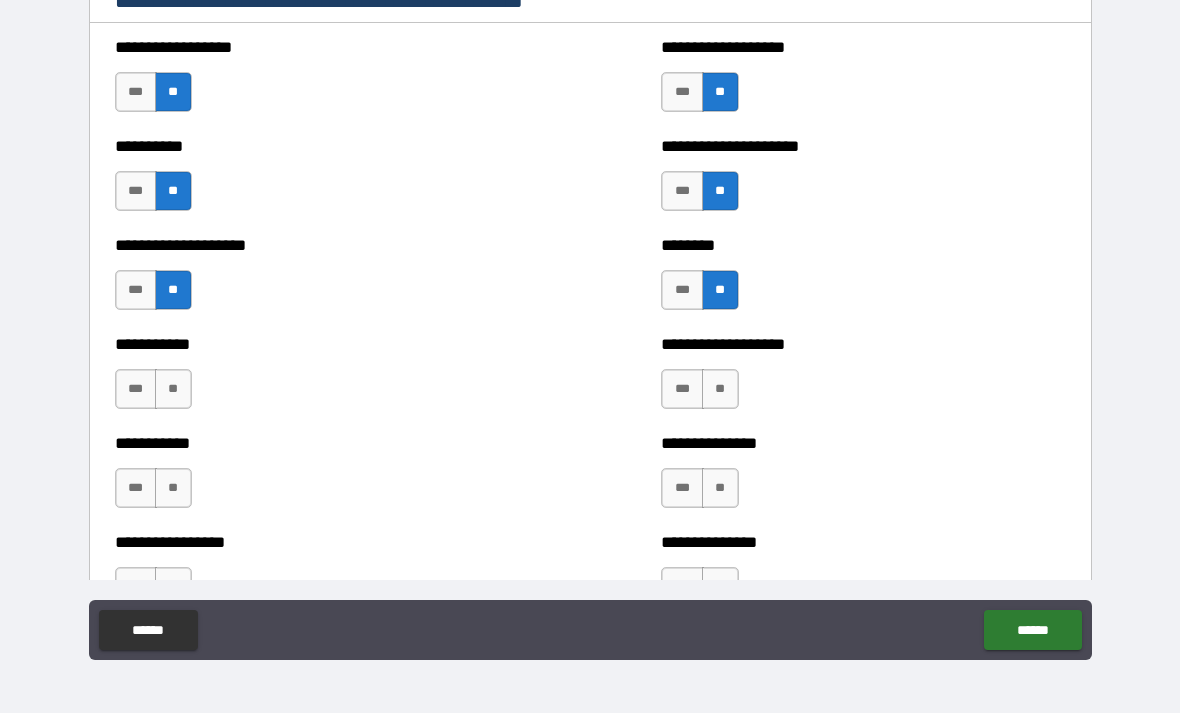 scroll, scrollTop: 2369, scrollLeft: 0, axis: vertical 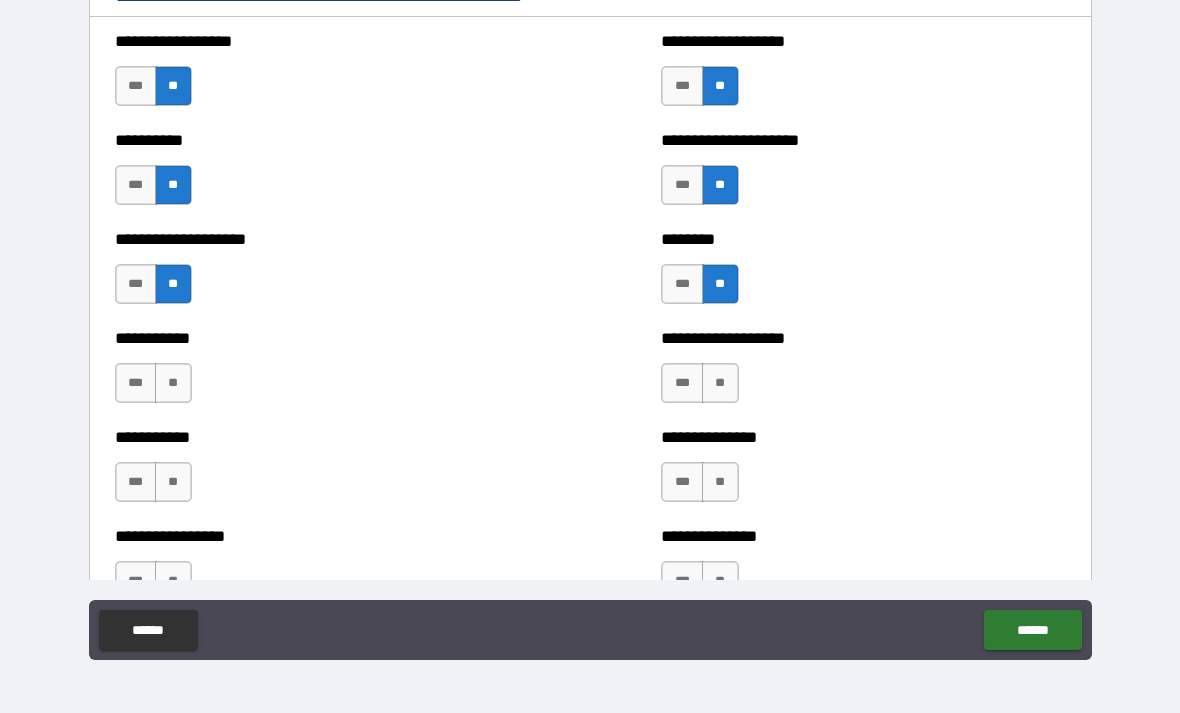 click on "**" at bounding box center [720, 383] 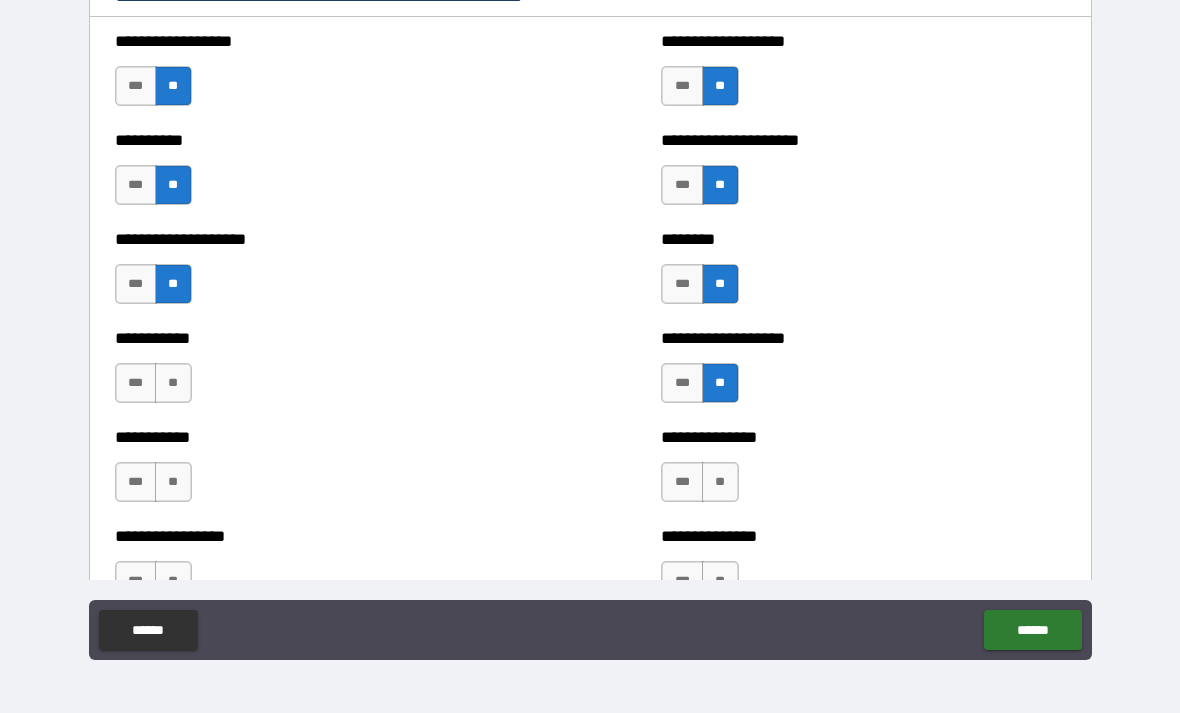 click on "**" at bounding box center (720, 482) 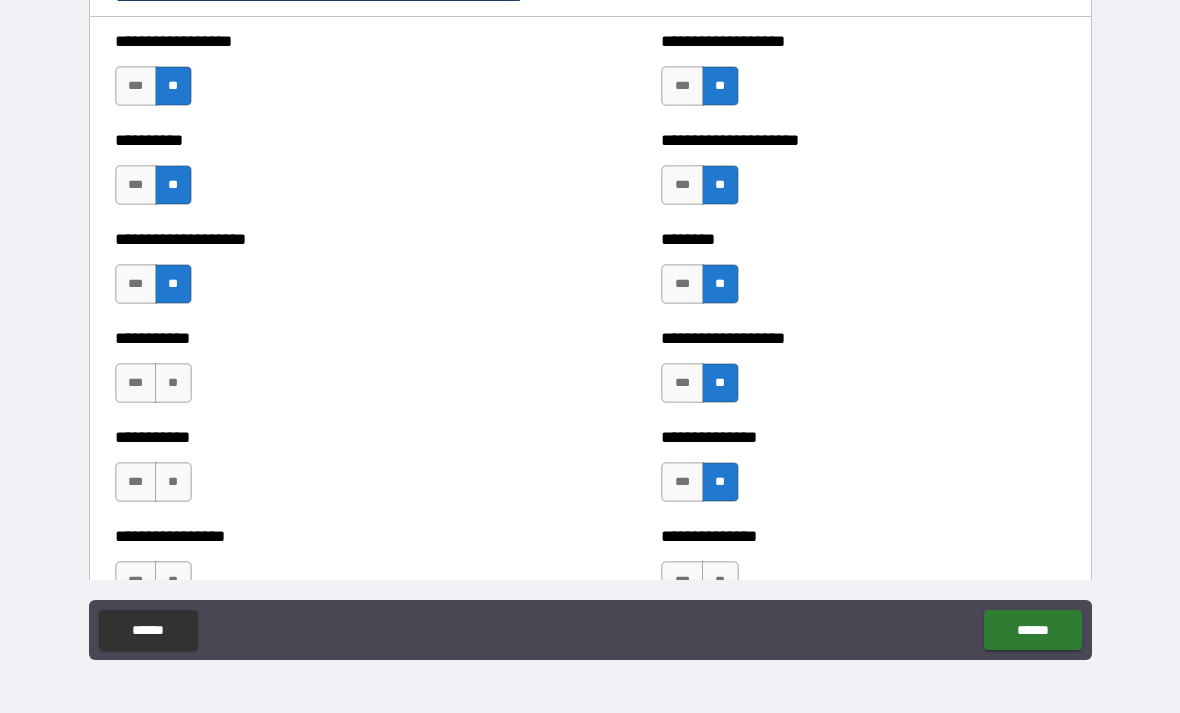 click on "**" at bounding box center [173, 383] 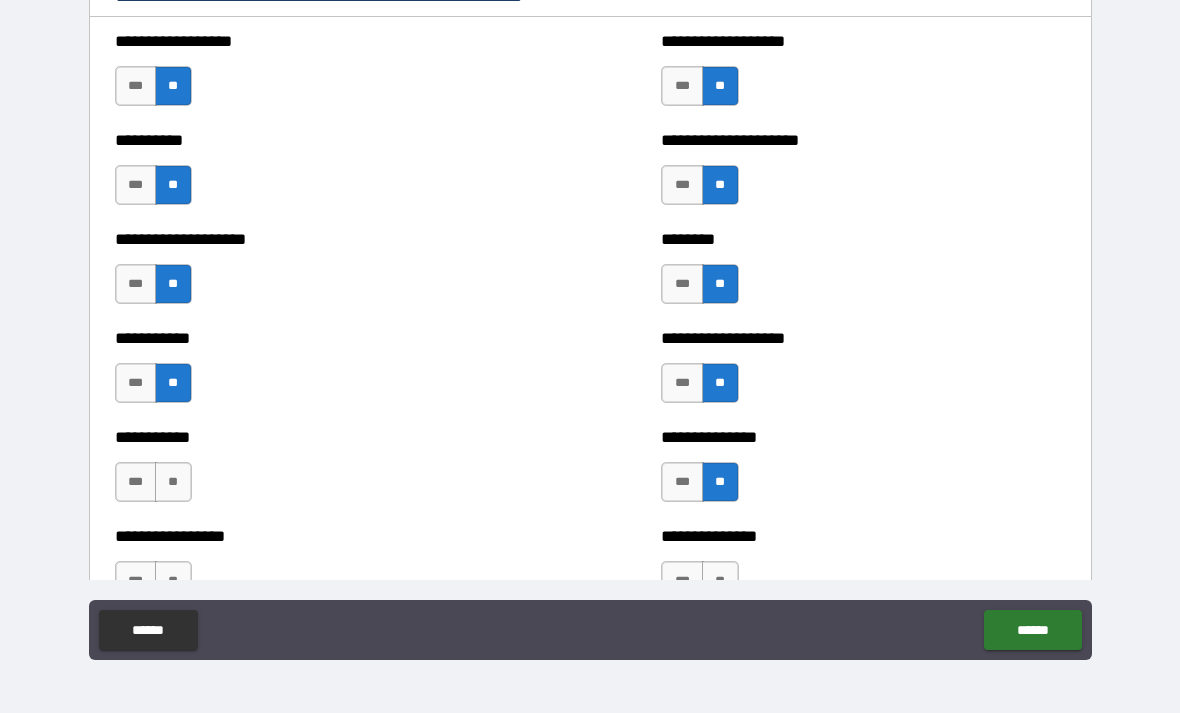 click on "**" at bounding box center (173, 482) 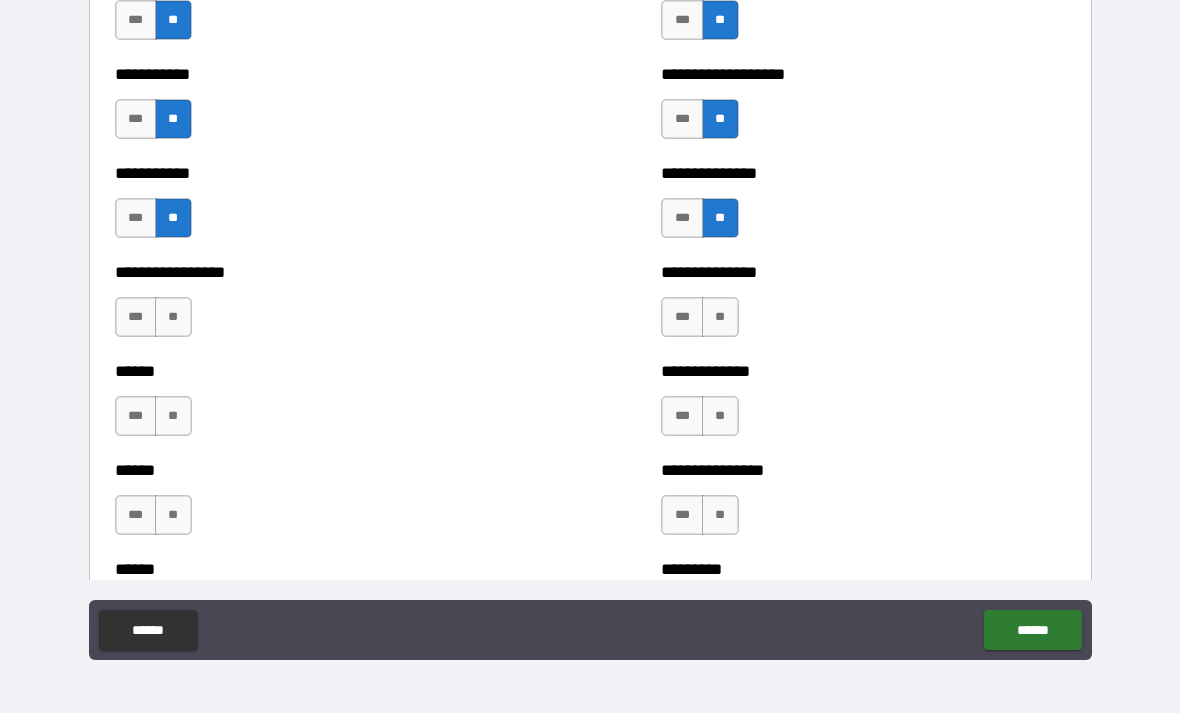 scroll, scrollTop: 2636, scrollLeft: 0, axis: vertical 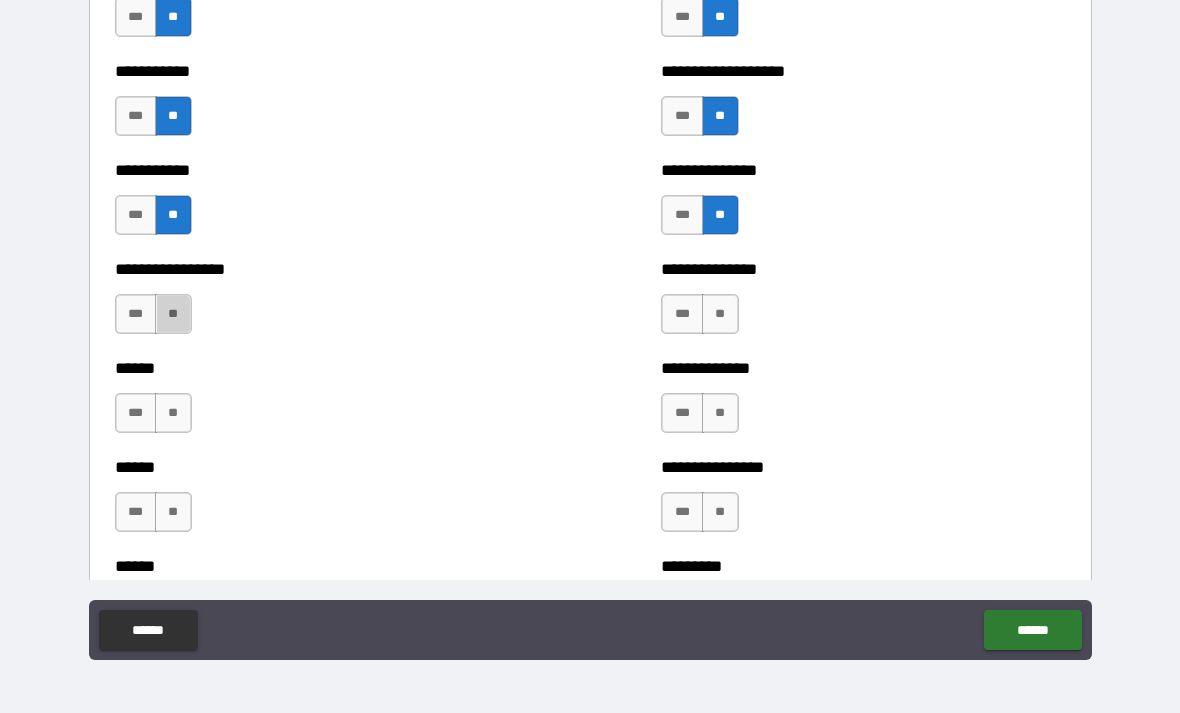 click on "**" at bounding box center (173, 314) 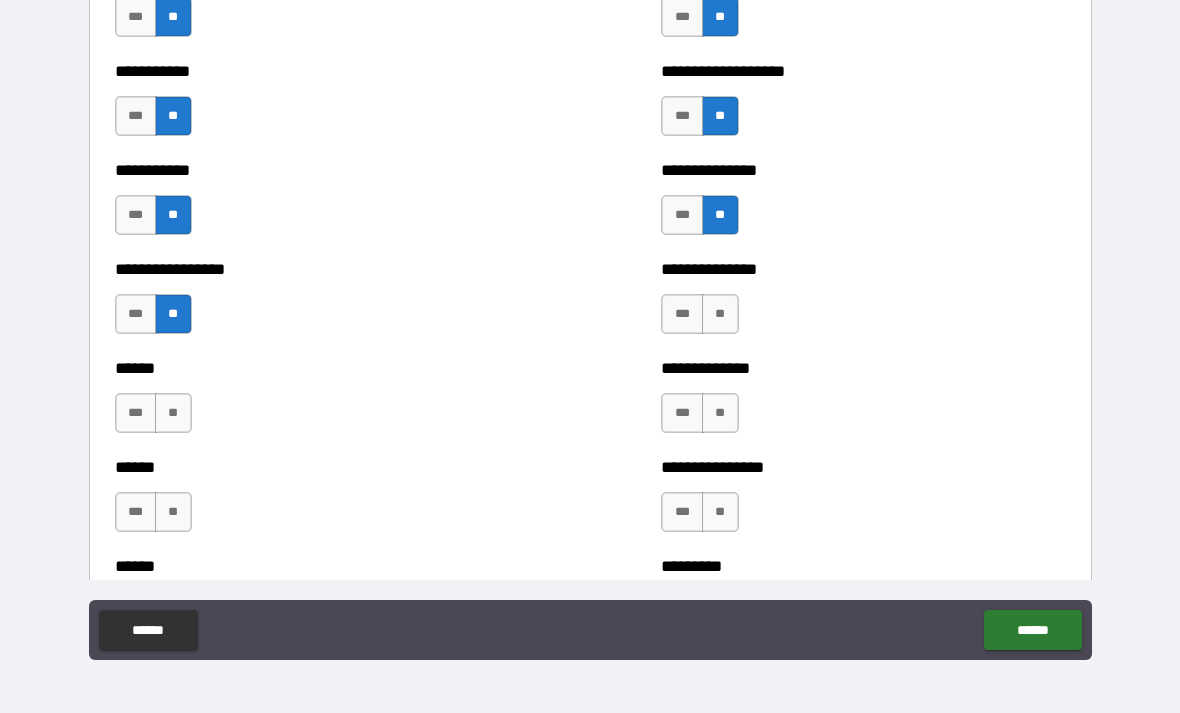 click on "**" at bounding box center [173, 413] 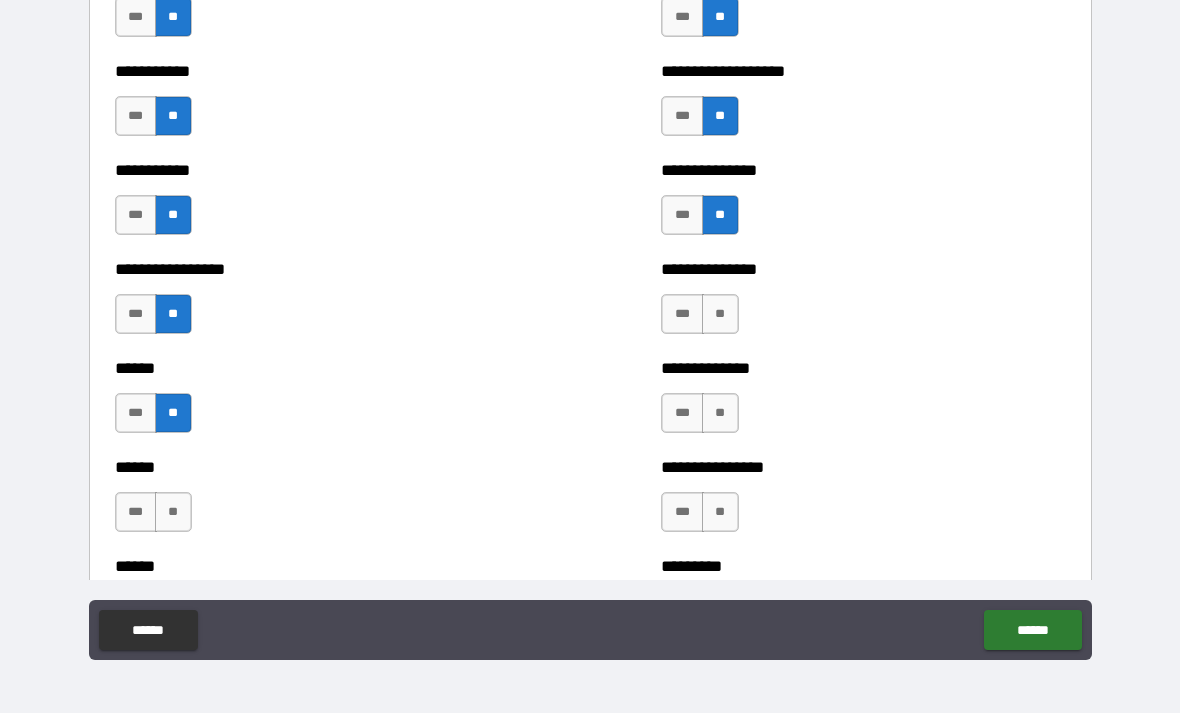 click on "**" at bounding box center [173, 512] 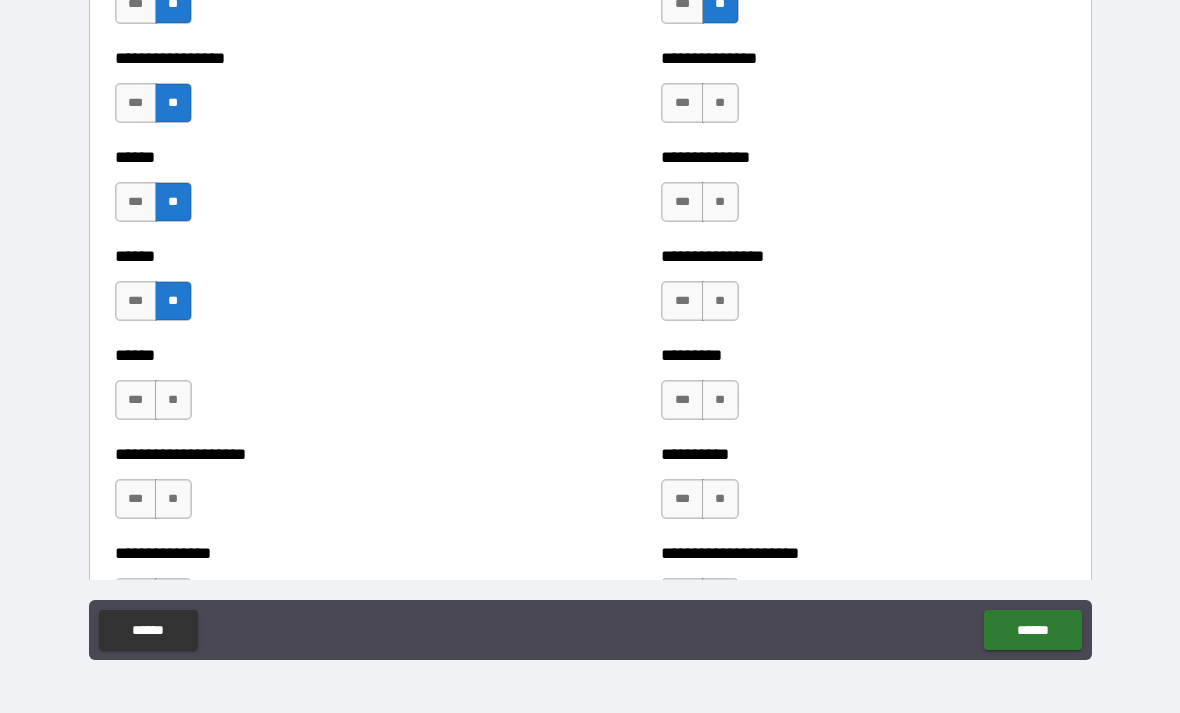 scroll, scrollTop: 2849, scrollLeft: 0, axis: vertical 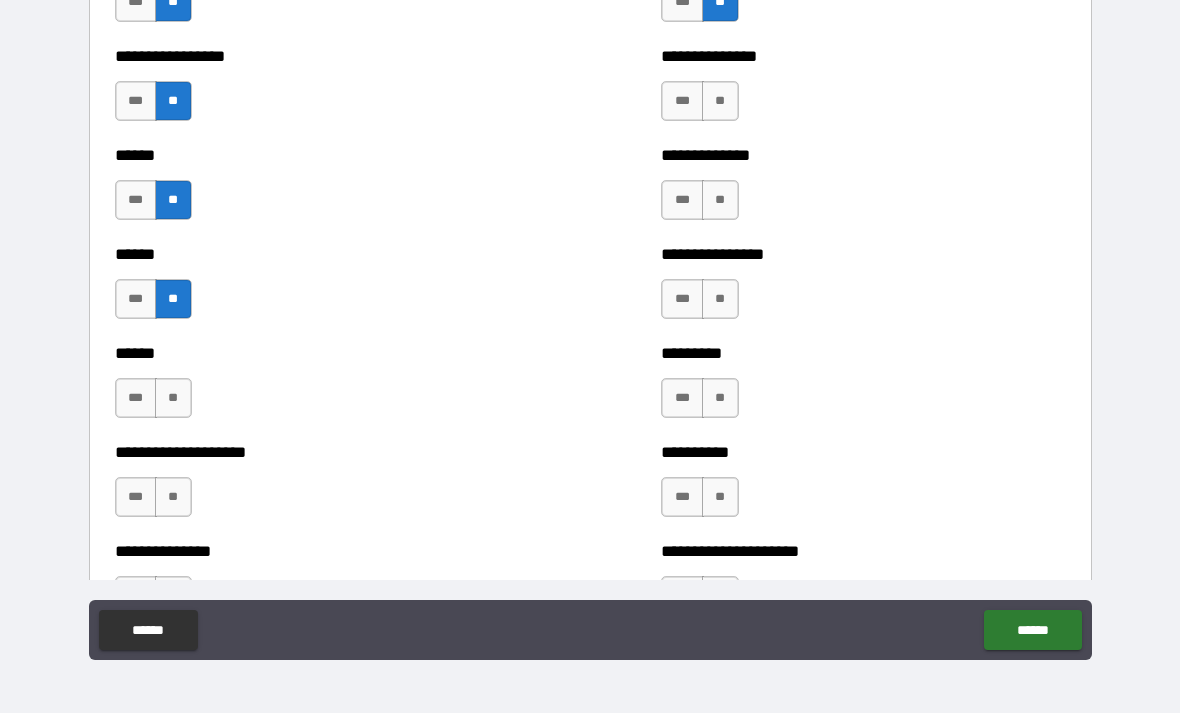 click on "**" at bounding box center (173, 398) 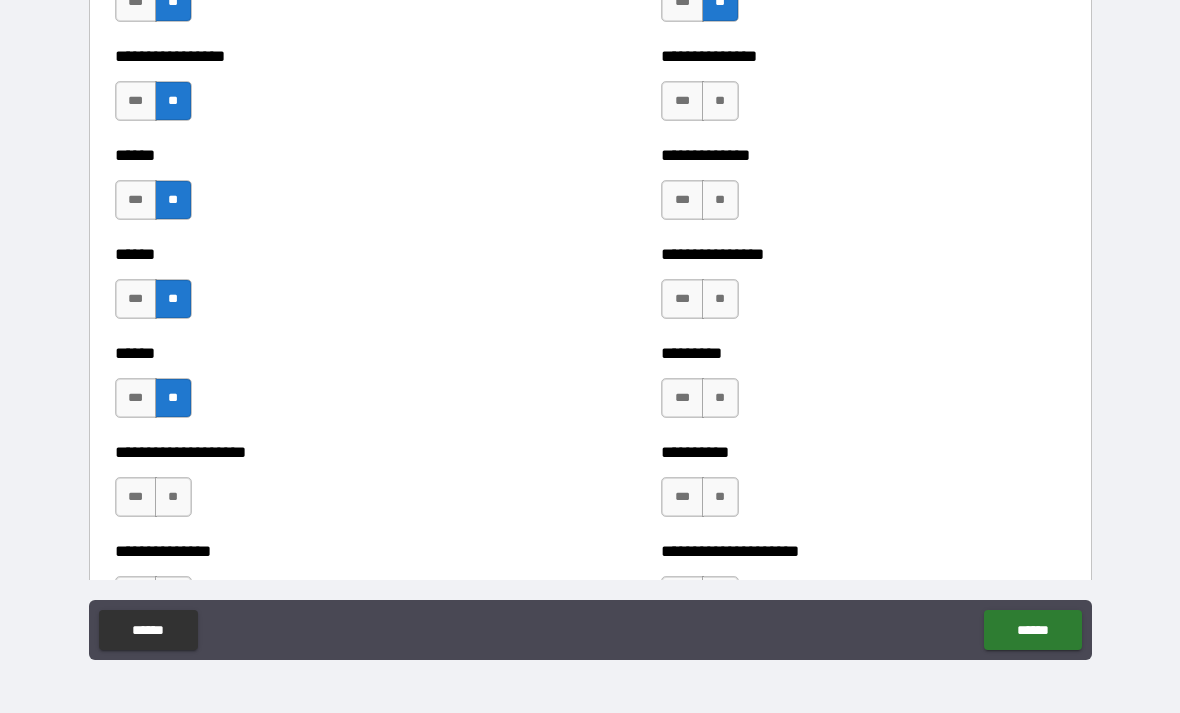 click on "**" at bounding box center [173, 497] 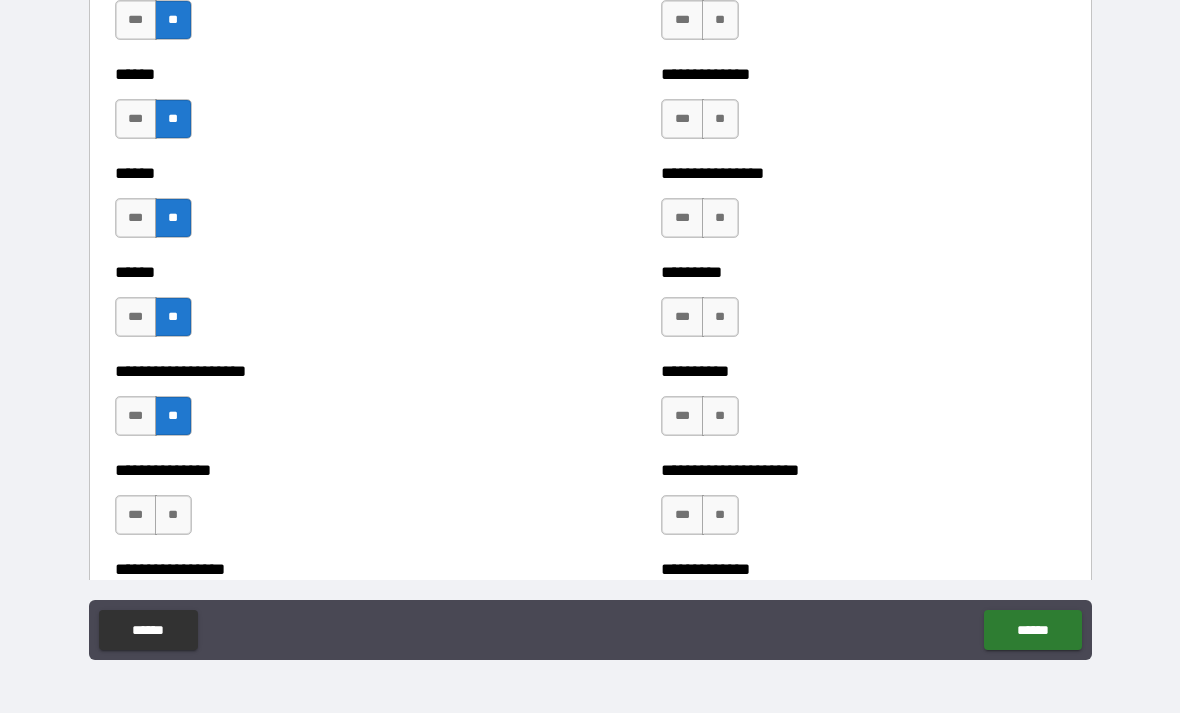 scroll, scrollTop: 3037, scrollLeft: 0, axis: vertical 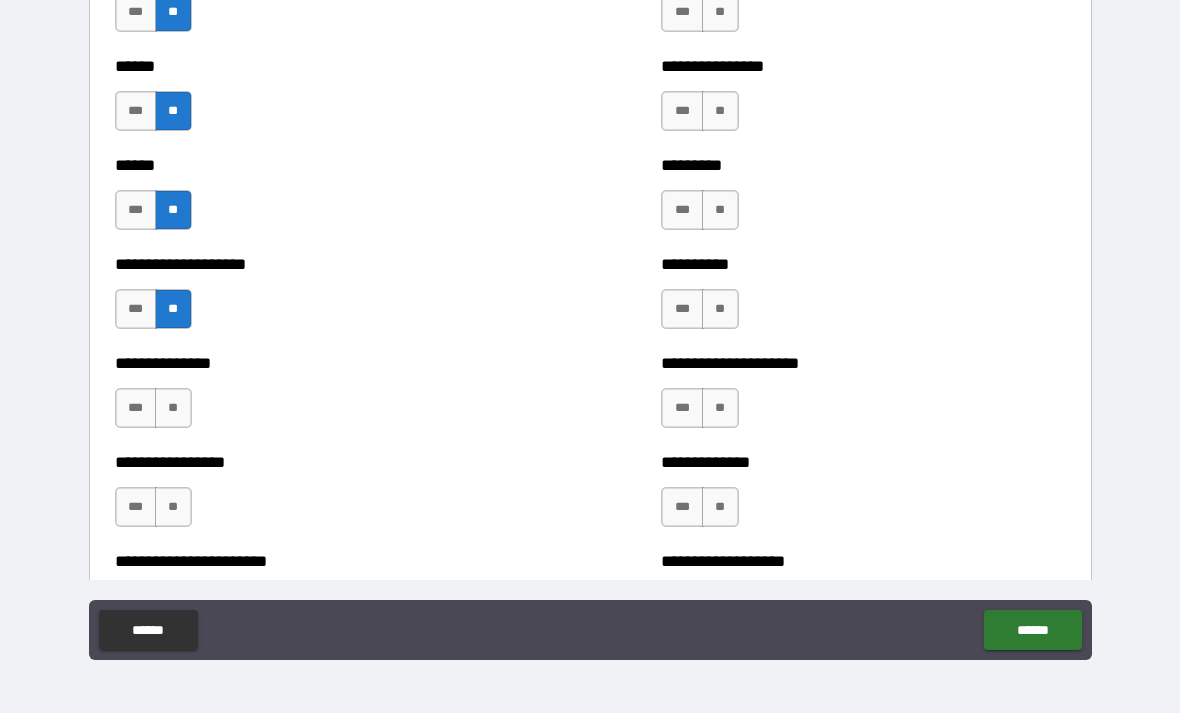 click on "**" at bounding box center (173, 408) 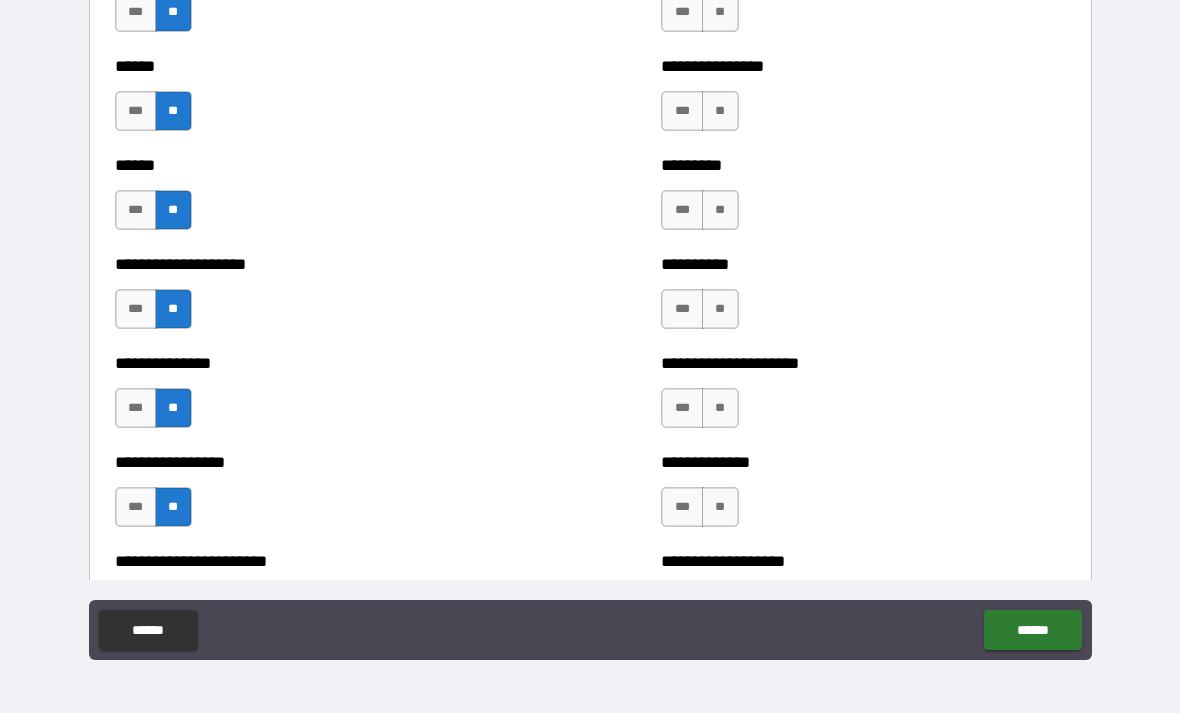 click on "**" at bounding box center (720, 507) 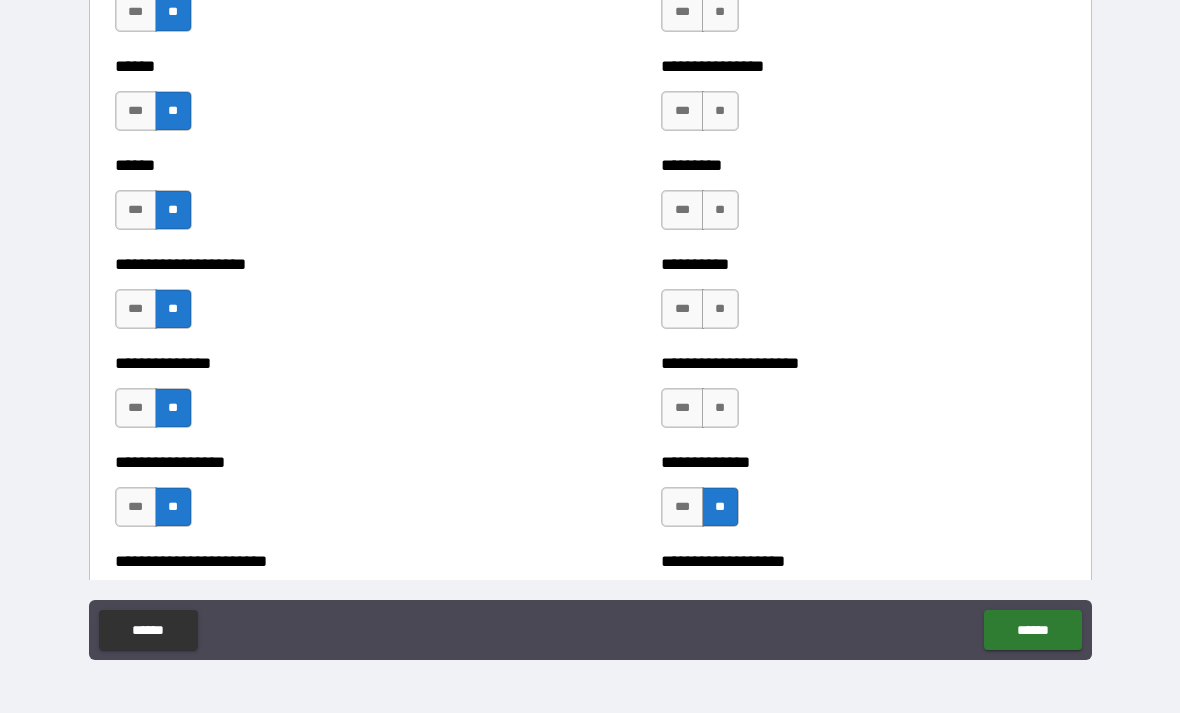 click on "**" at bounding box center (720, 408) 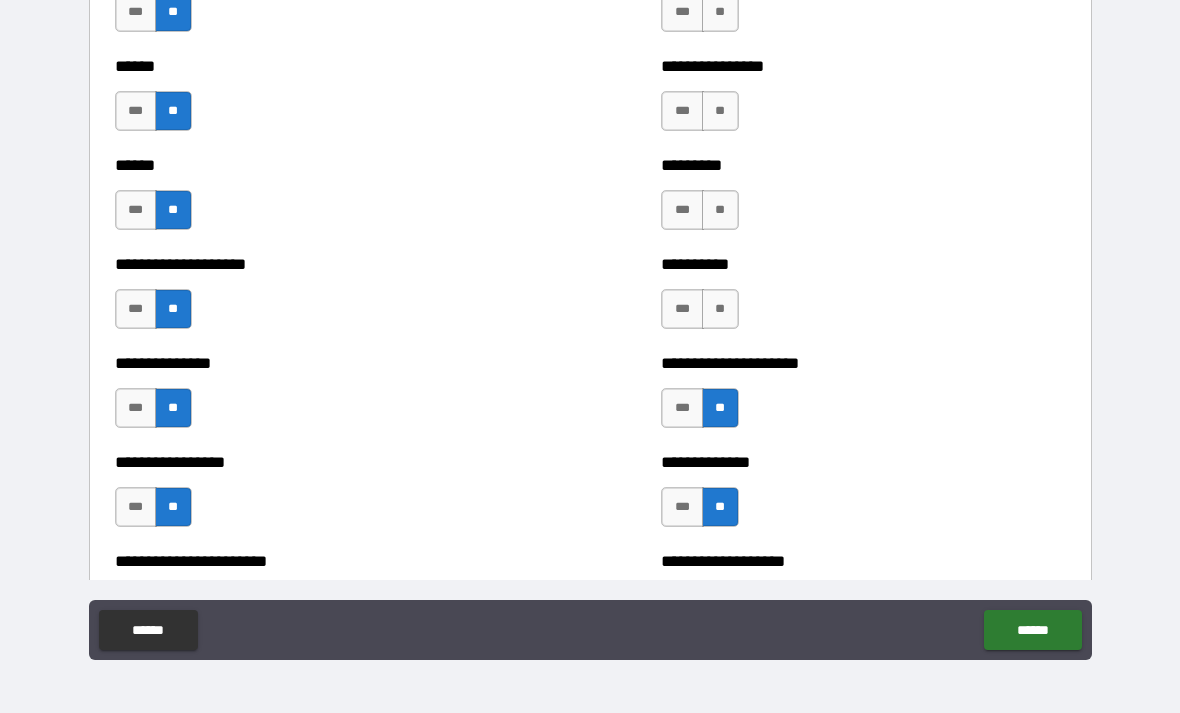 click on "**" at bounding box center [720, 309] 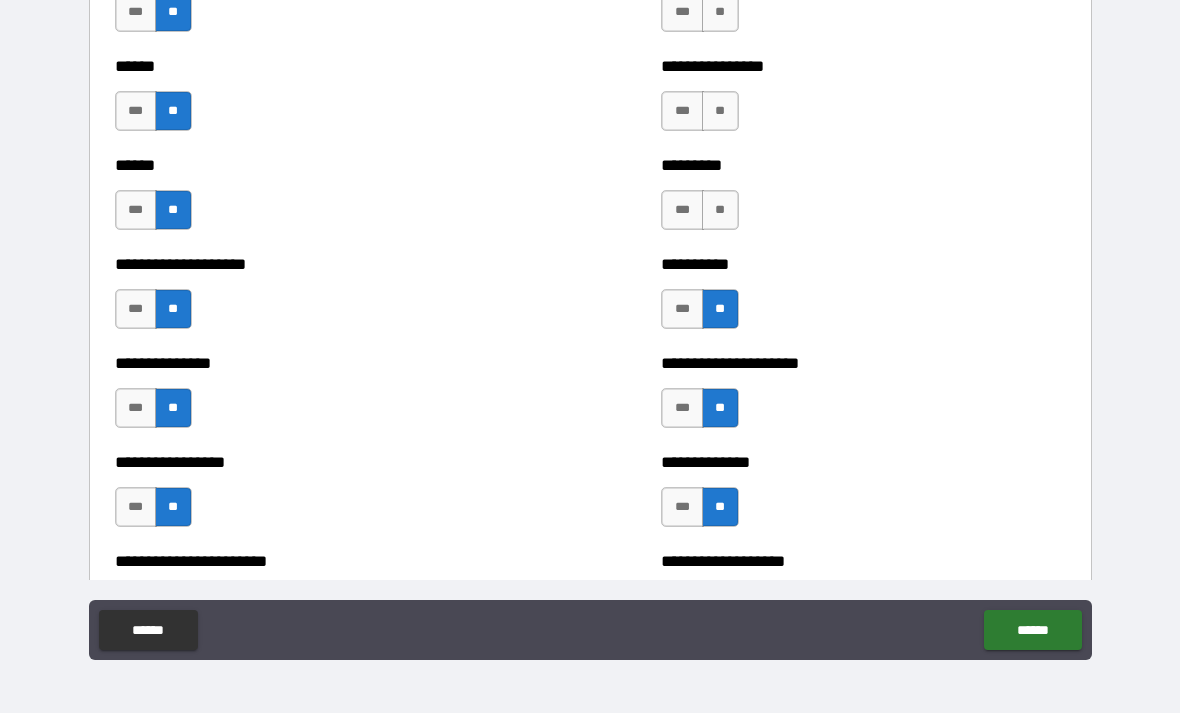 click on "**" at bounding box center (720, 210) 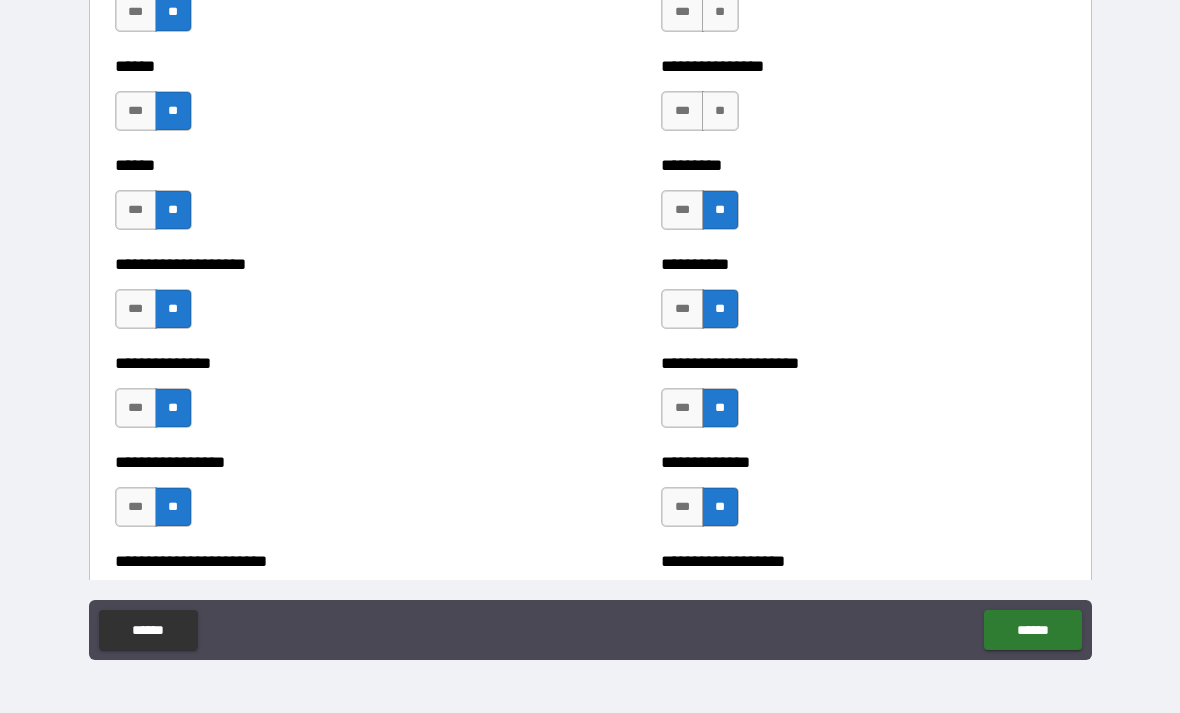 click on "**" at bounding box center [720, 111] 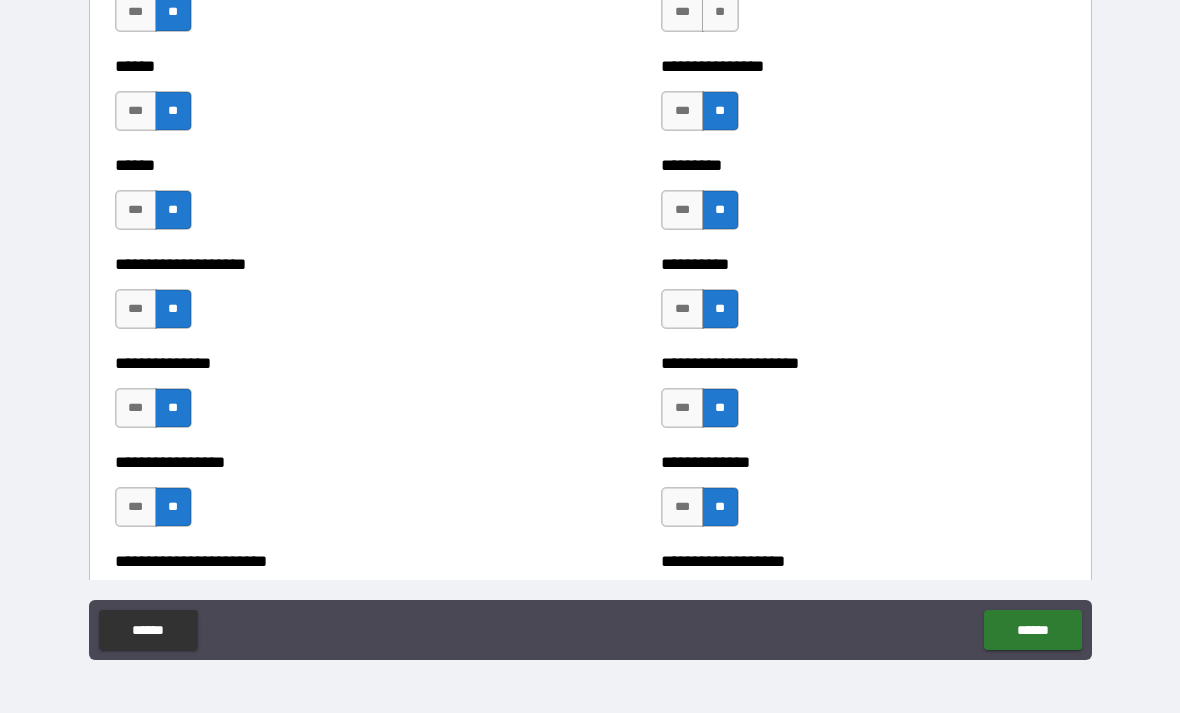 click on "**" at bounding box center (720, 12) 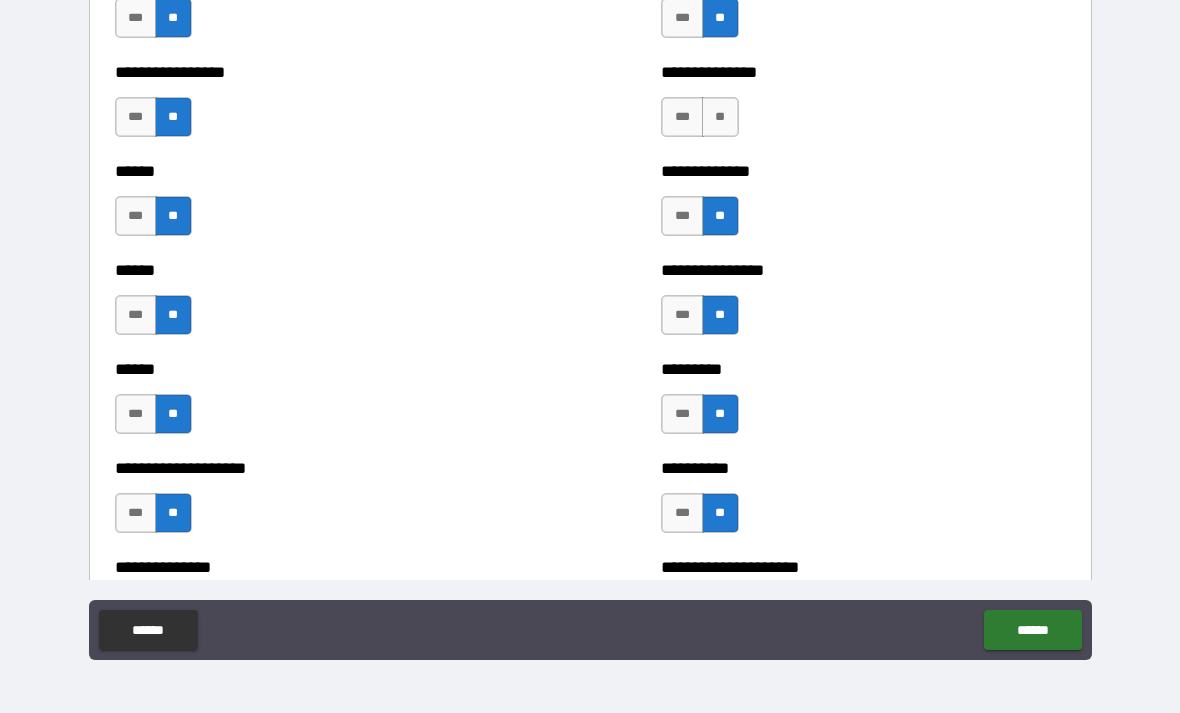 scroll, scrollTop: 2831, scrollLeft: 0, axis: vertical 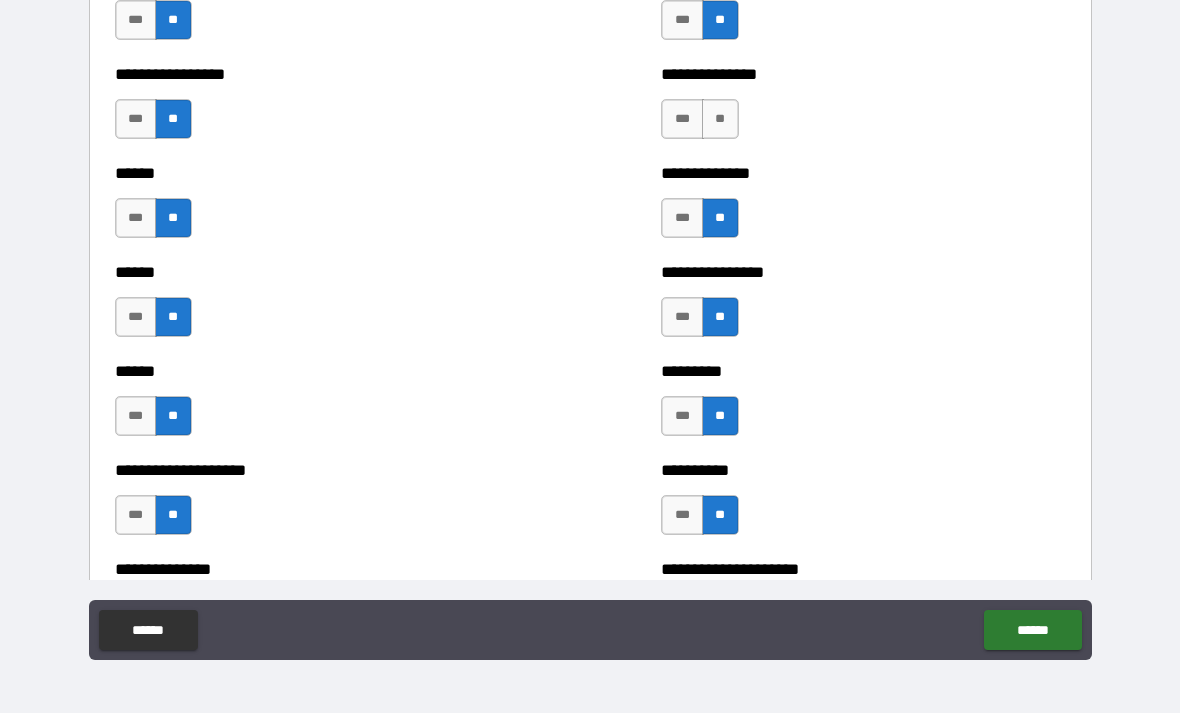 click on "**" at bounding box center [720, 119] 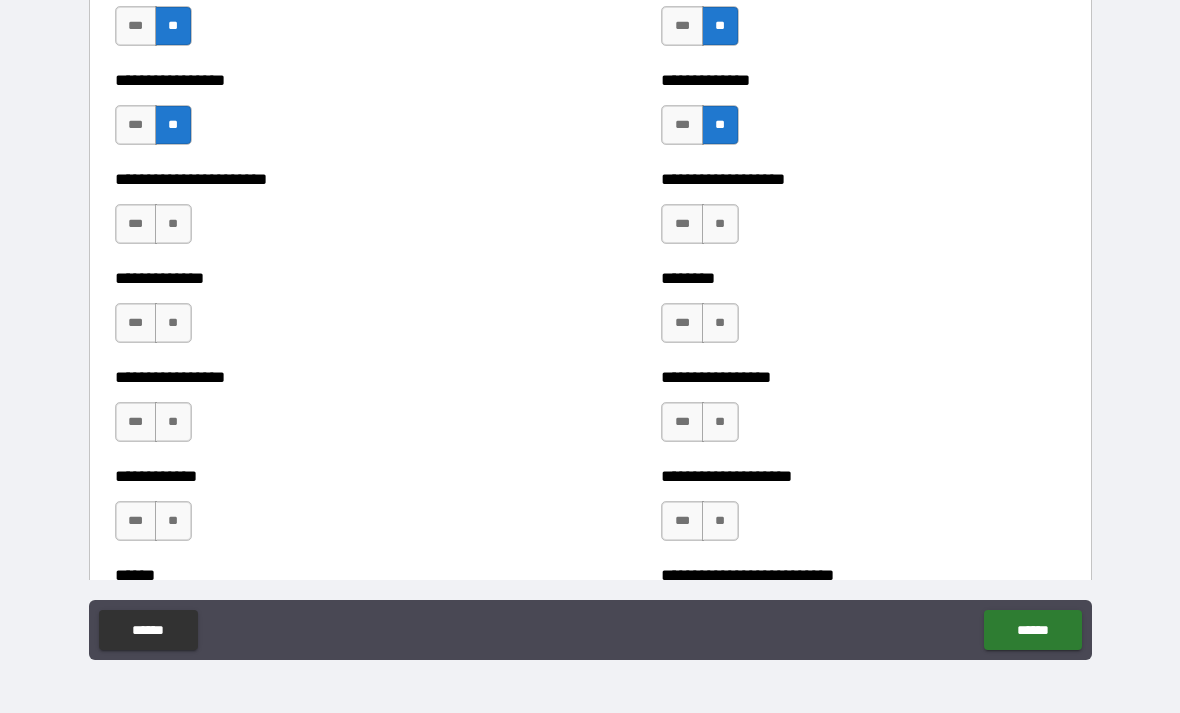 scroll, scrollTop: 3421, scrollLeft: 0, axis: vertical 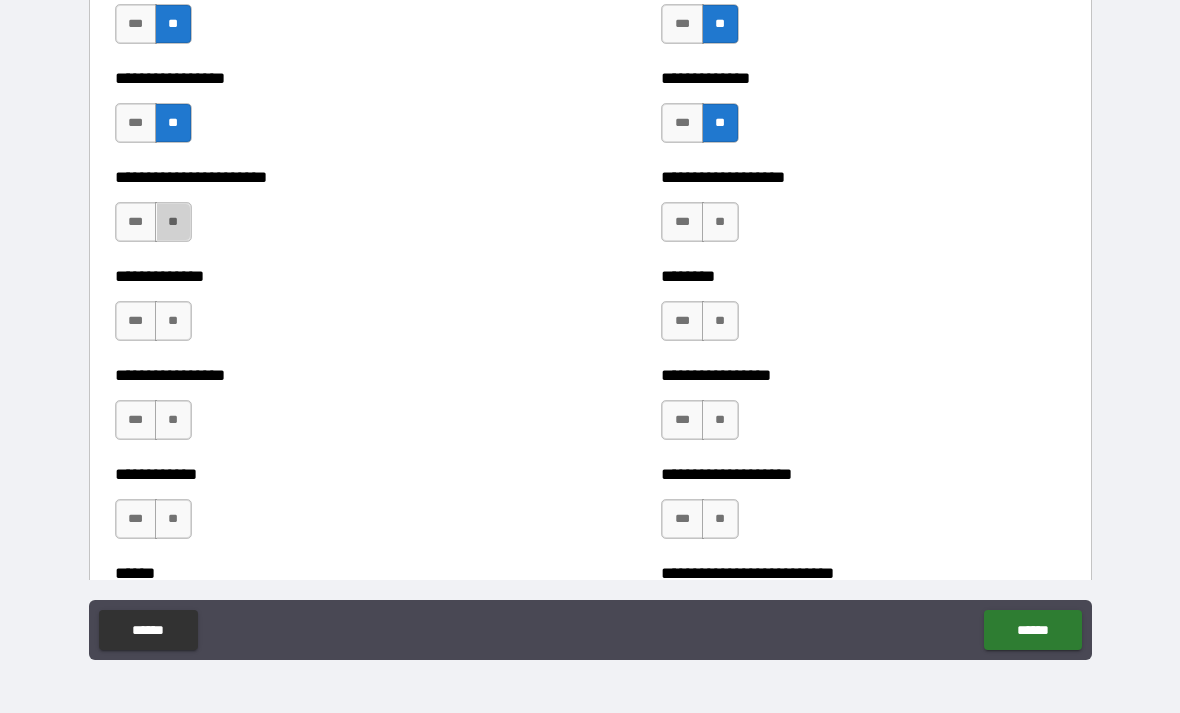 click on "**" at bounding box center (173, 222) 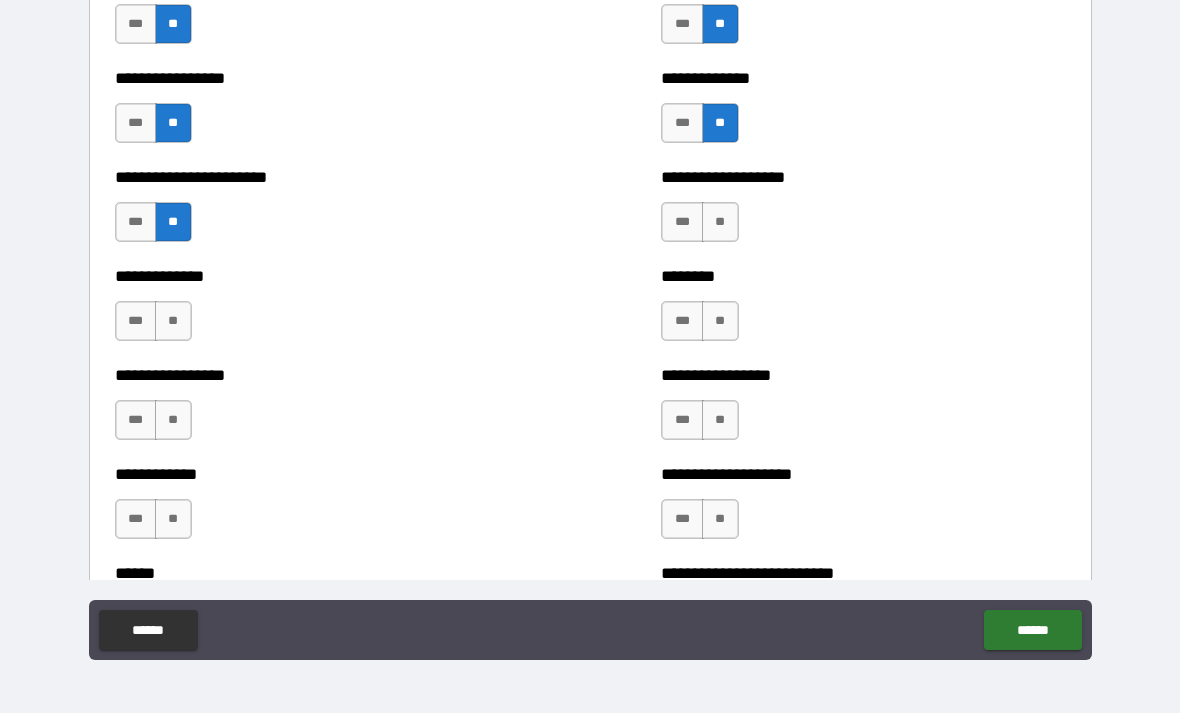 click on "**" at bounding box center [720, 222] 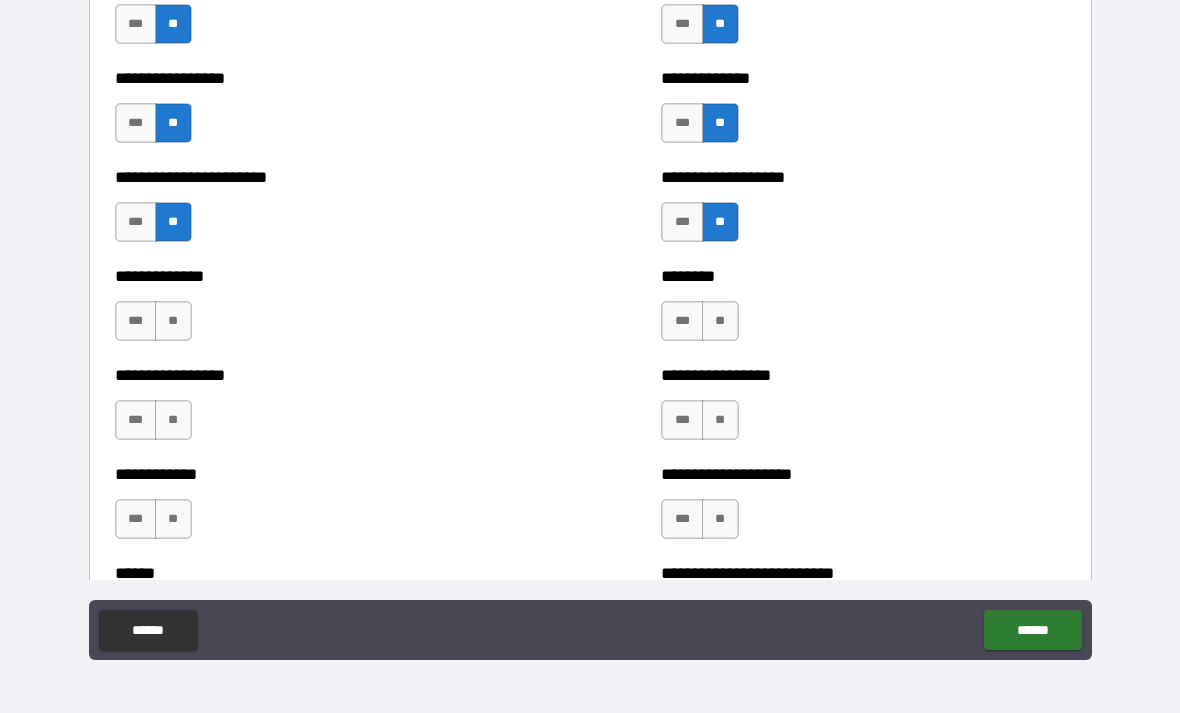 click on "**" at bounding box center [173, 321] 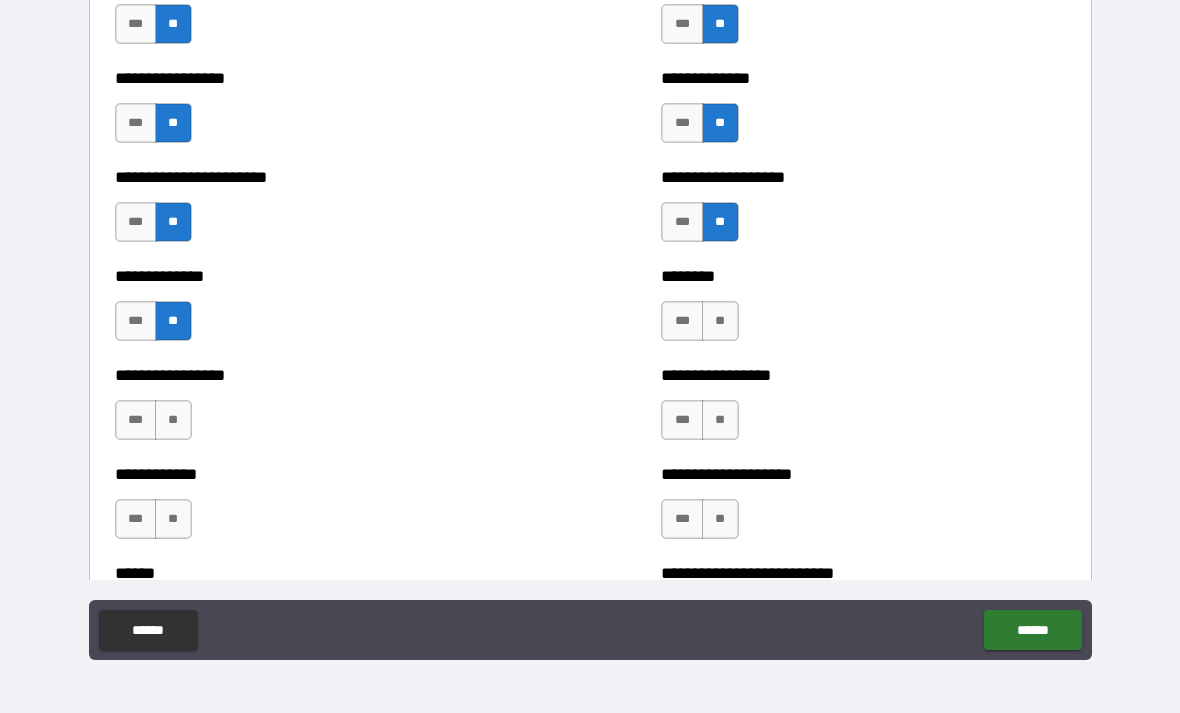 click on "**" at bounding box center (720, 321) 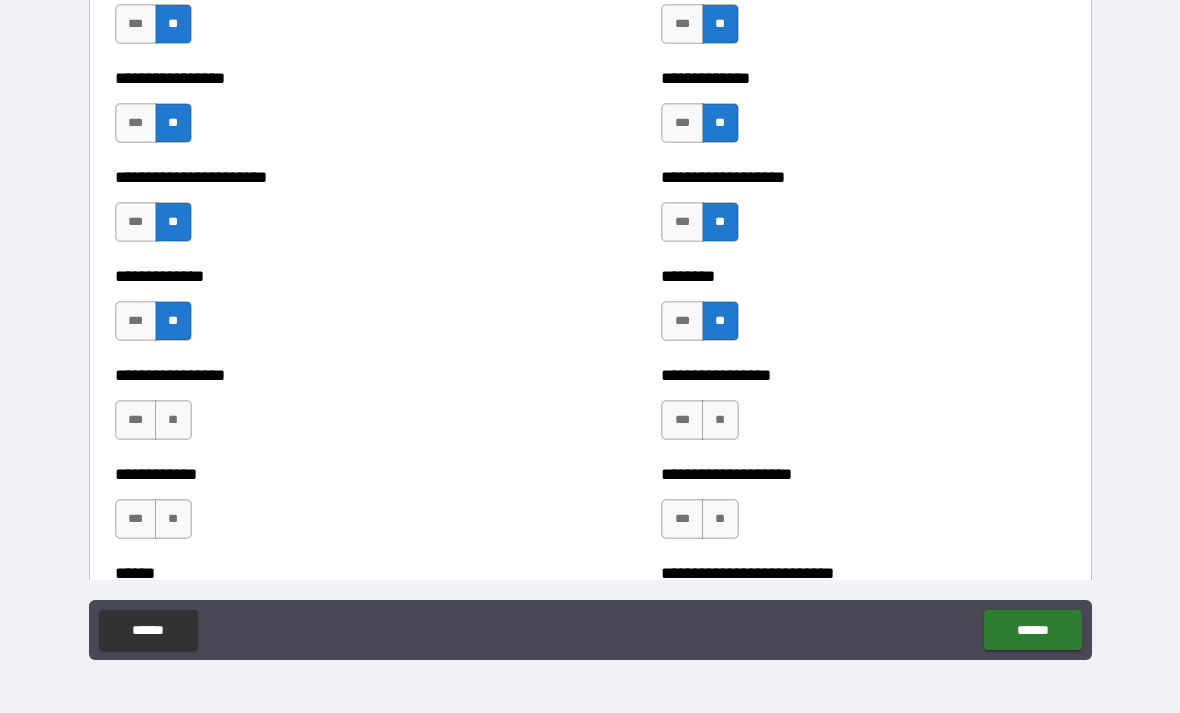 click on "**" at bounding box center [173, 420] 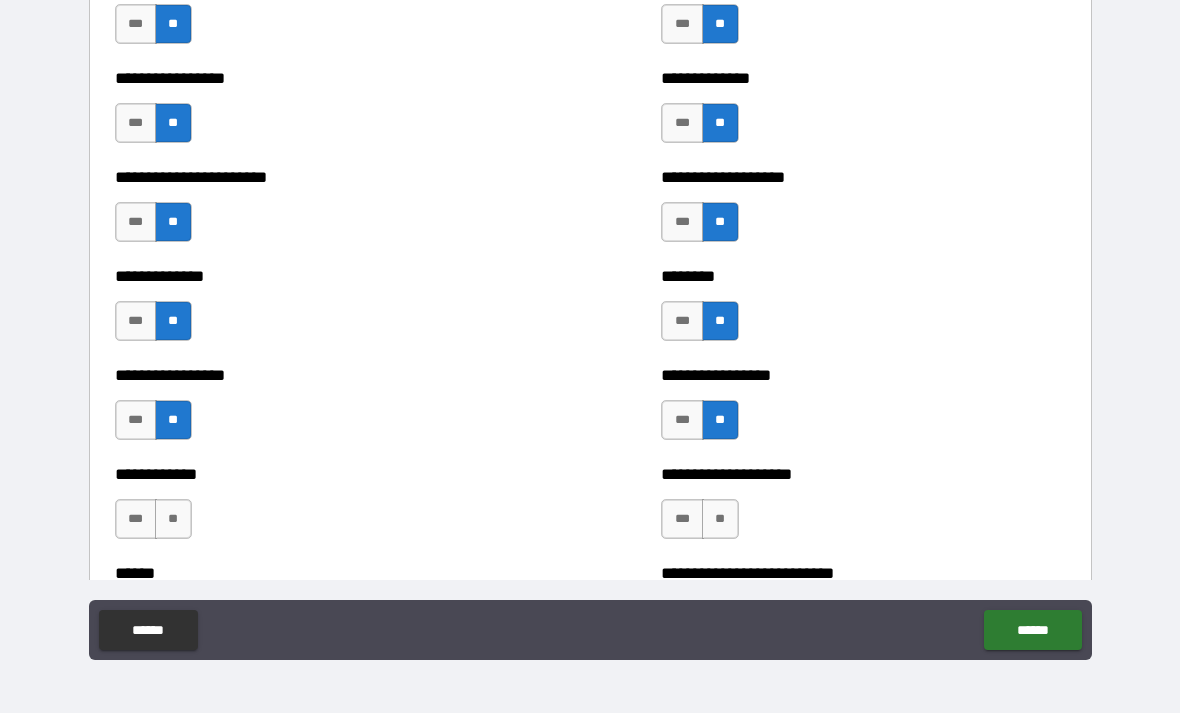 click on "**" at bounding box center (173, 519) 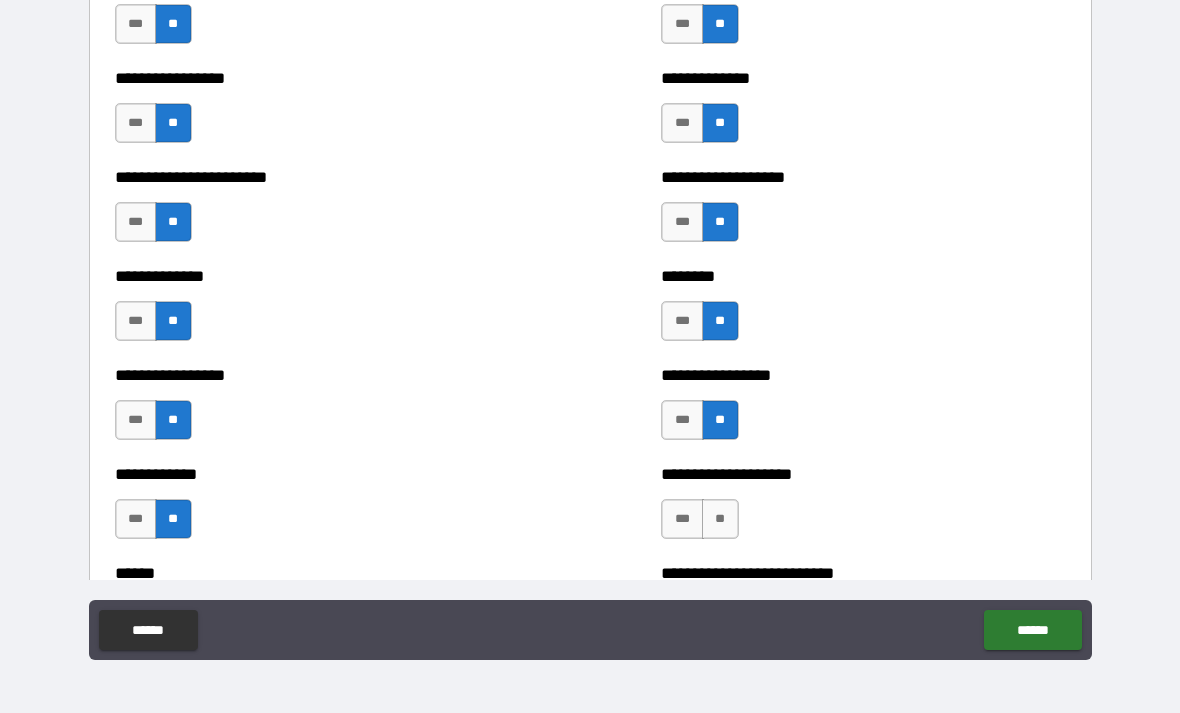 click on "**" at bounding box center (720, 519) 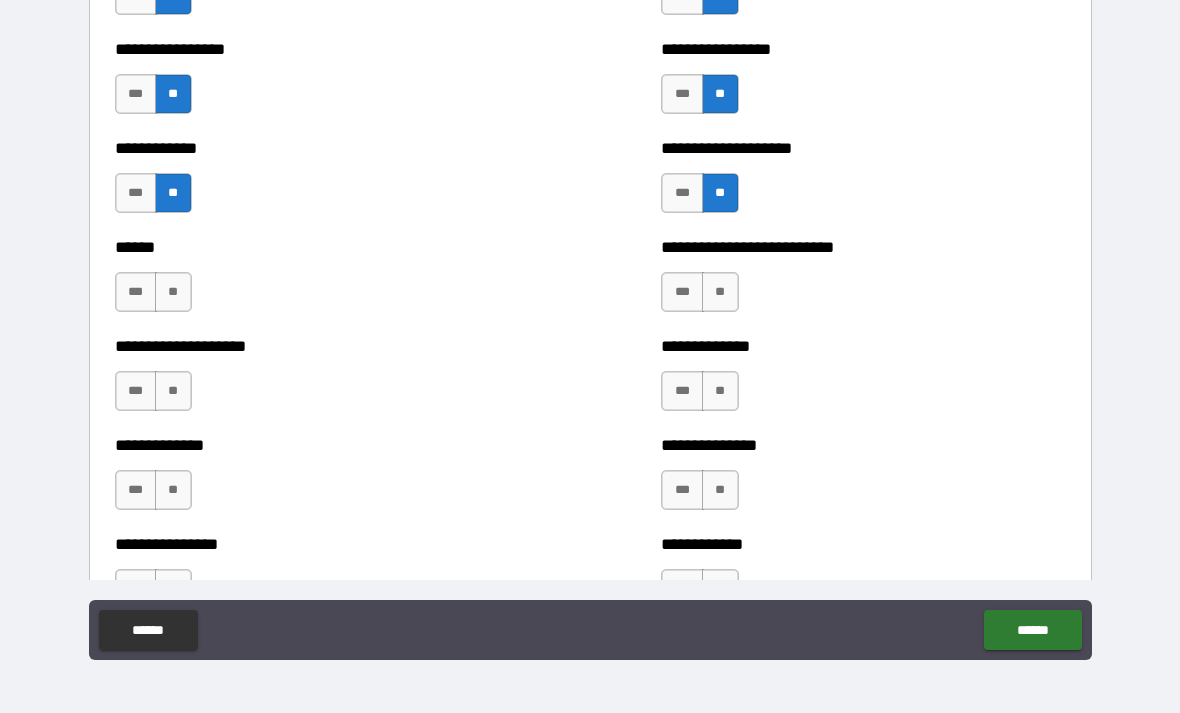 scroll, scrollTop: 3770, scrollLeft: 0, axis: vertical 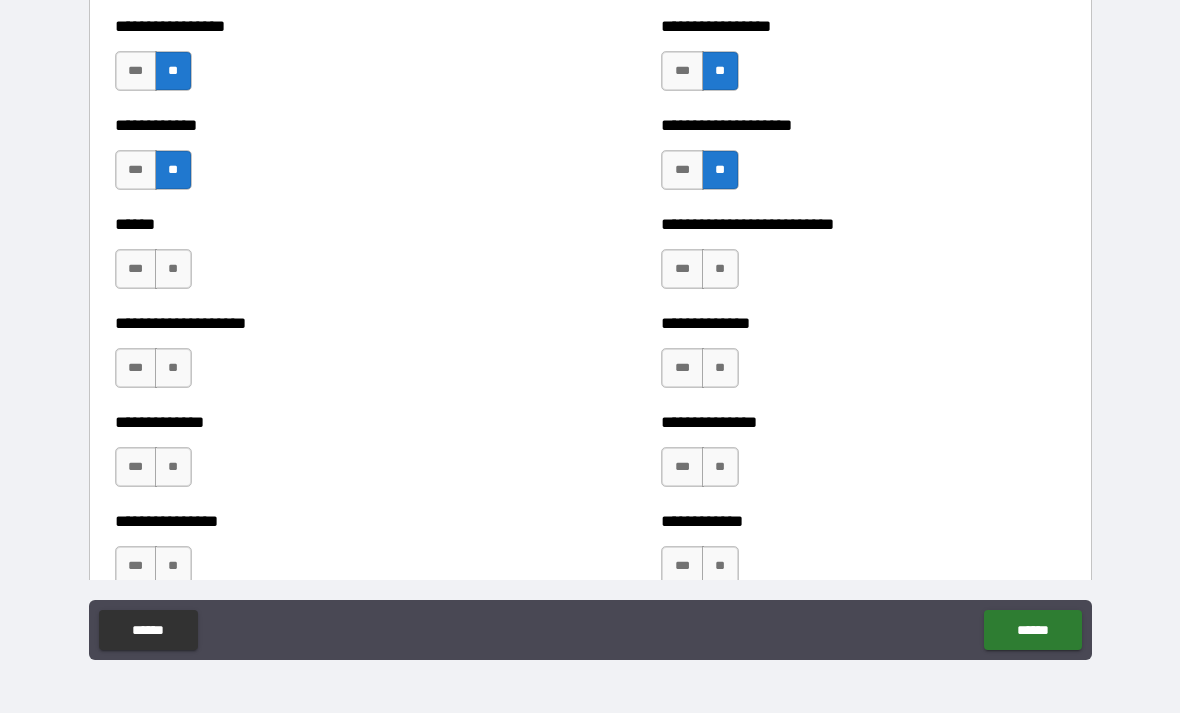 click on "**" at bounding box center (173, 269) 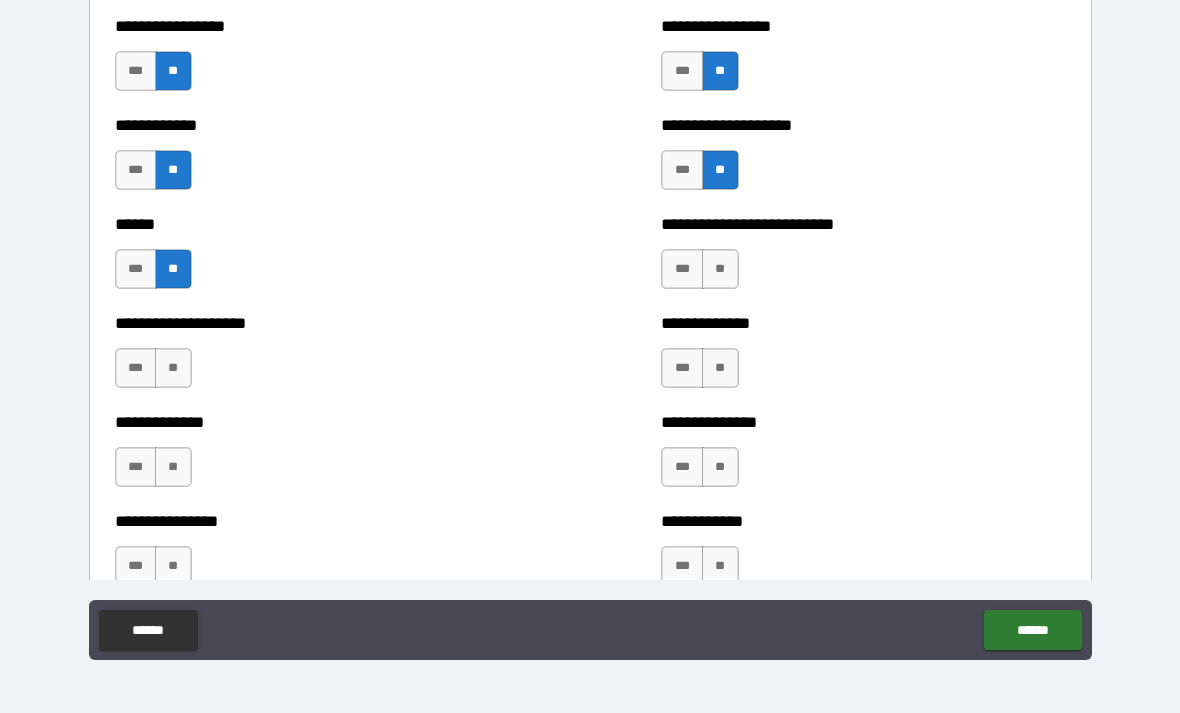click on "**" at bounding box center (720, 269) 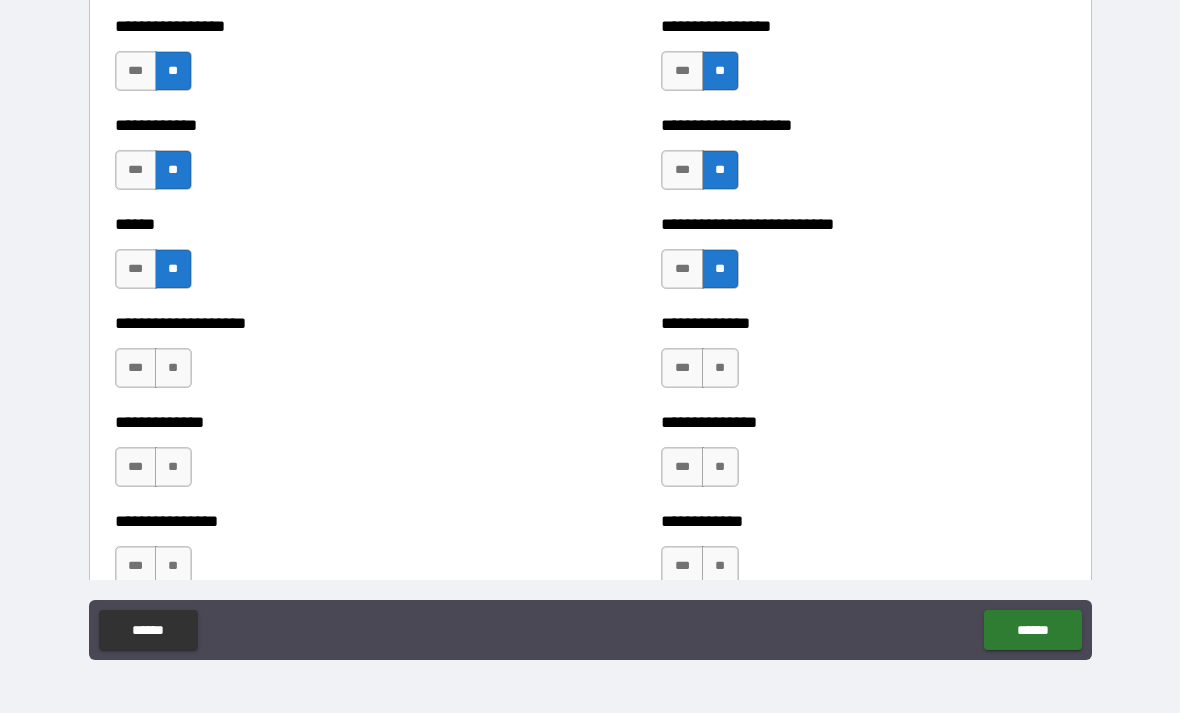 click on "**" at bounding box center [173, 368] 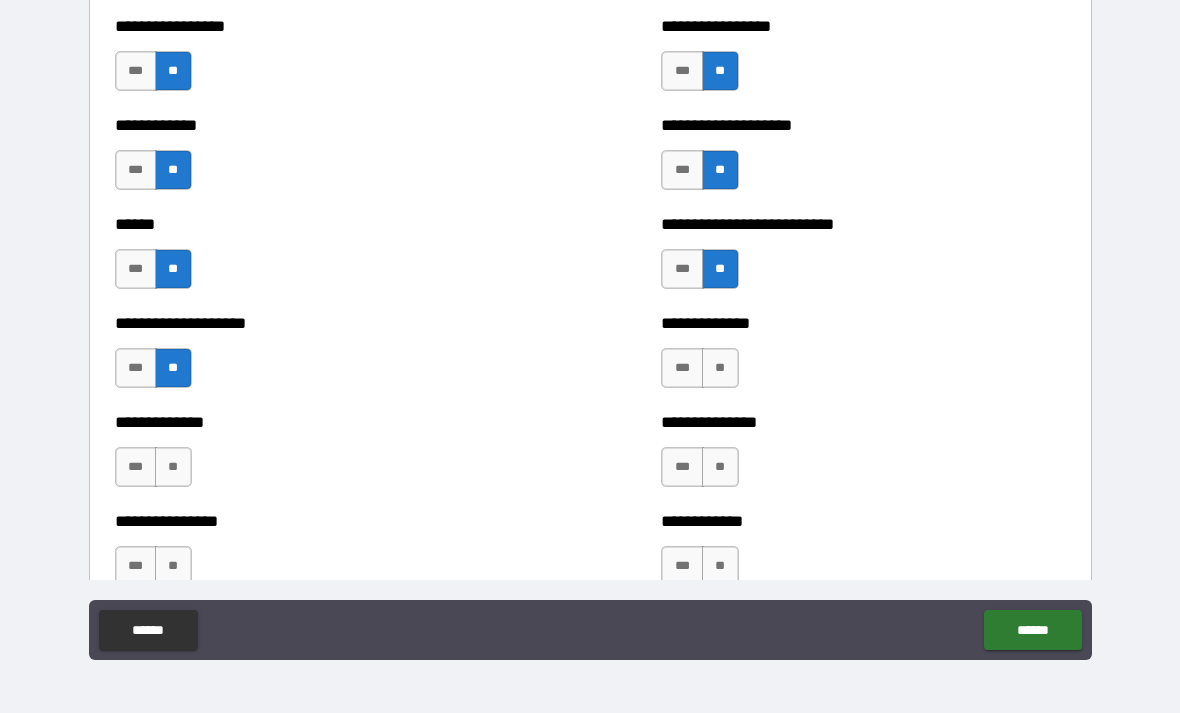 click on "**" at bounding box center (720, 368) 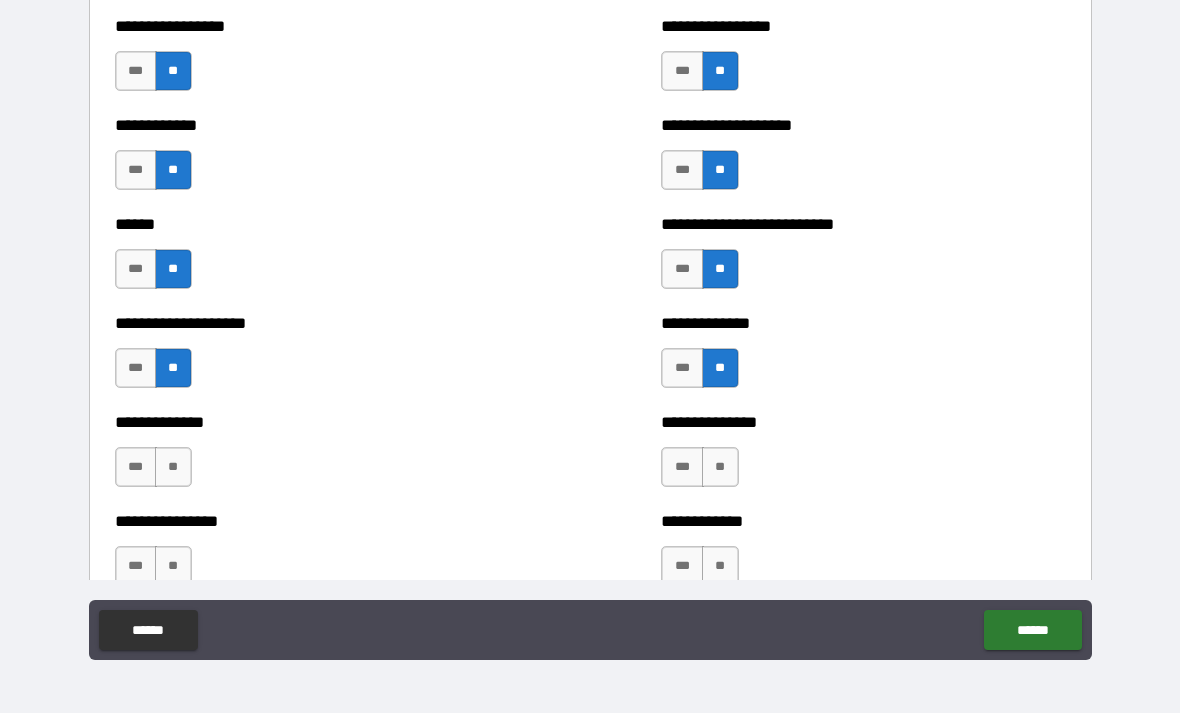 click on "**" at bounding box center (173, 467) 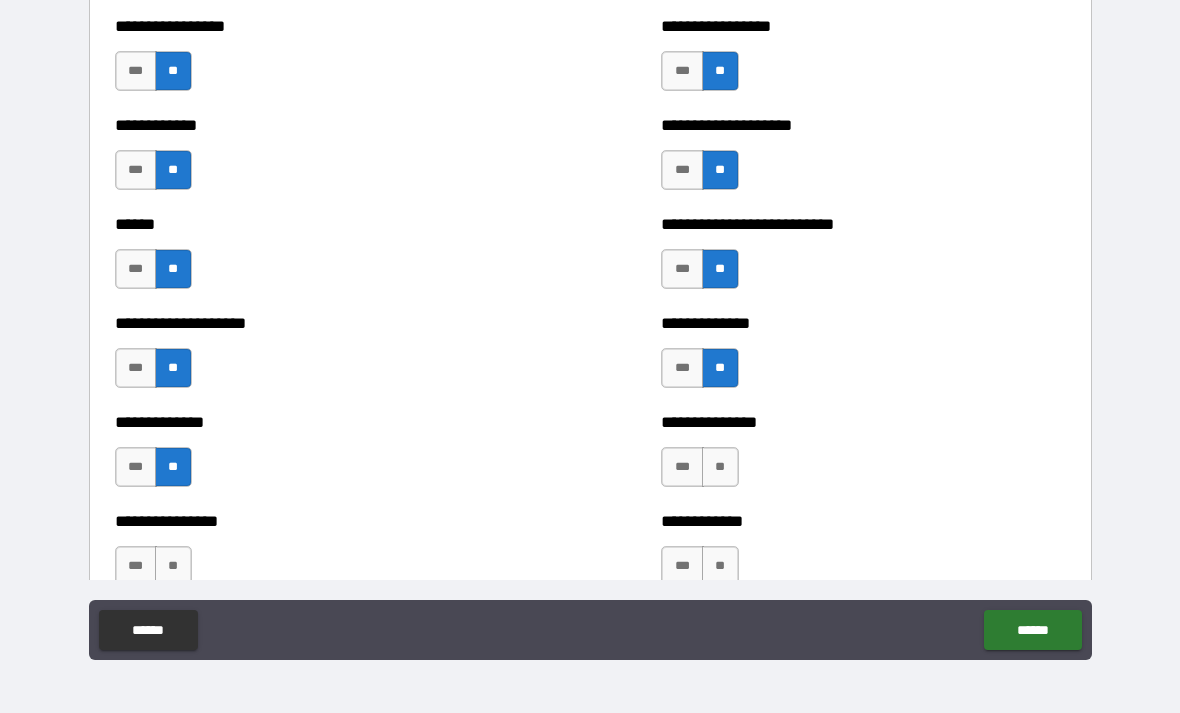 click on "**" at bounding box center (720, 467) 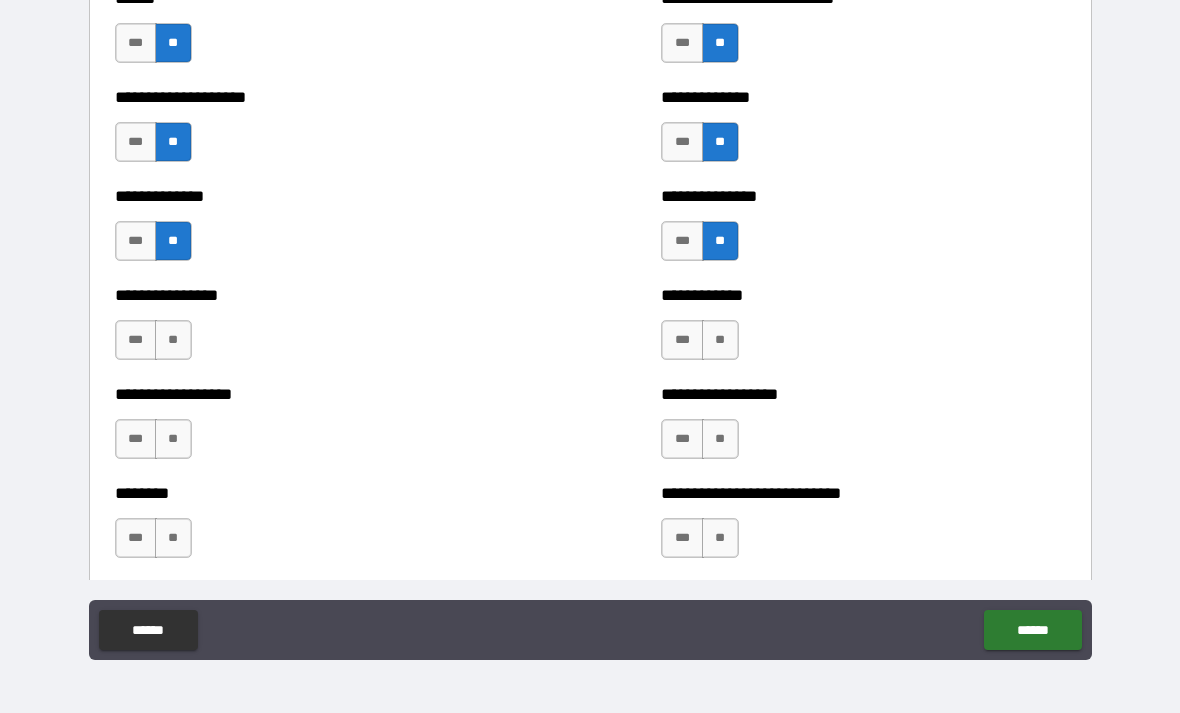 scroll, scrollTop: 3997, scrollLeft: 0, axis: vertical 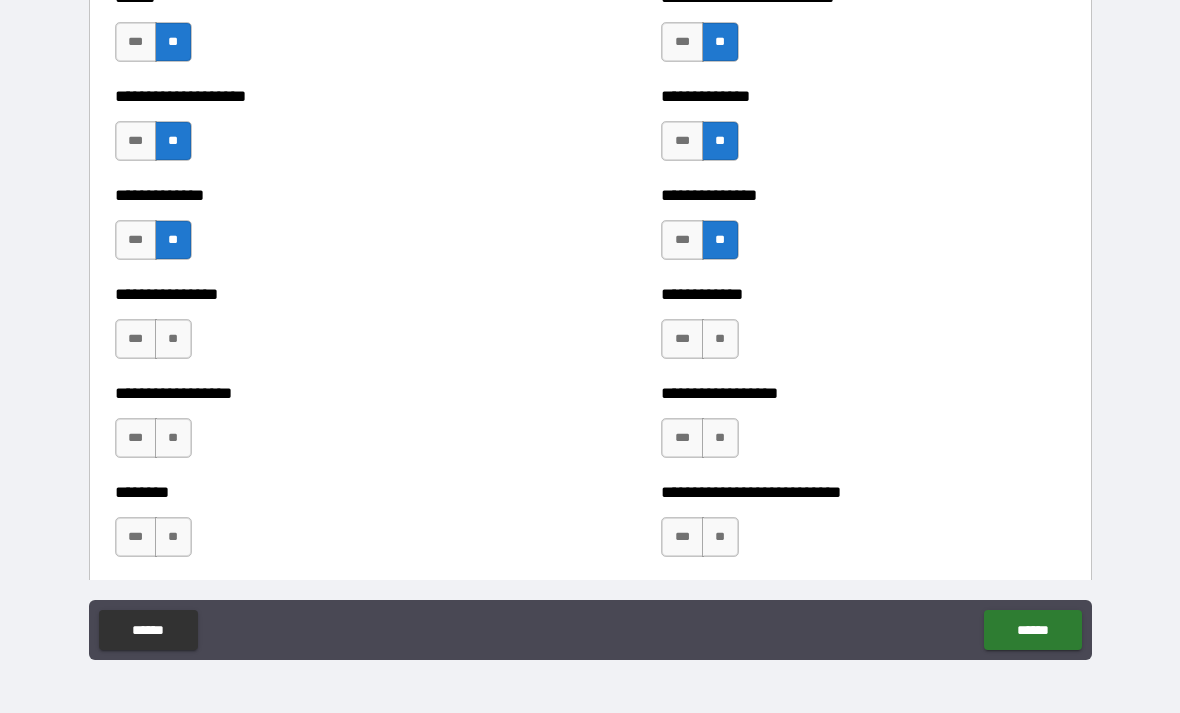 click on "**" at bounding box center [173, 339] 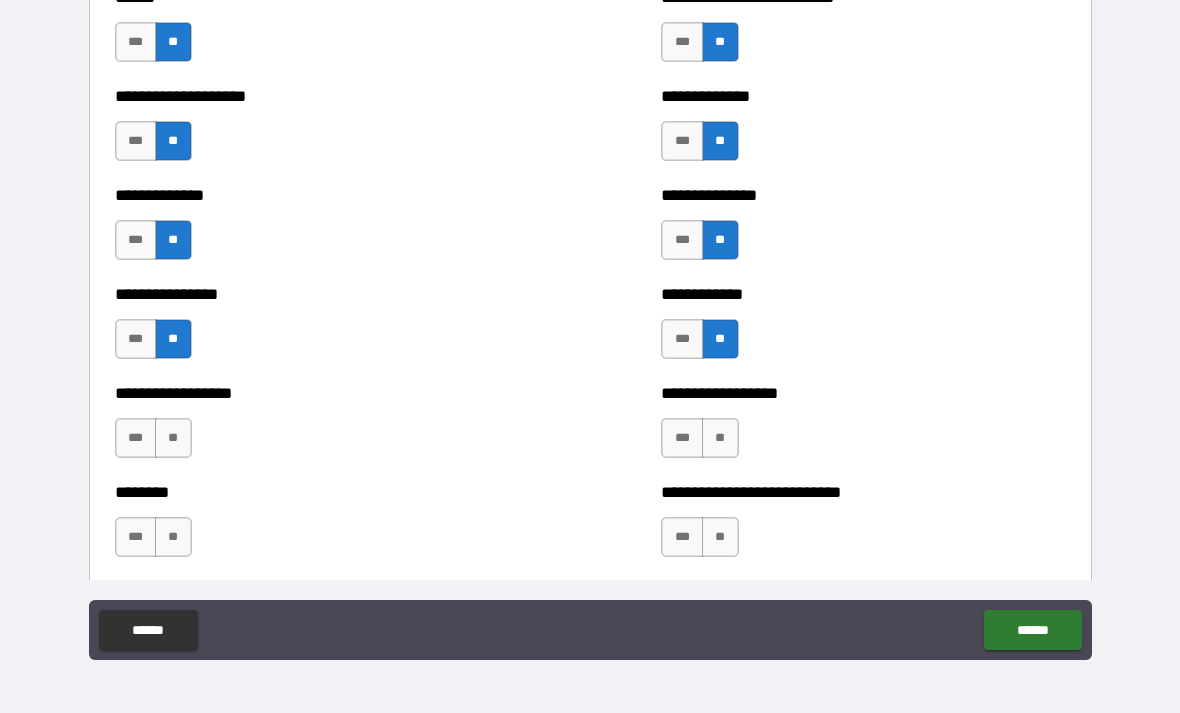 click on "**" at bounding box center [173, 438] 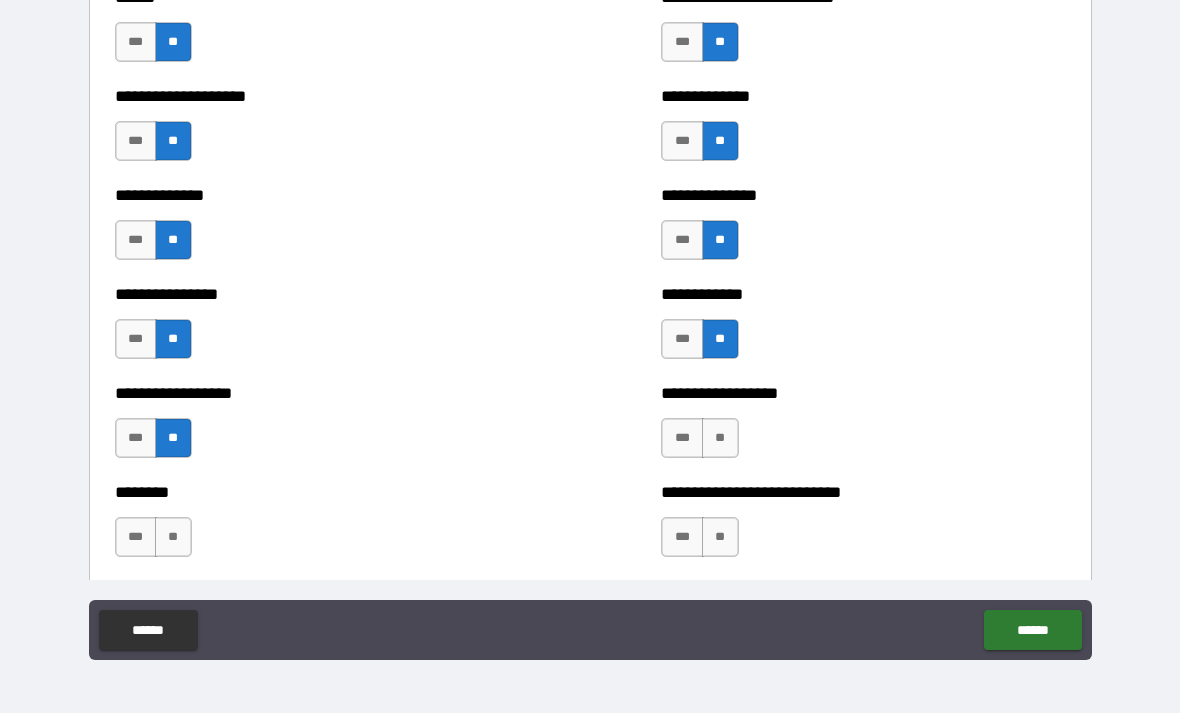click on "**" at bounding box center (720, 438) 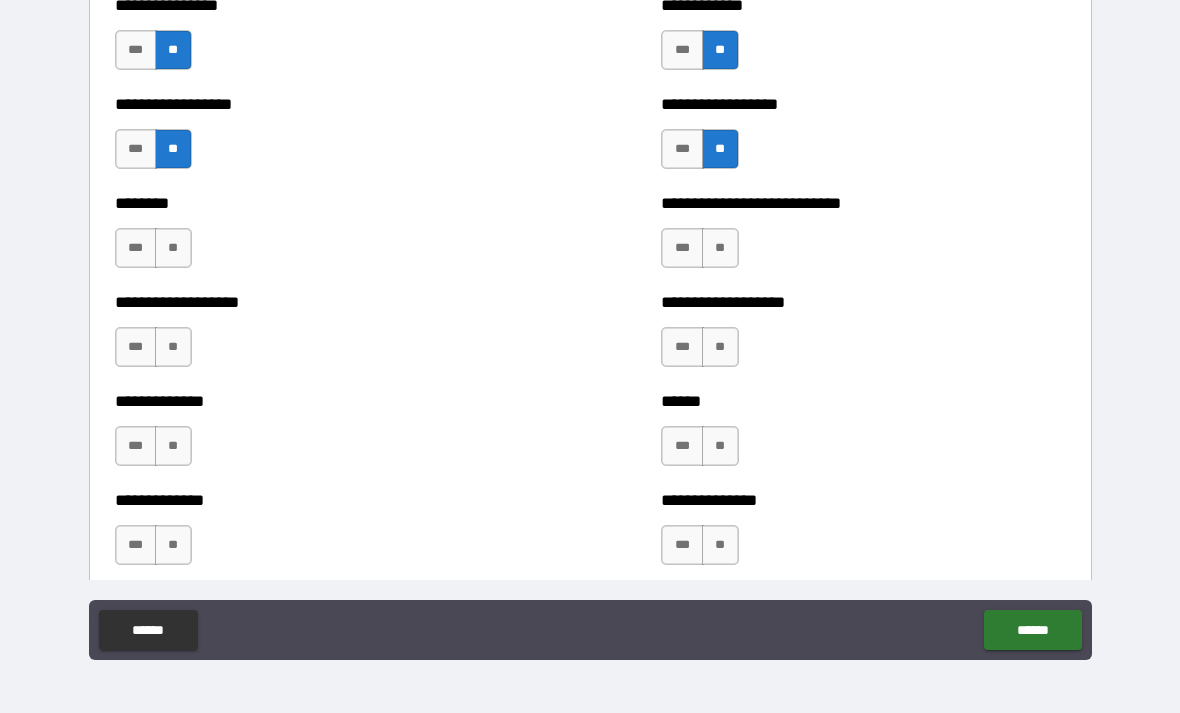 scroll, scrollTop: 4289, scrollLeft: 0, axis: vertical 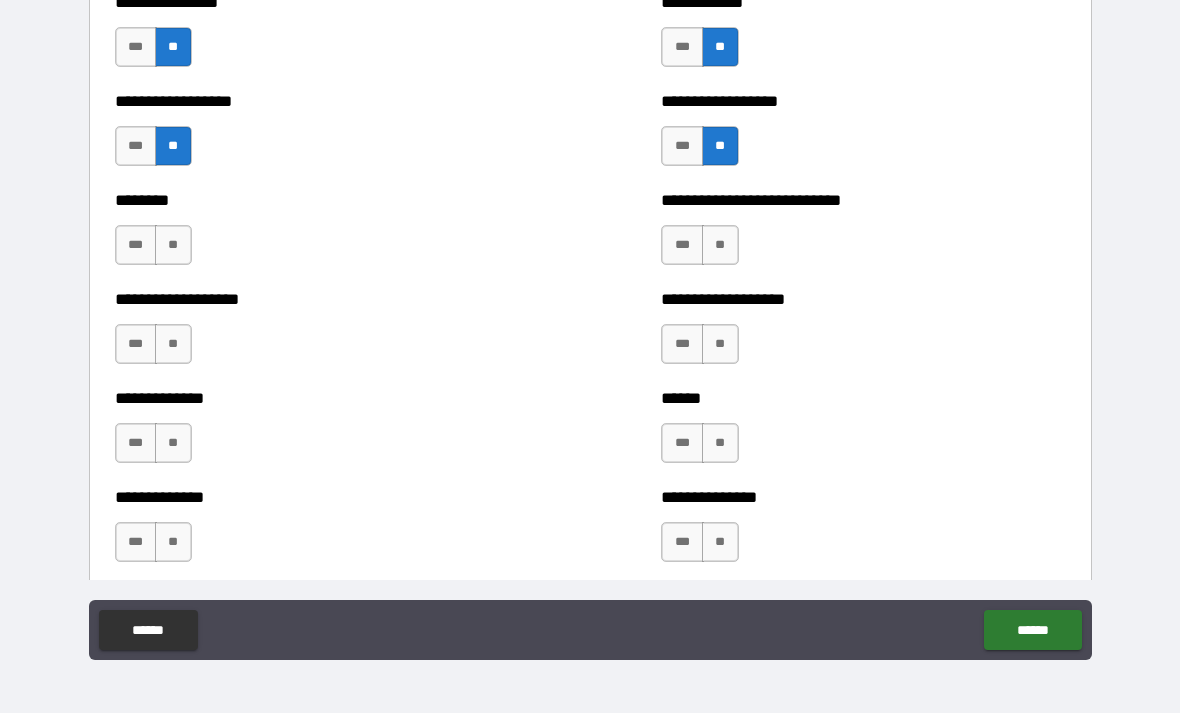 click on "**" at bounding box center [173, 245] 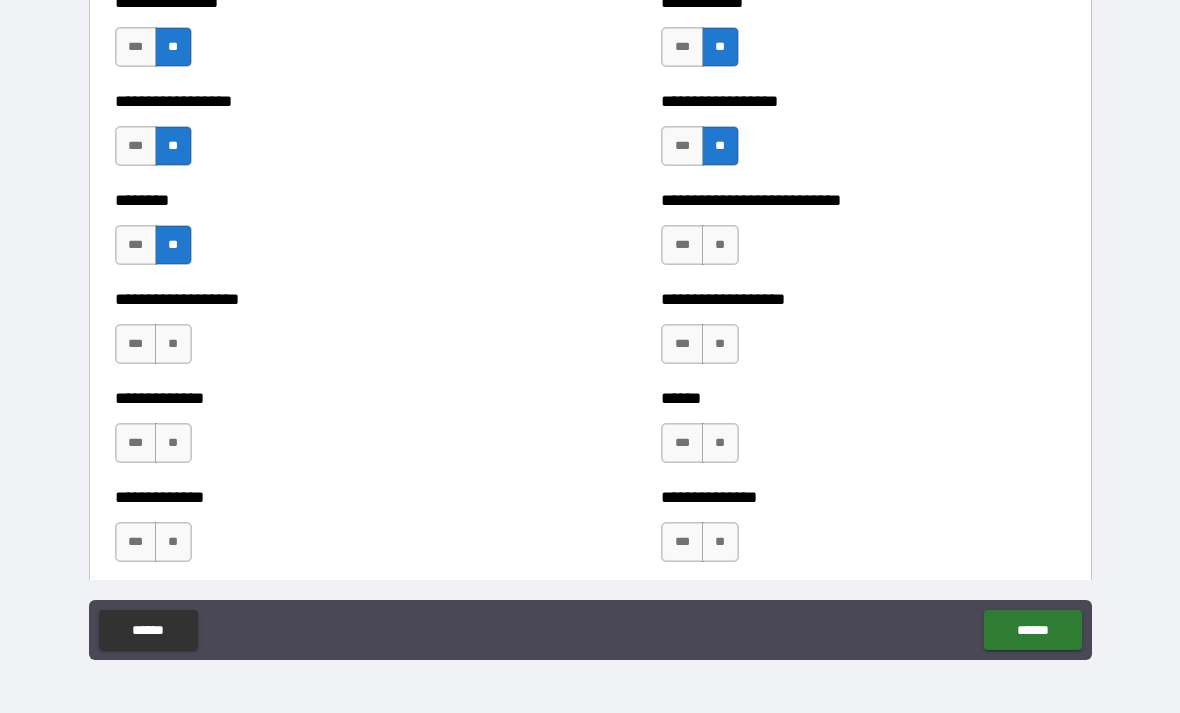 click on "**" at bounding box center [720, 245] 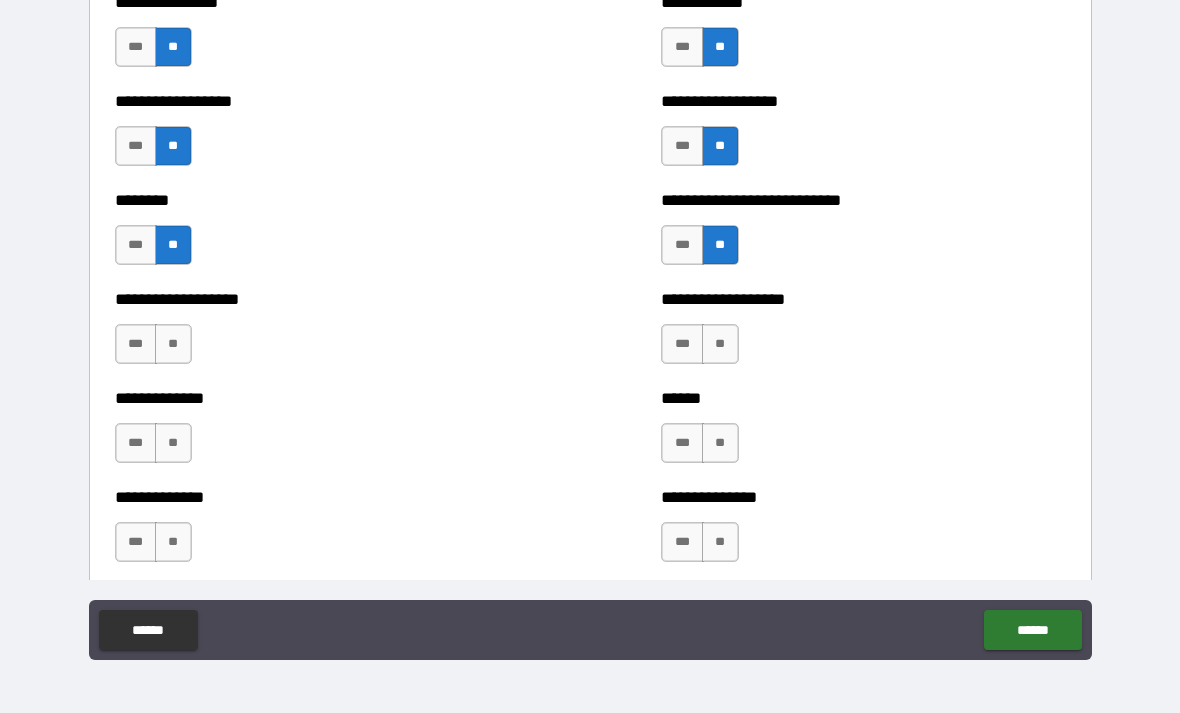 click on "**" at bounding box center [720, 344] 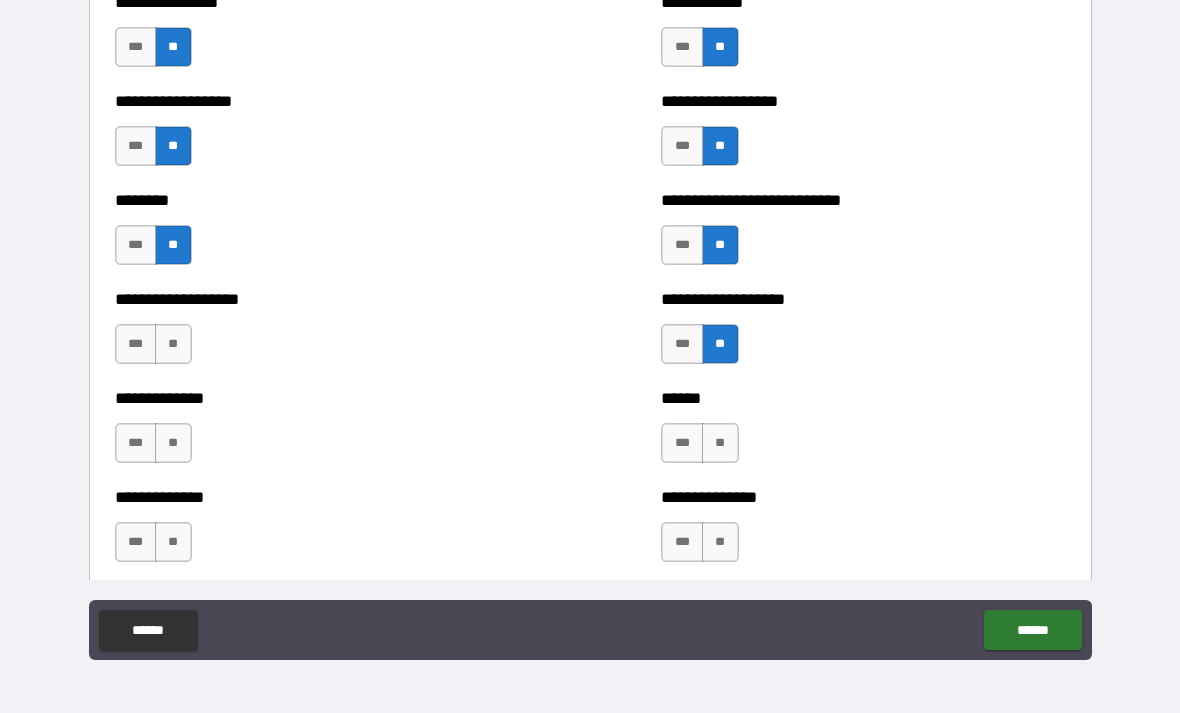 click on "**" at bounding box center [173, 344] 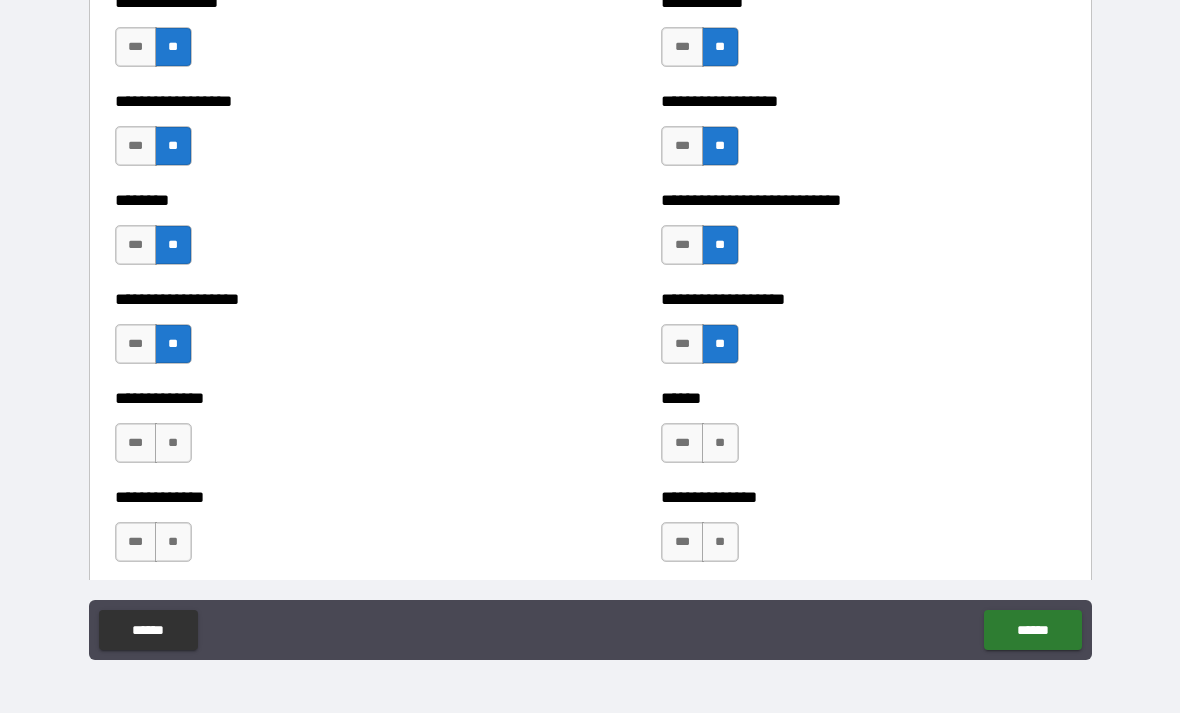 click on "**" at bounding box center [173, 443] 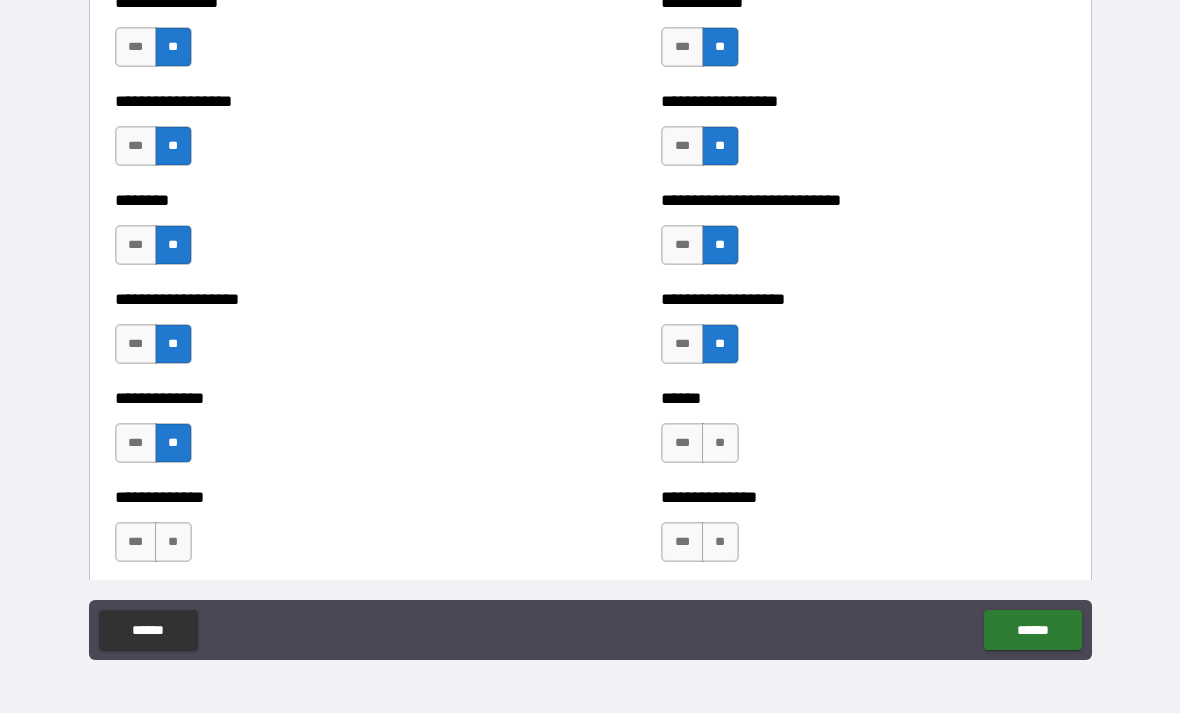 click on "*** **" at bounding box center [702, 448] 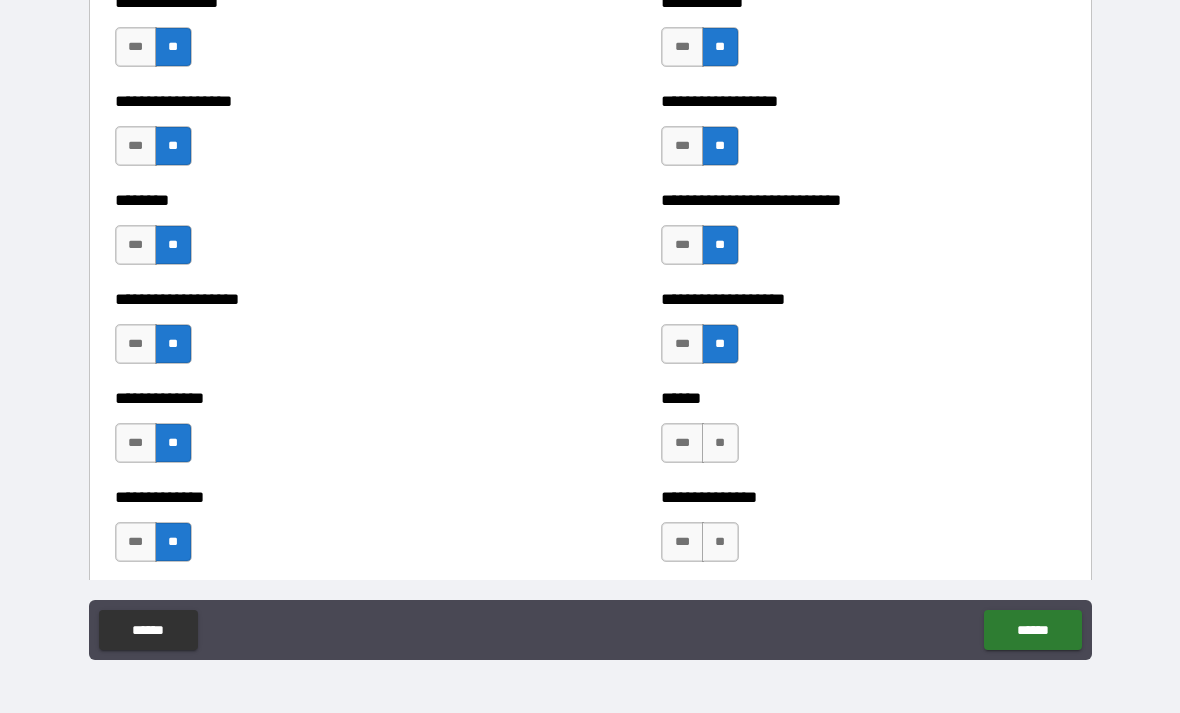 click on "**" at bounding box center (720, 542) 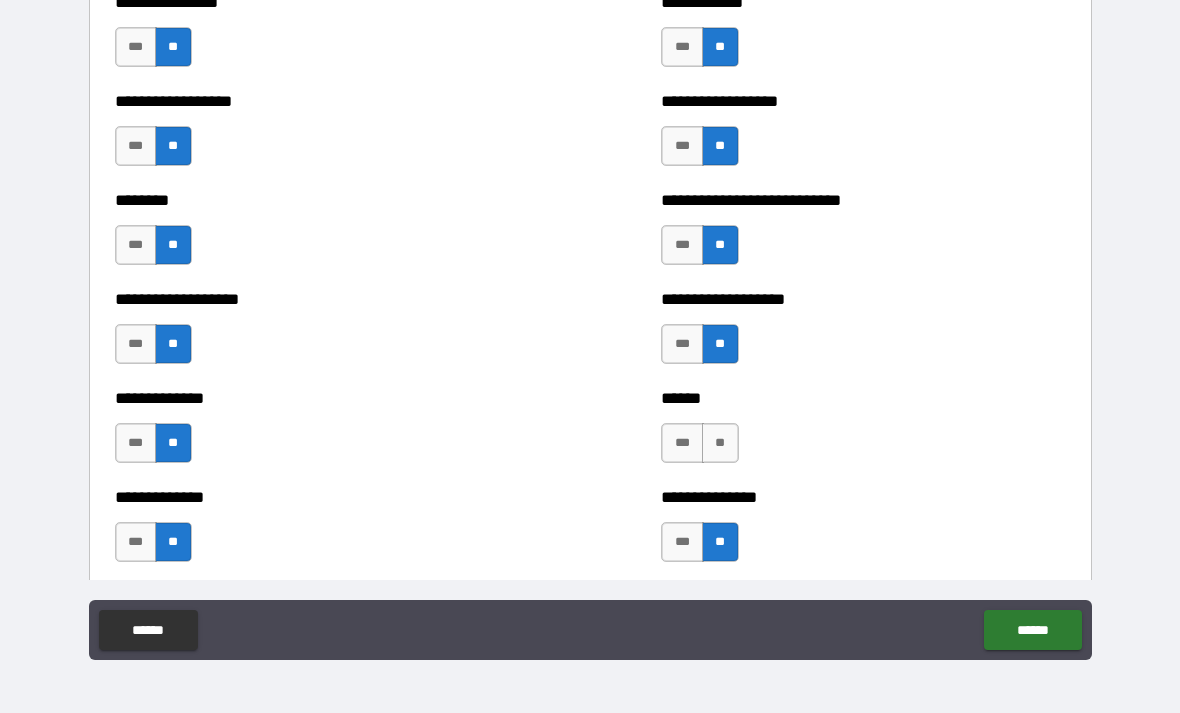 click on "**" at bounding box center [720, 443] 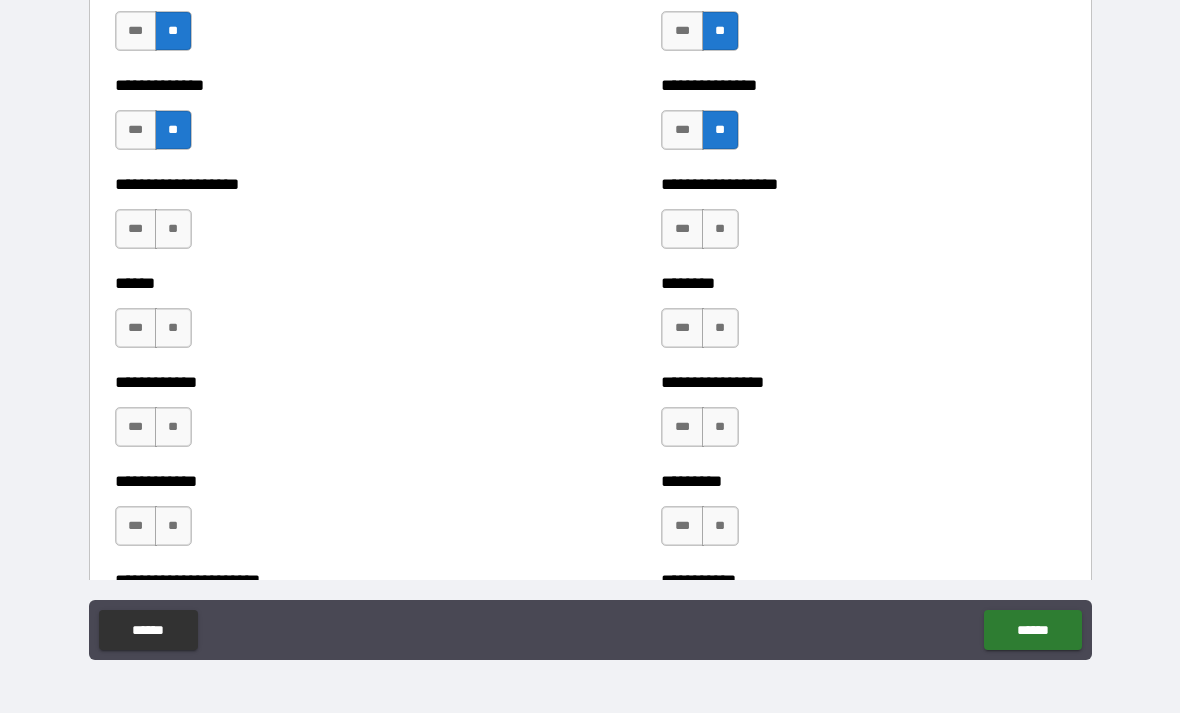 scroll, scrollTop: 4723, scrollLeft: 0, axis: vertical 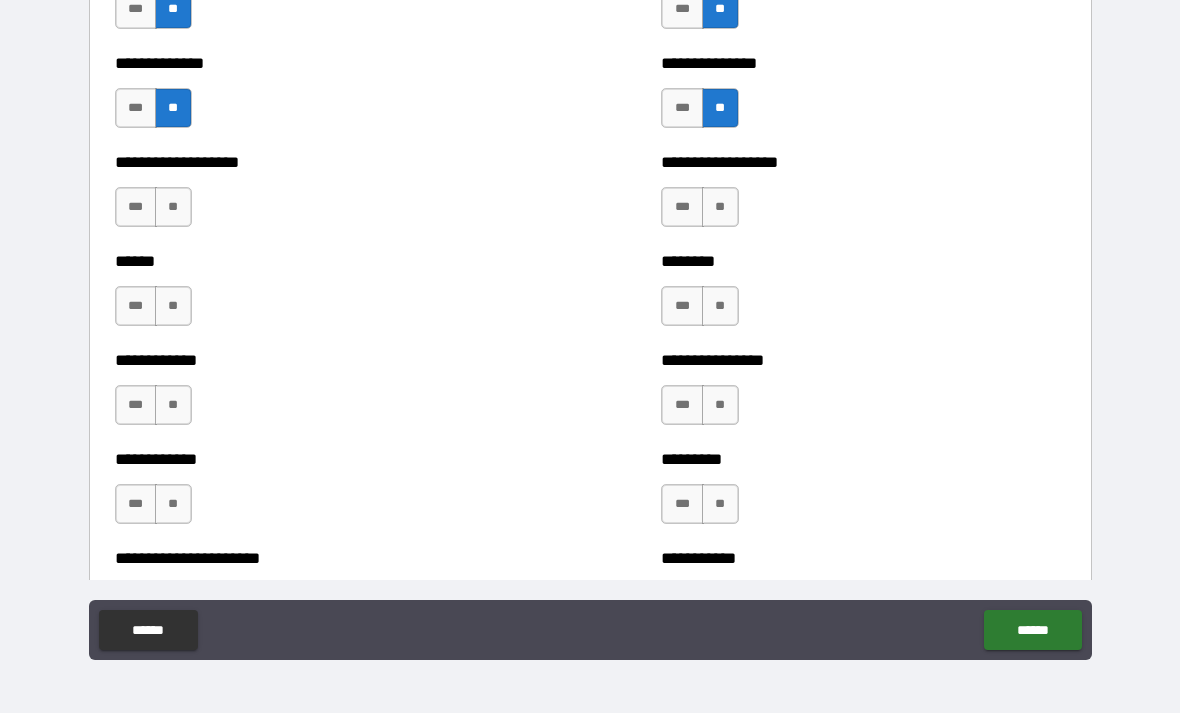 click on "**" at bounding box center [173, 207] 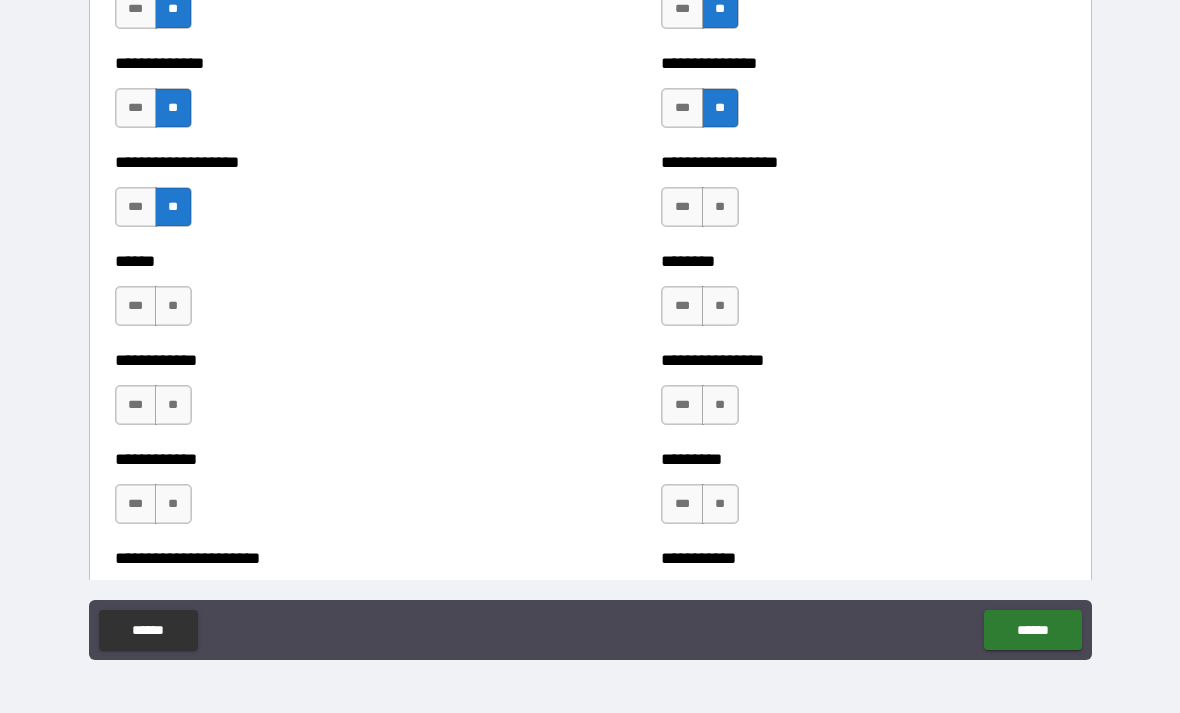 click on "**" at bounding box center [720, 207] 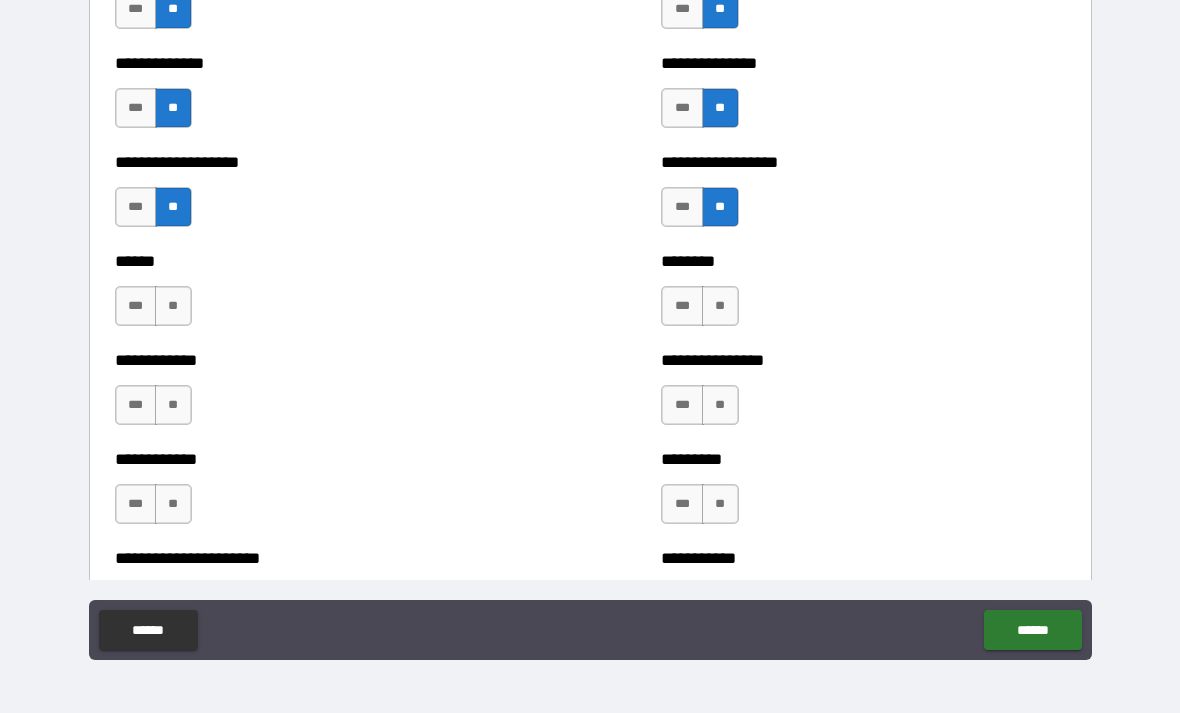 click on "**" at bounding box center (173, 306) 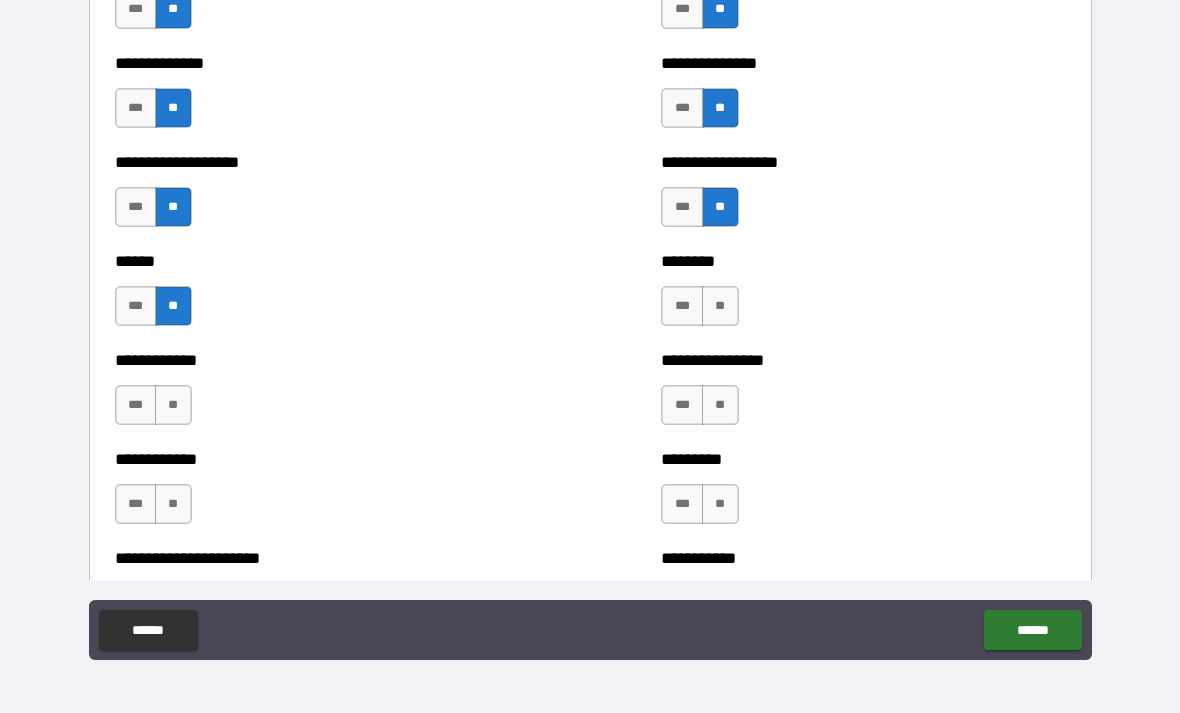 click on "**" at bounding box center (720, 306) 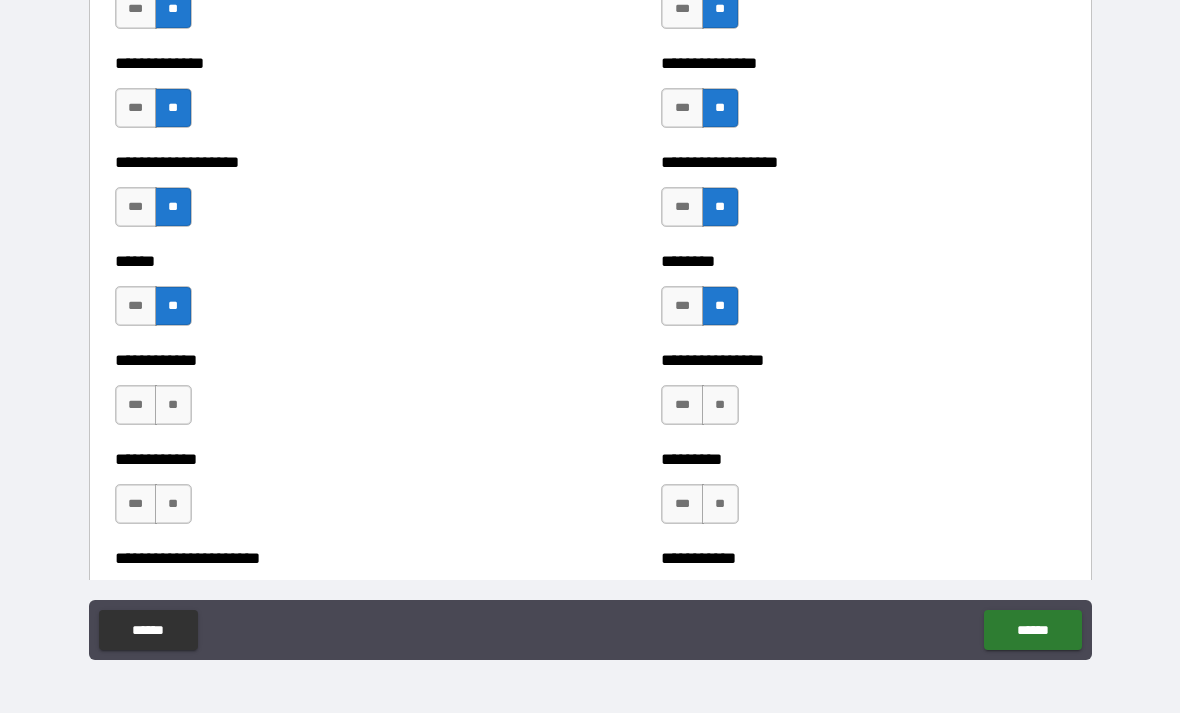 click on "**" at bounding box center (173, 405) 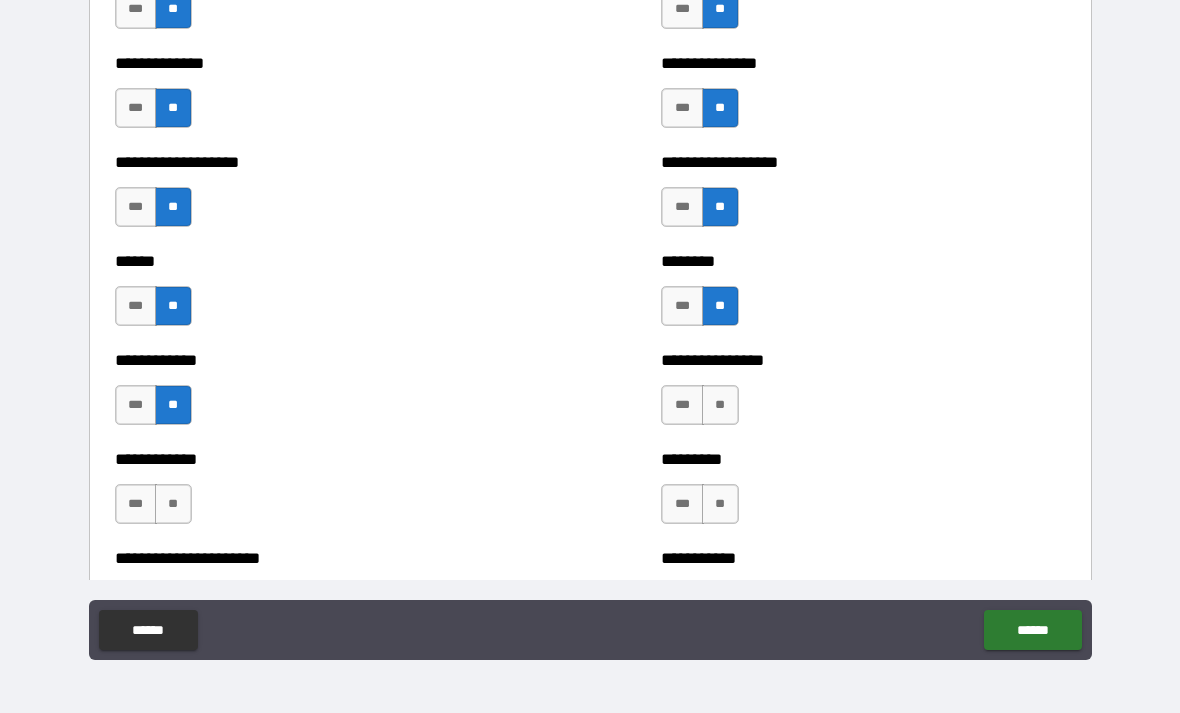 click on "**" at bounding box center [720, 405] 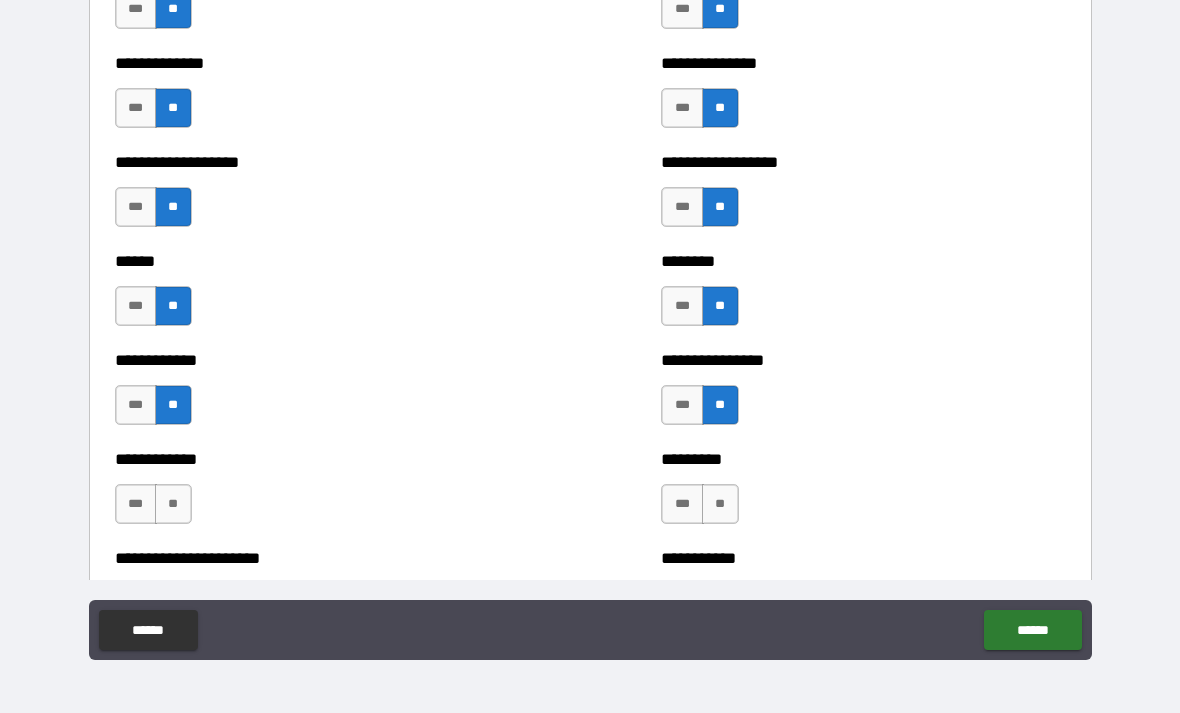 click on "**" at bounding box center [173, 504] 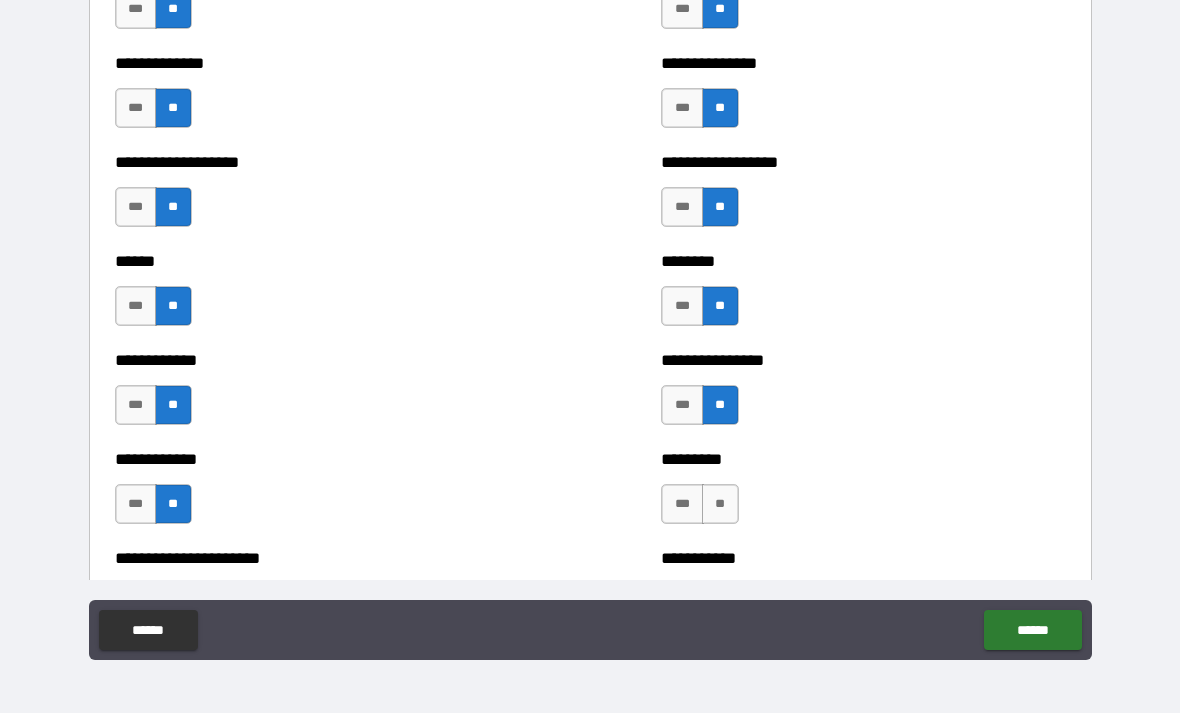 click on "**" at bounding box center (720, 504) 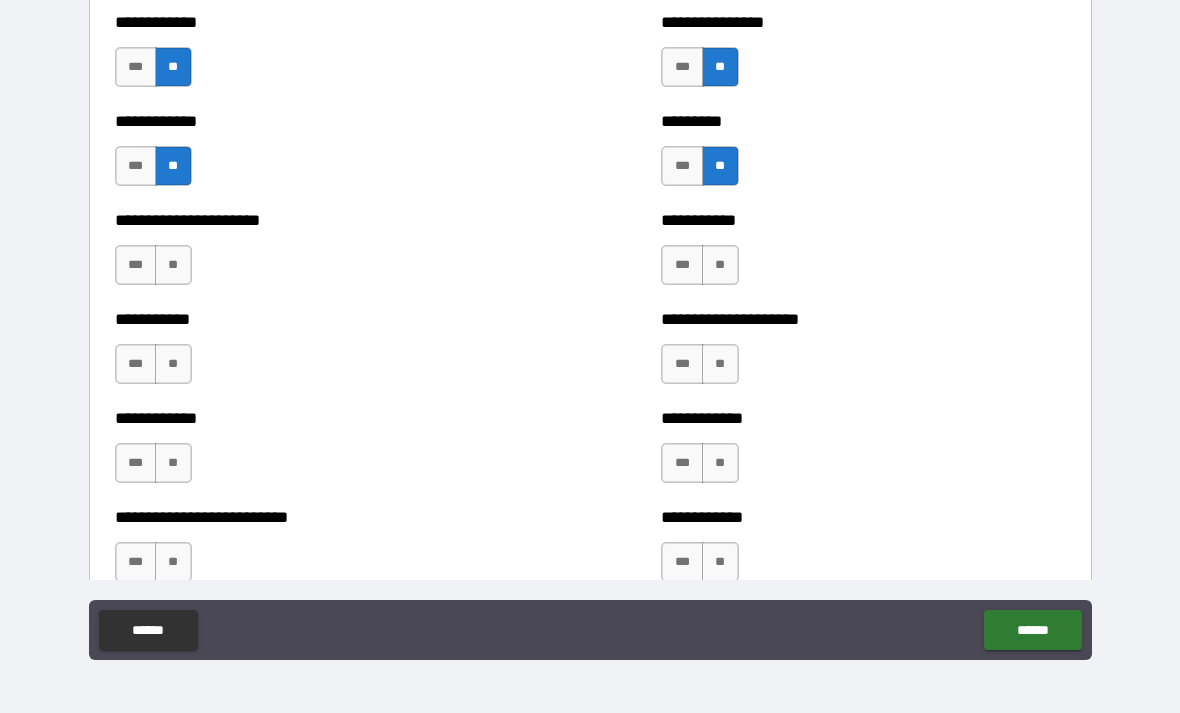 scroll, scrollTop: 5062, scrollLeft: 0, axis: vertical 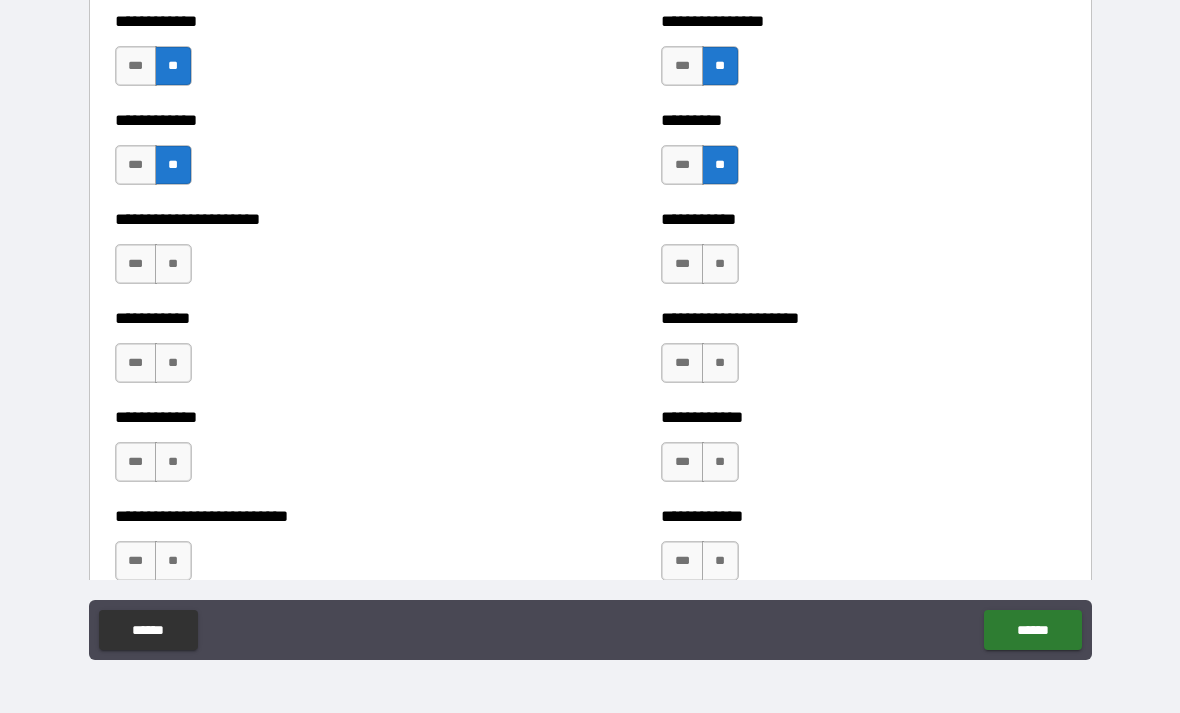 click on "**" at bounding box center [173, 264] 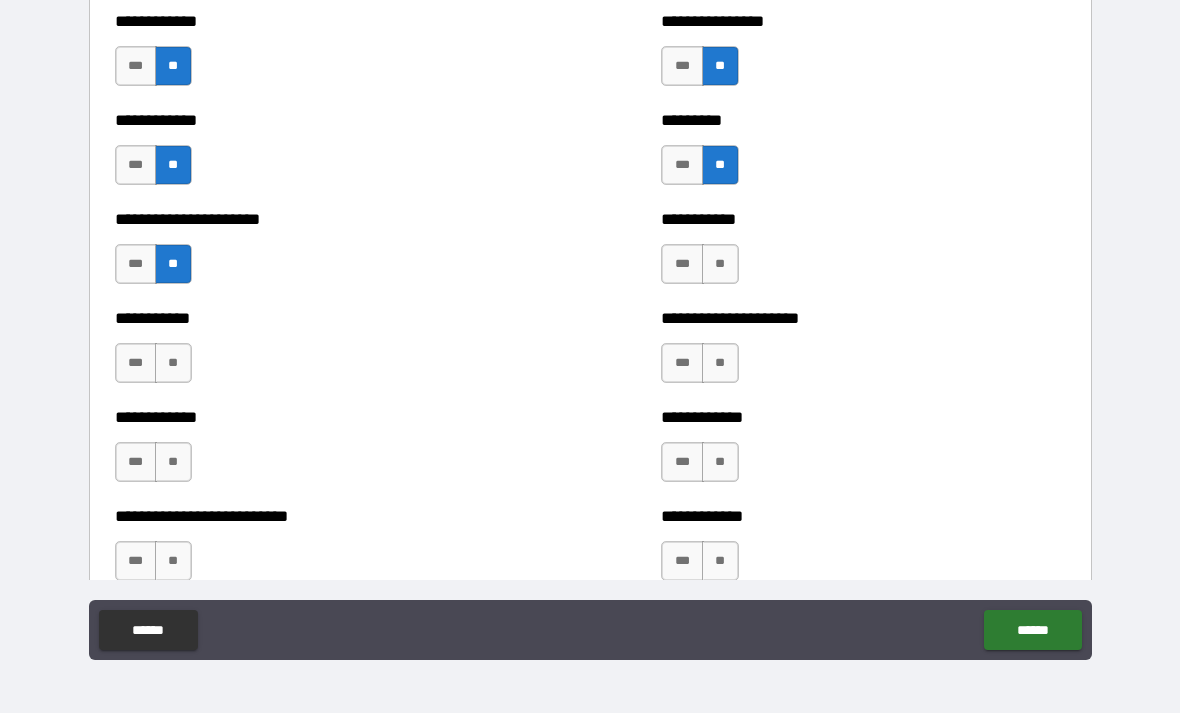 click on "**" at bounding box center [720, 264] 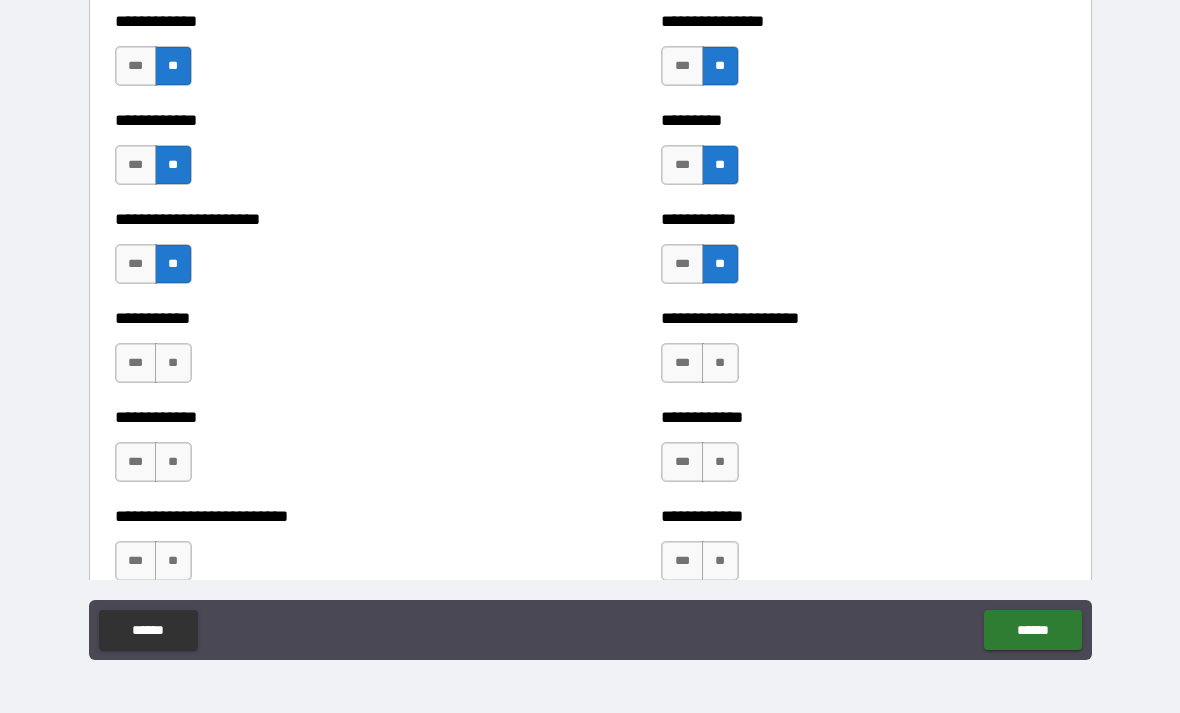 click on "**" at bounding box center [173, 363] 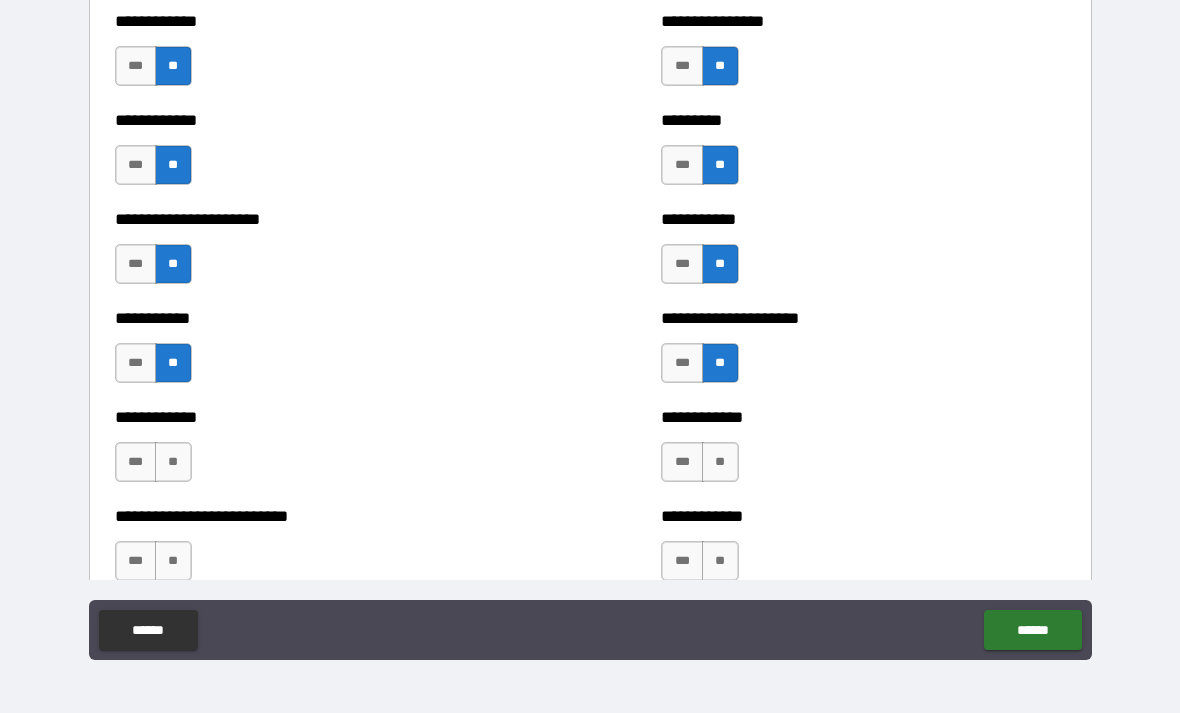 click on "**" at bounding box center (173, 462) 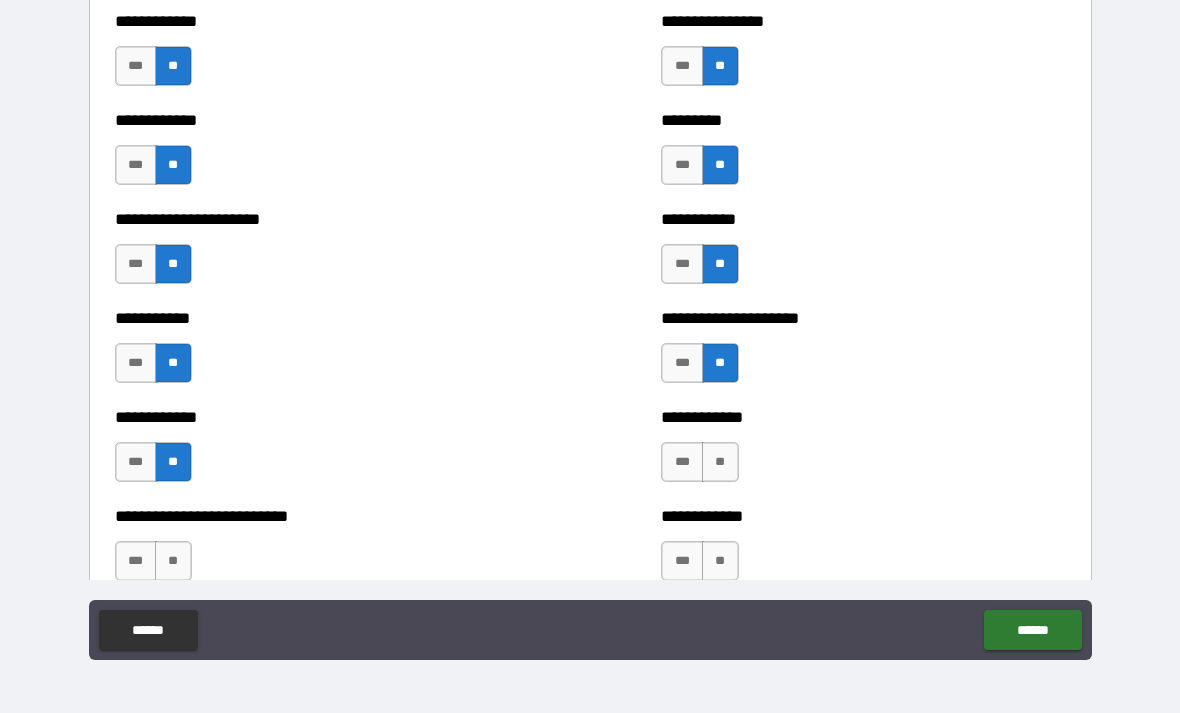 click on "**" at bounding box center (720, 462) 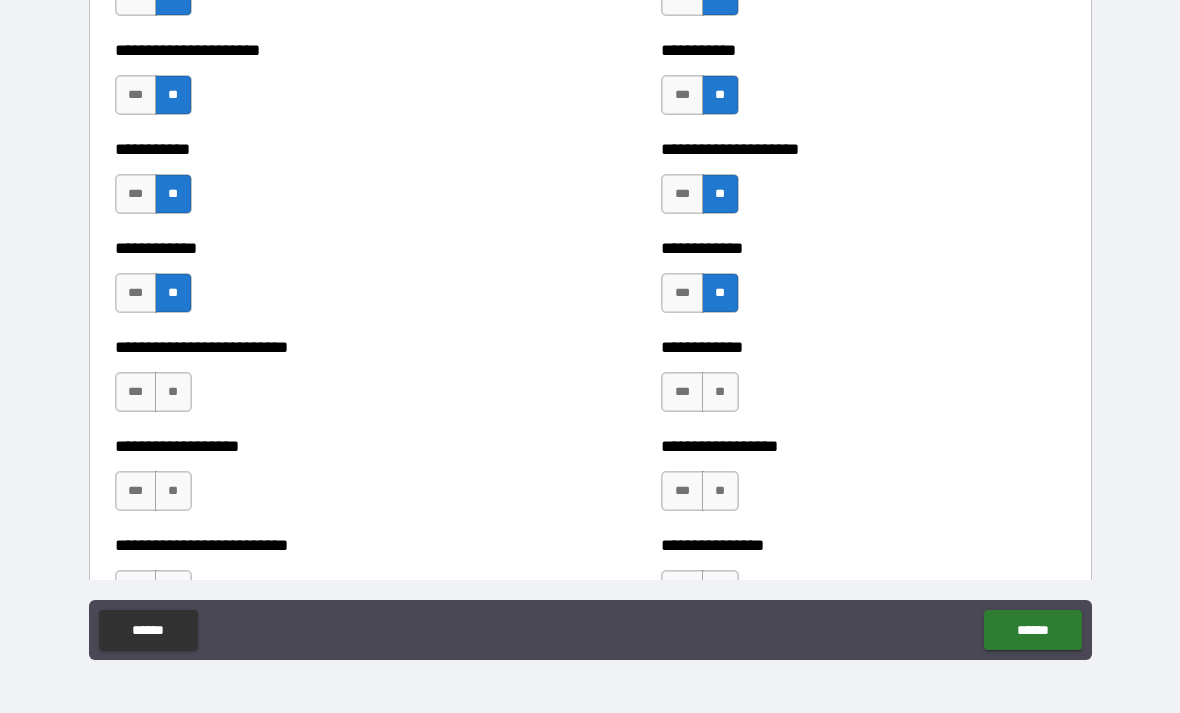 scroll, scrollTop: 5233, scrollLeft: 0, axis: vertical 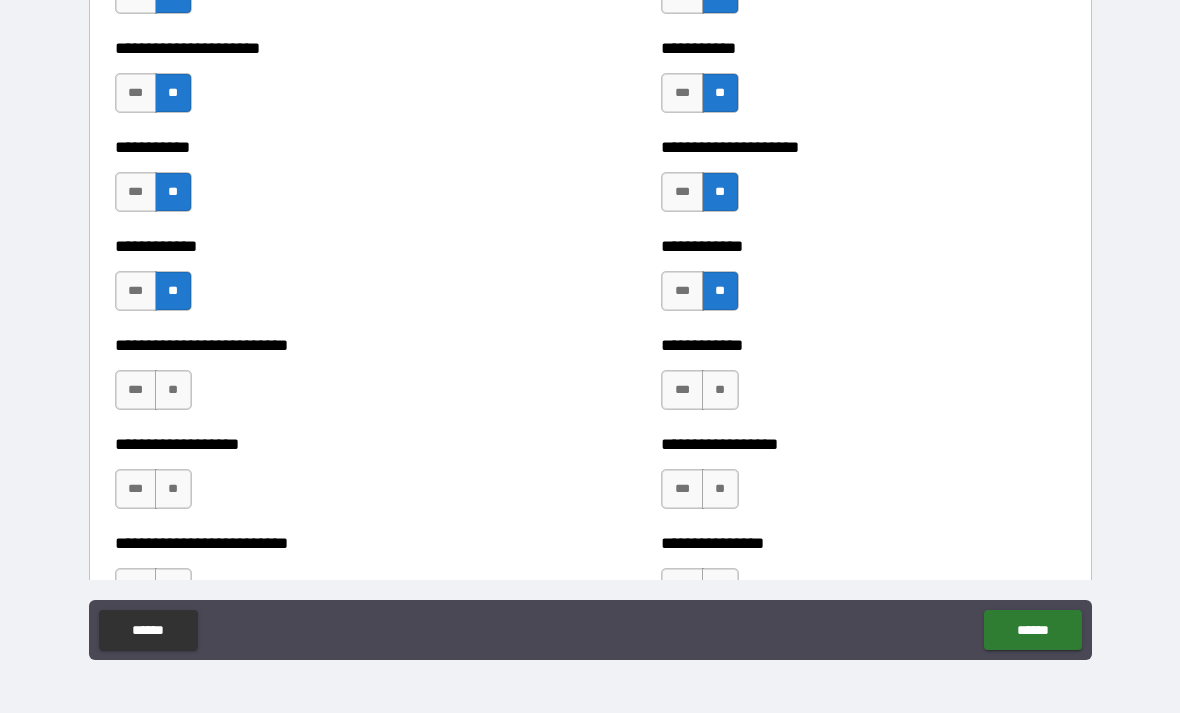 click on "**" at bounding box center (173, 390) 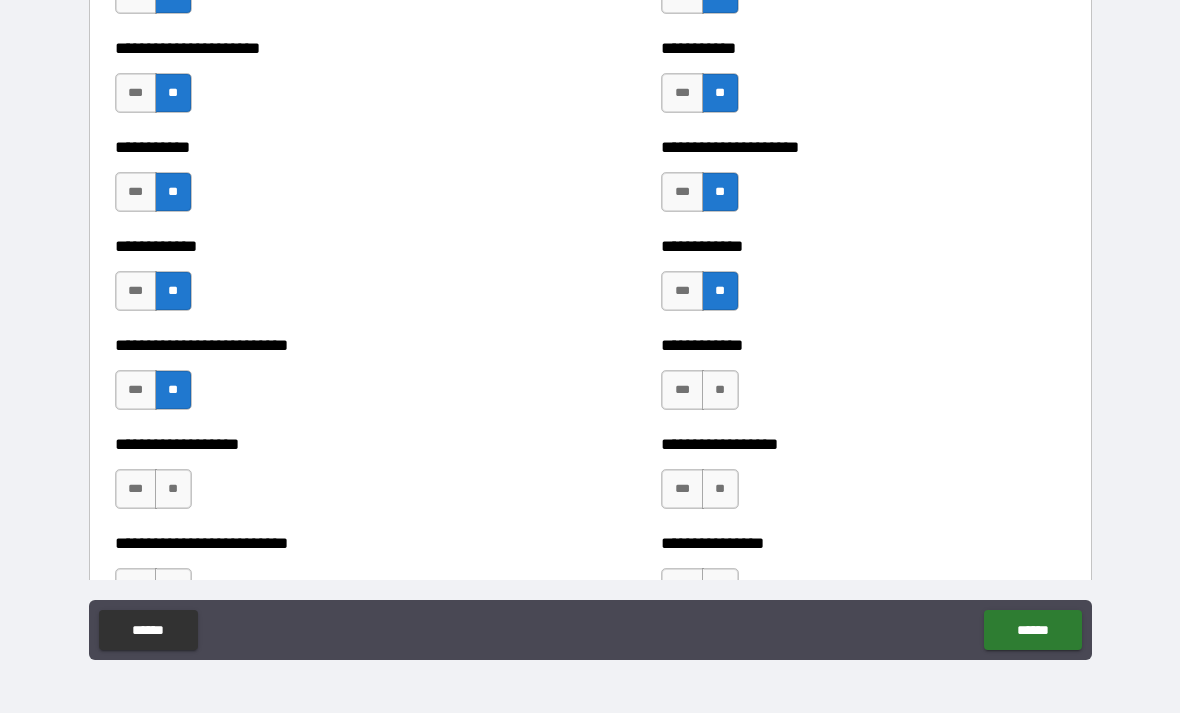 click on "**" at bounding box center (173, 489) 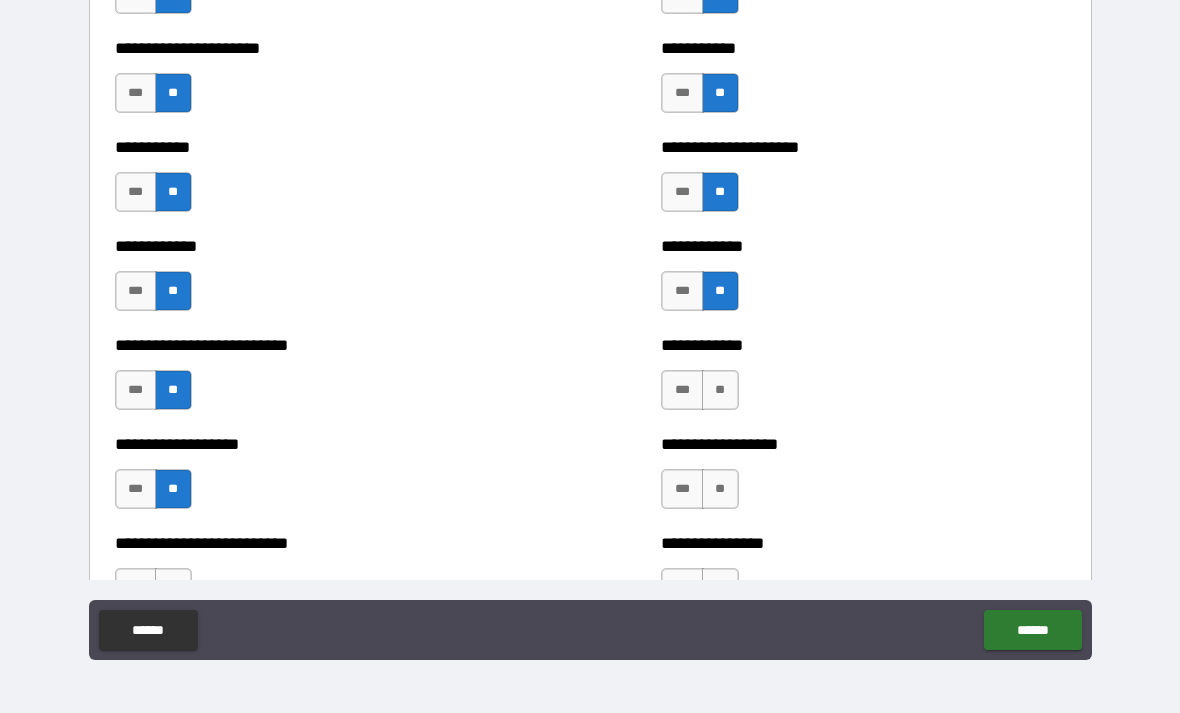click on "**" at bounding box center [720, 390] 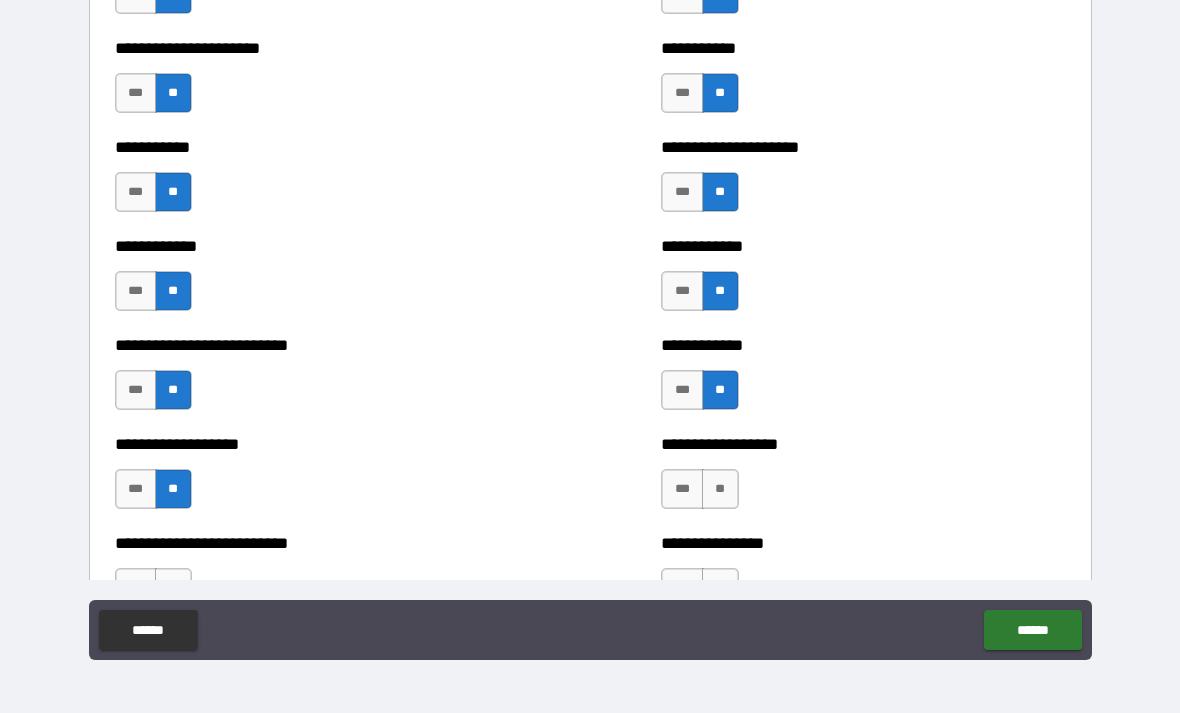 click on "**" at bounding box center [720, 489] 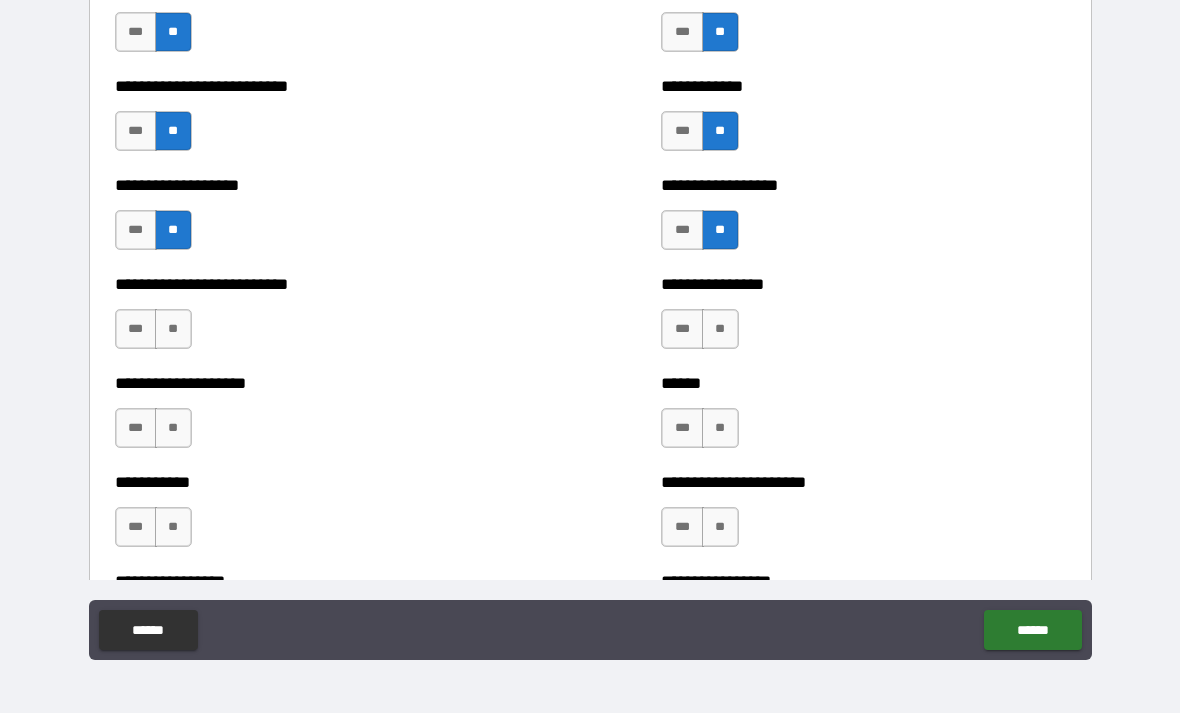 scroll, scrollTop: 5515, scrollLeft: 0, axis: vertical 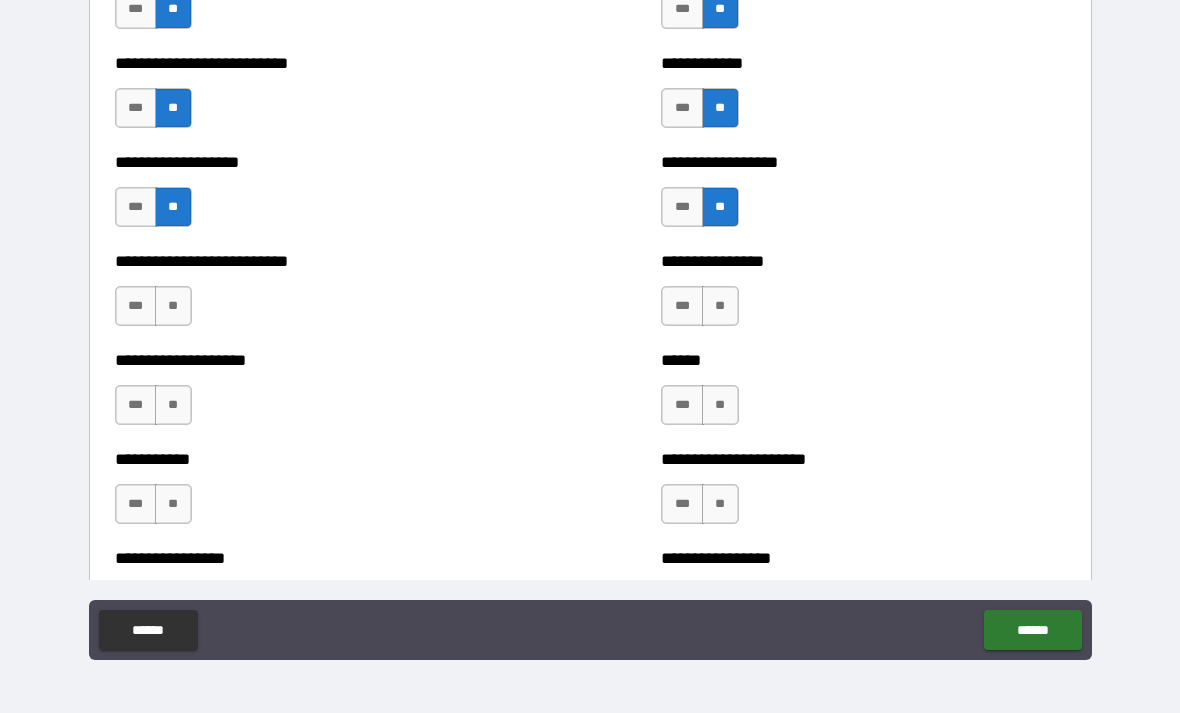 click on "**" at bounding box center (173, 306) 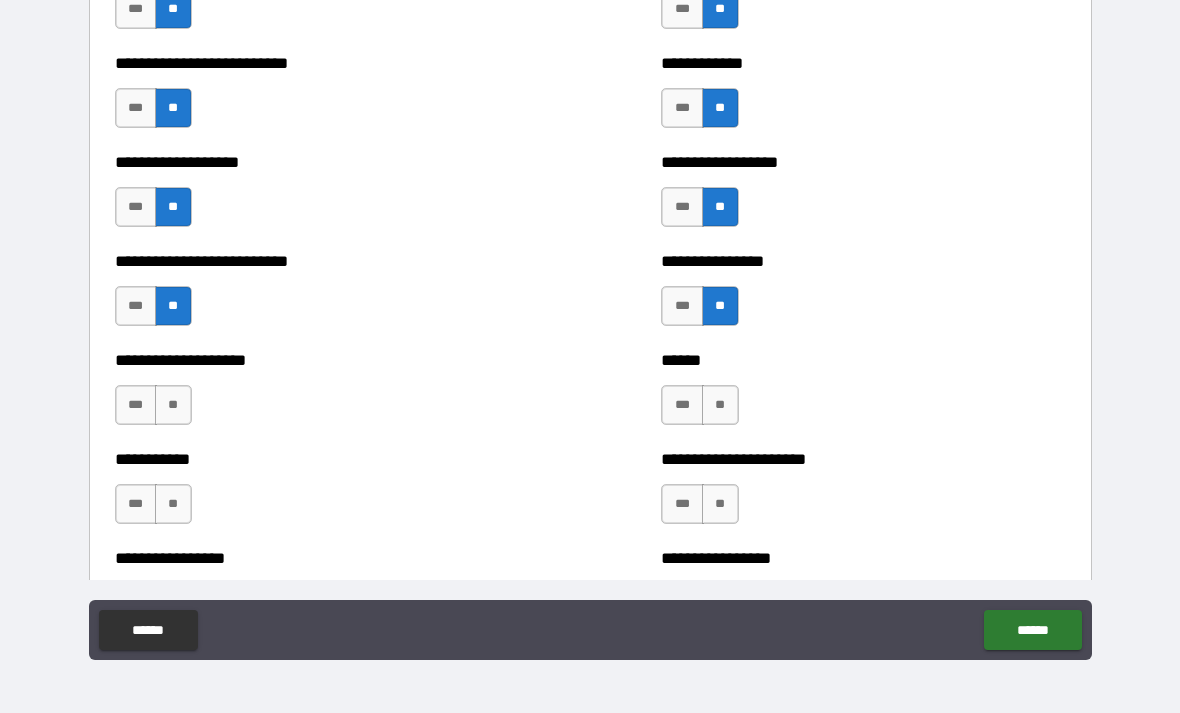 click on "**" at bounding box center (173, 405) 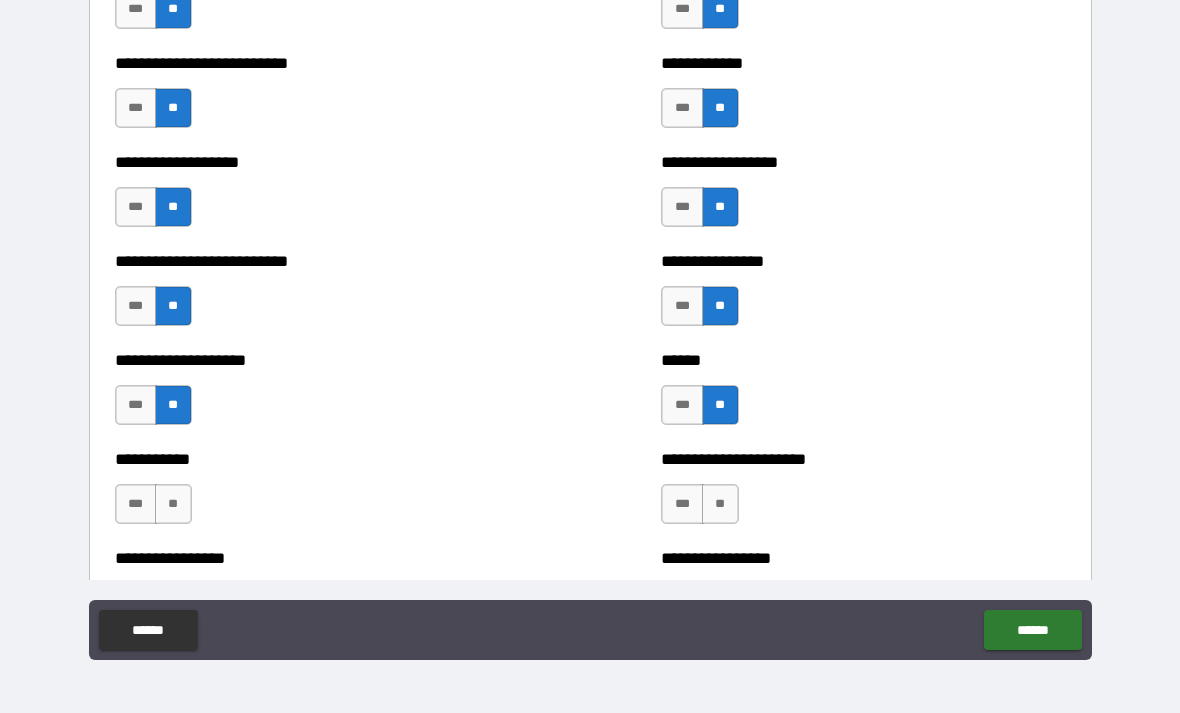click on "**" at bounding box center (173, 504) 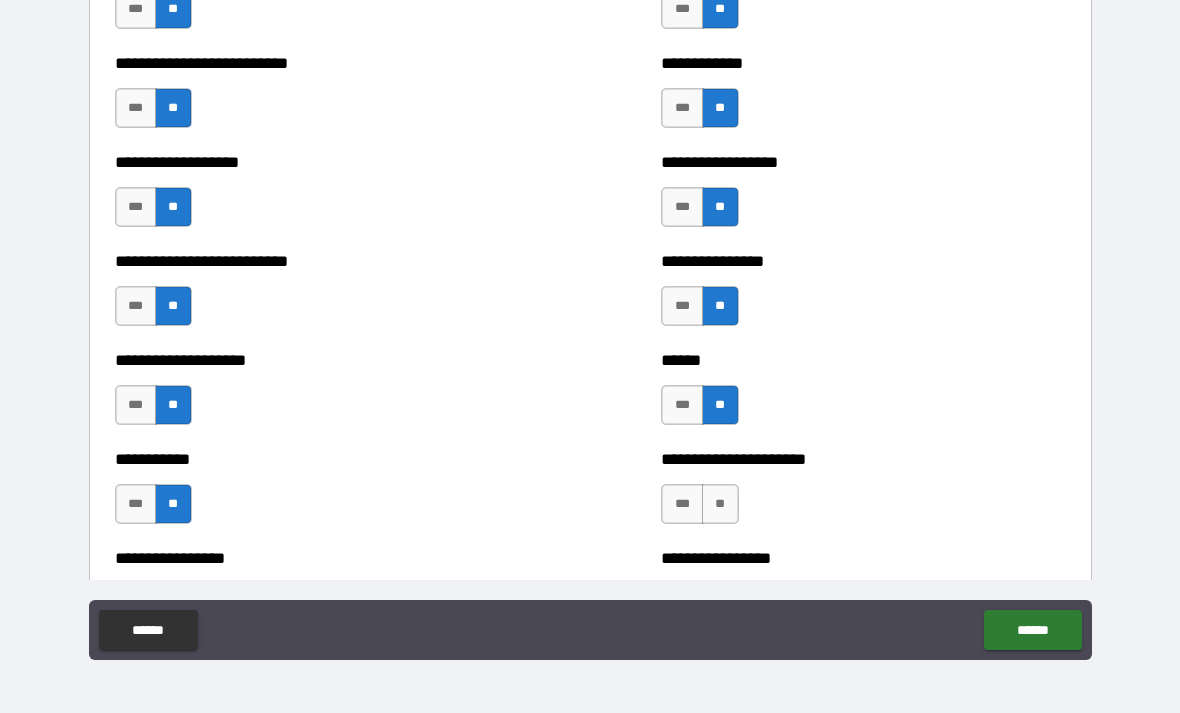 click on "**" at bounding box center [720, 504] 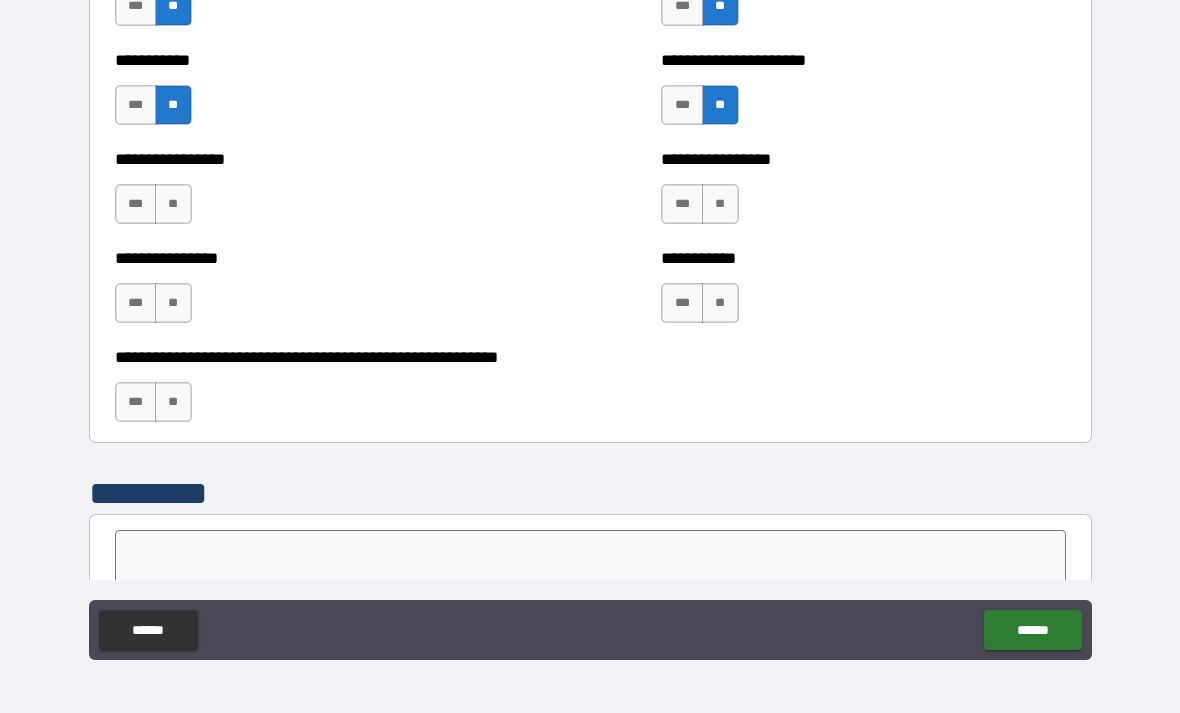 scroll, scrollTop: 5913, scrollLeft: 0, axis: vertical 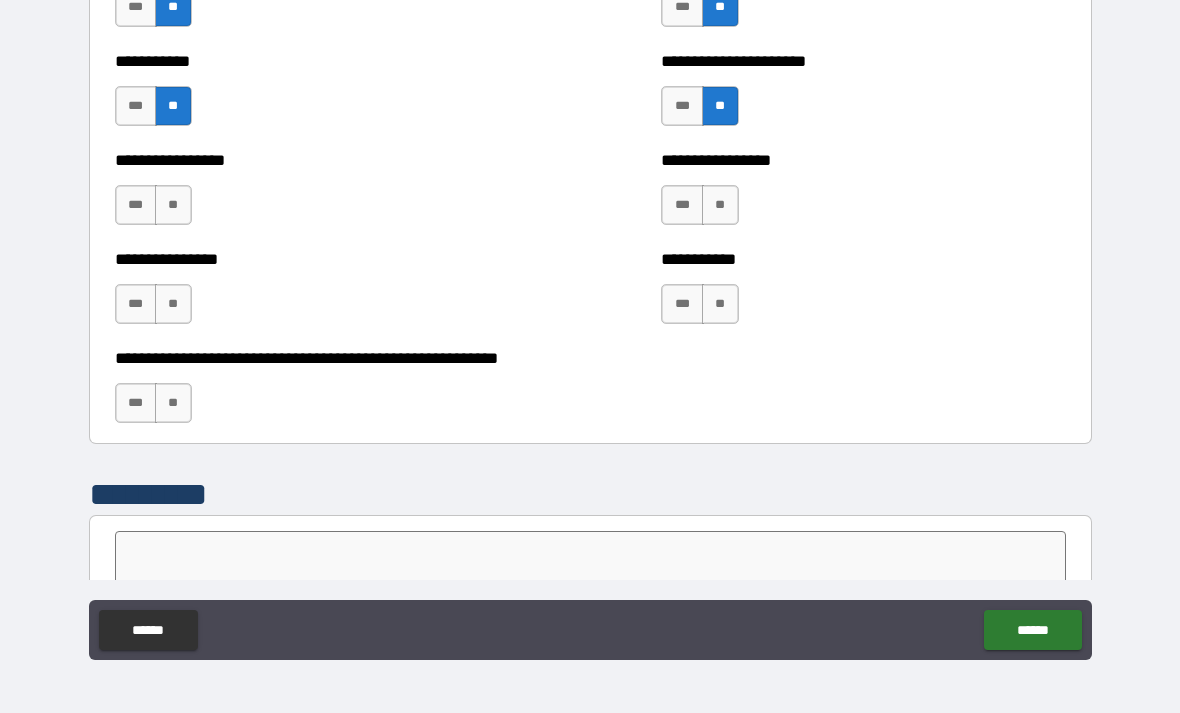 click on "**" at bounding box center (173, 205) 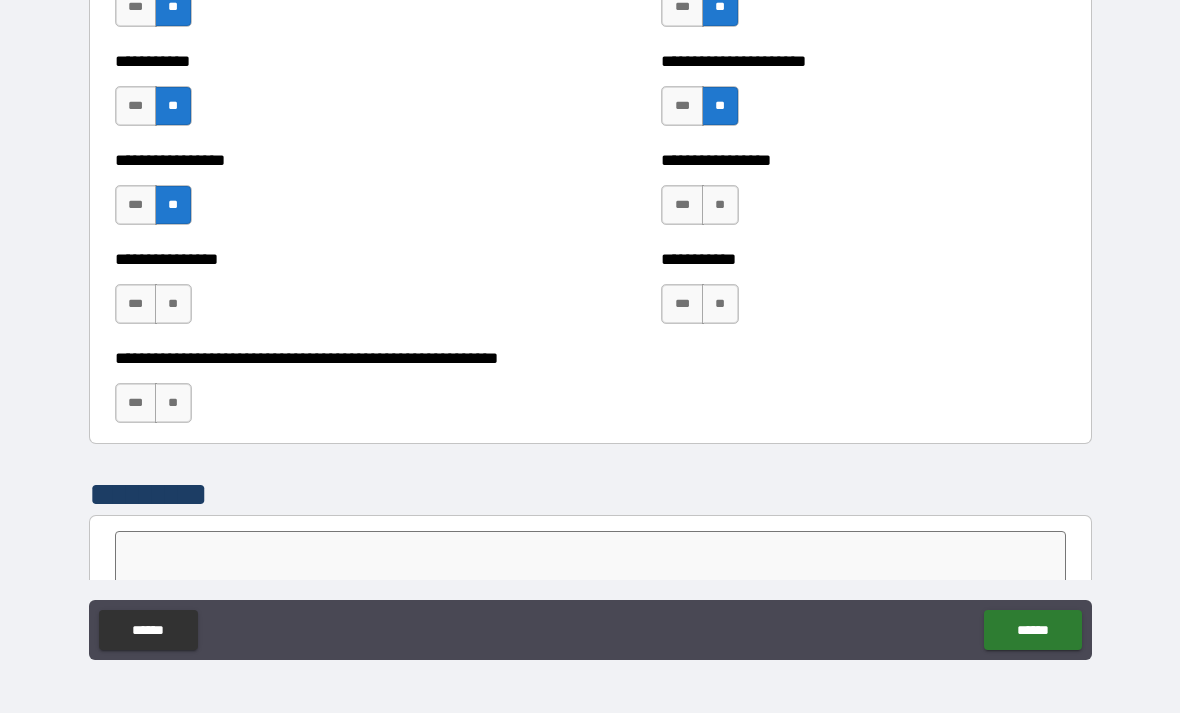 click on "**" at bounding box center (720, 205) 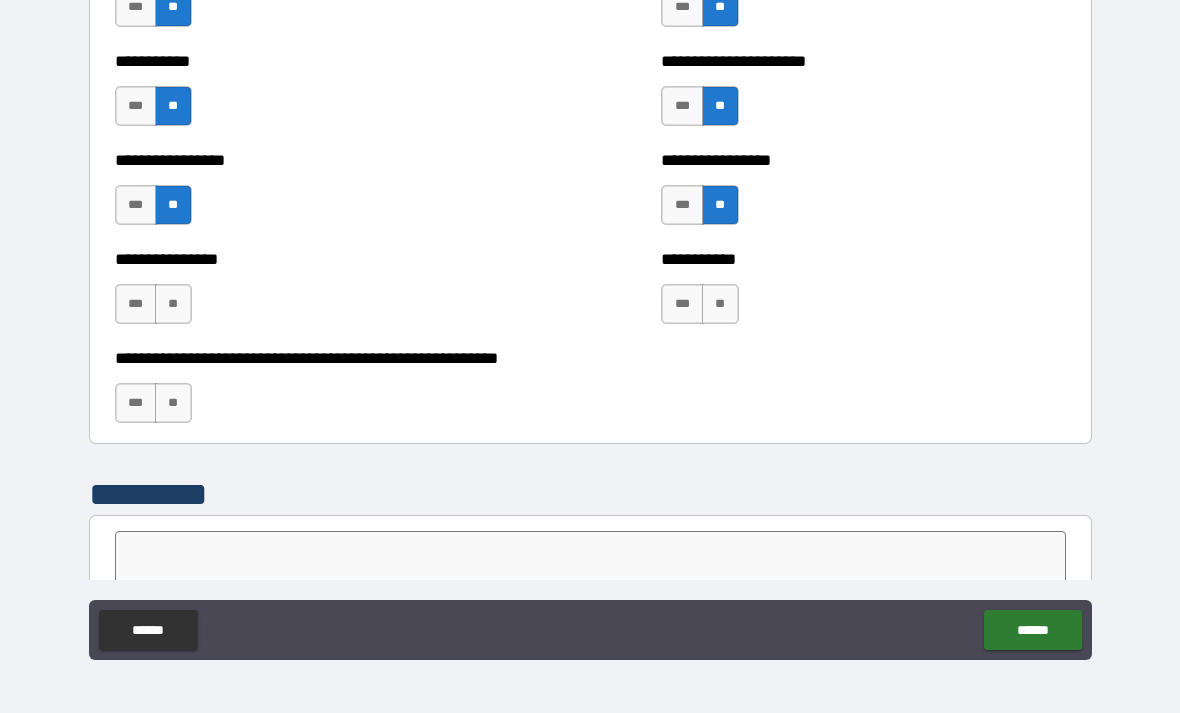click on "**" at bounding box center [720, 304] 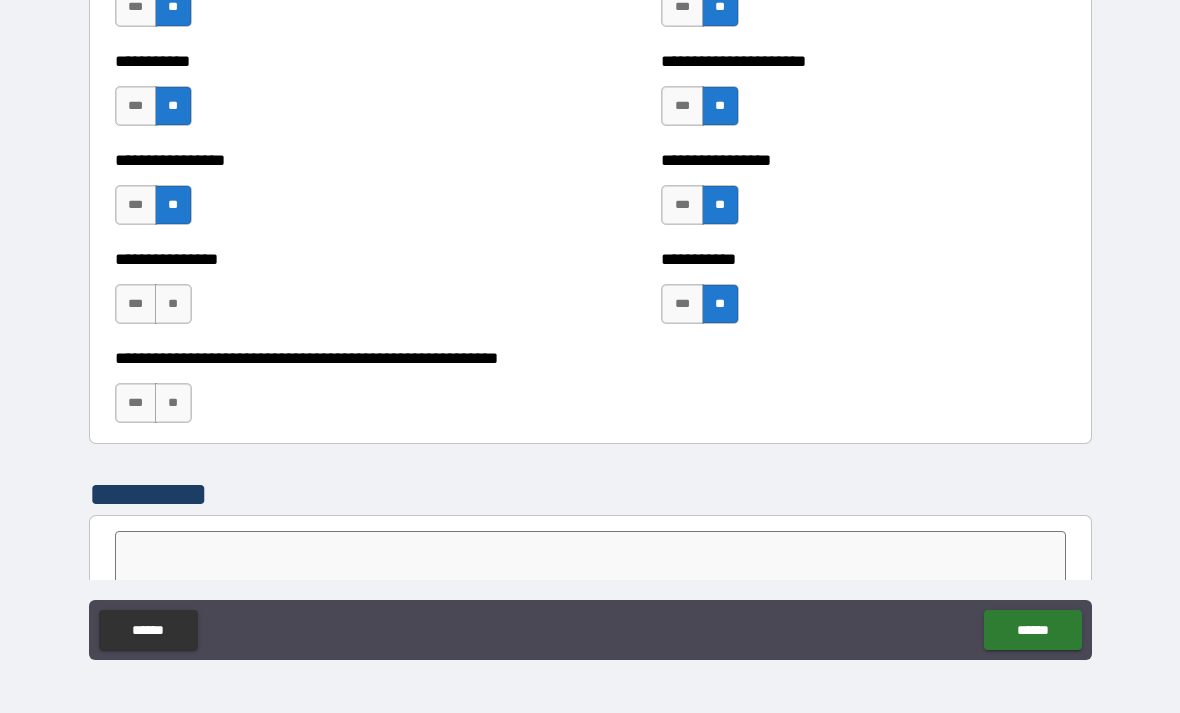 click on "**" at bounding box center (173, 304) 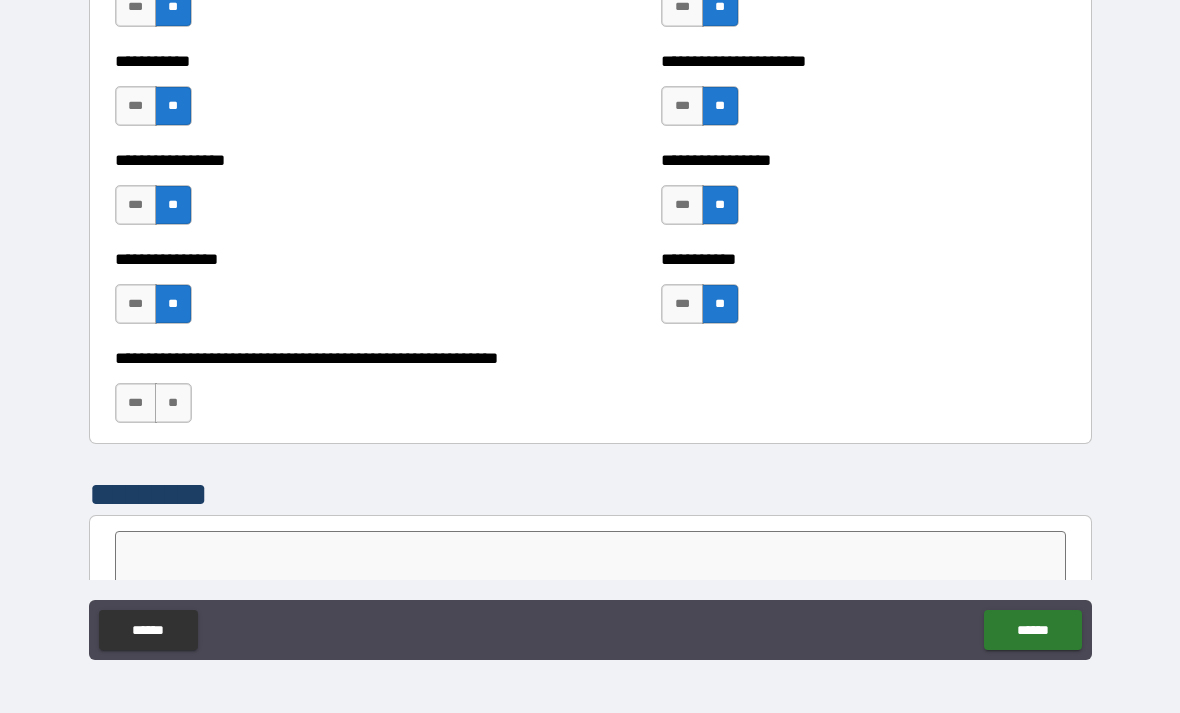 click on "**" at bounding box center [173, 403] 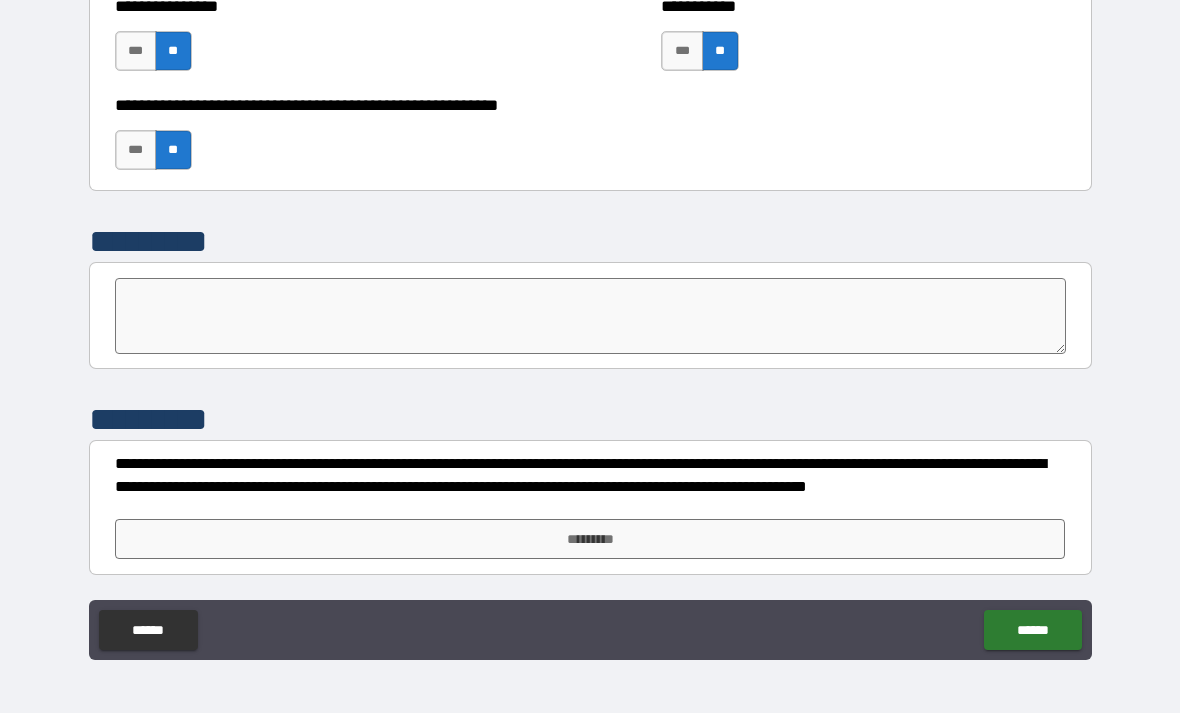 scroll, scrollTop: 6166, scrollLeft: 0, axis: vertical 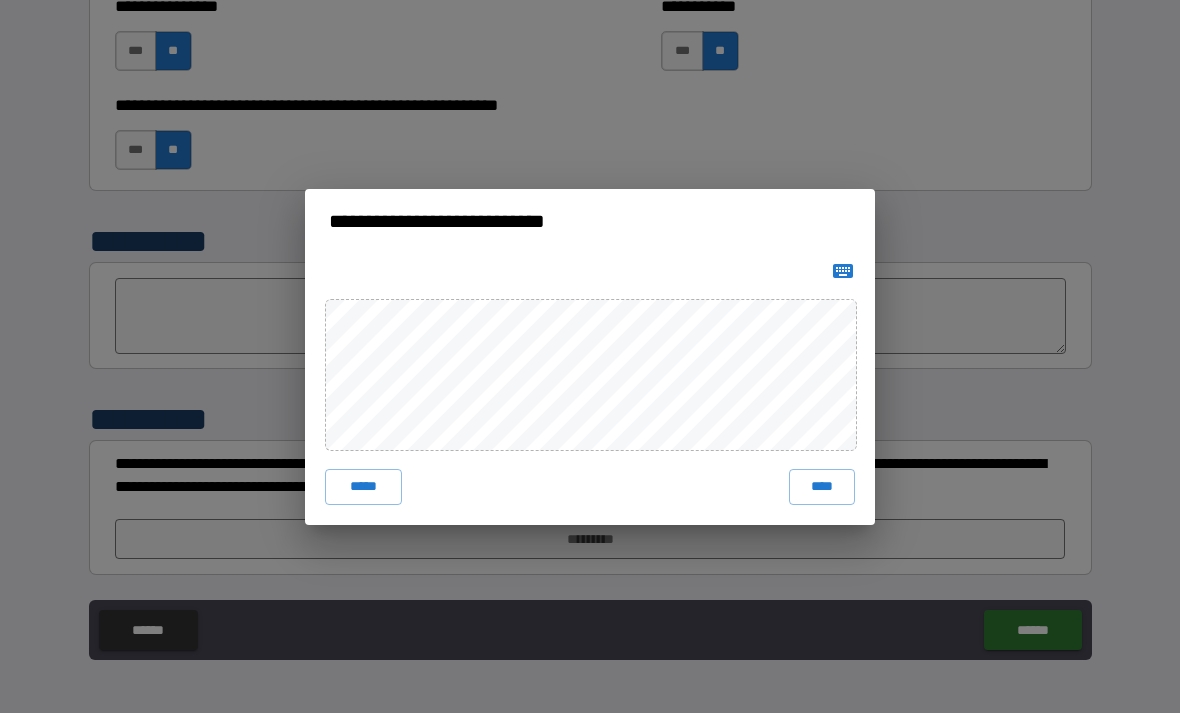 click on "****" at bounding box center (822, 487) 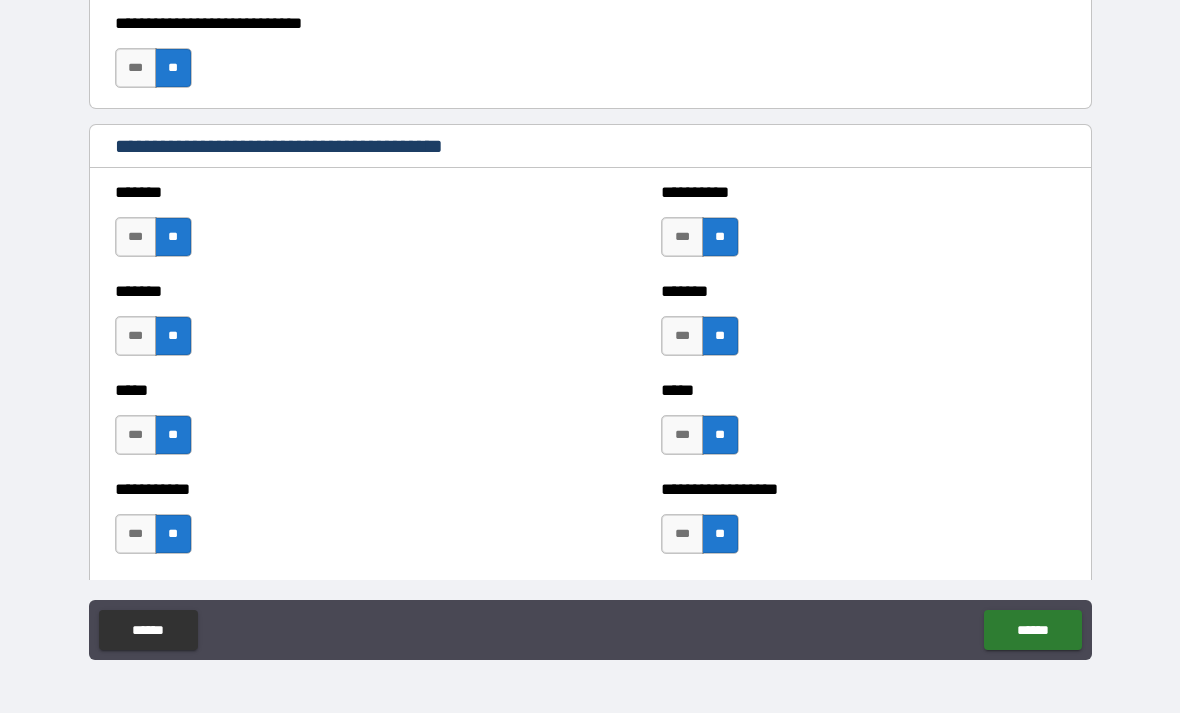 scroll, scrollTop: 0, scrollLeft: 0, axis: both 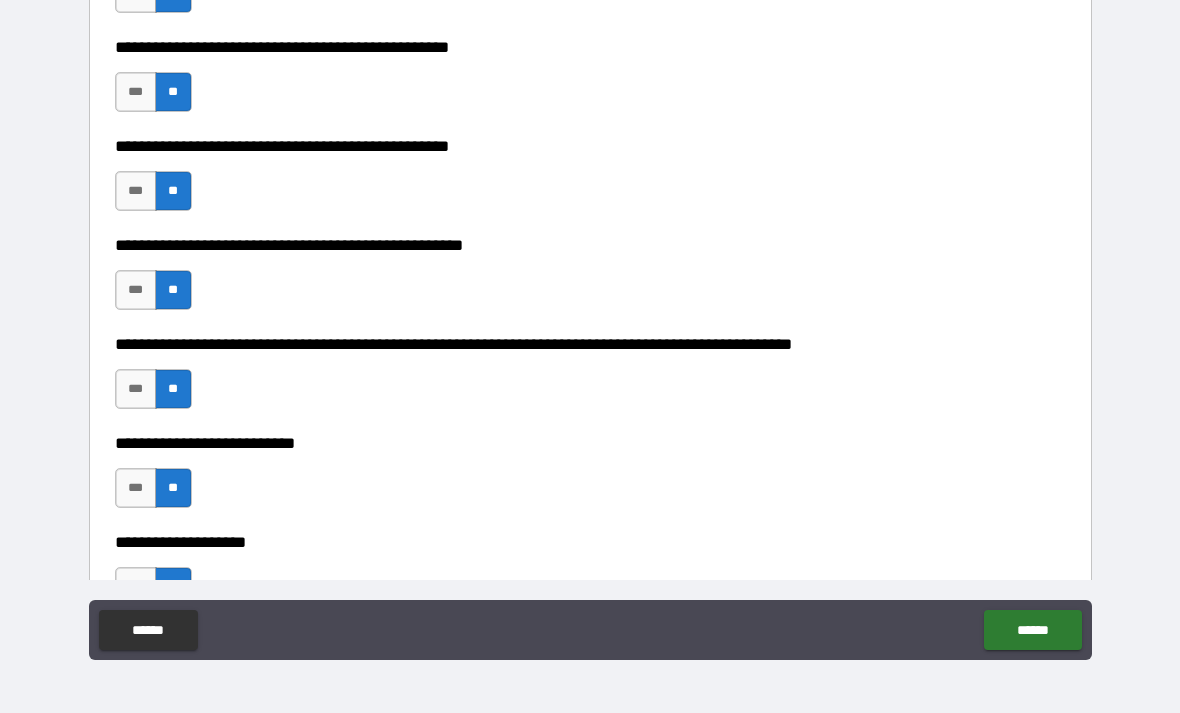 click on "******" at bounding box center [1032, 630] 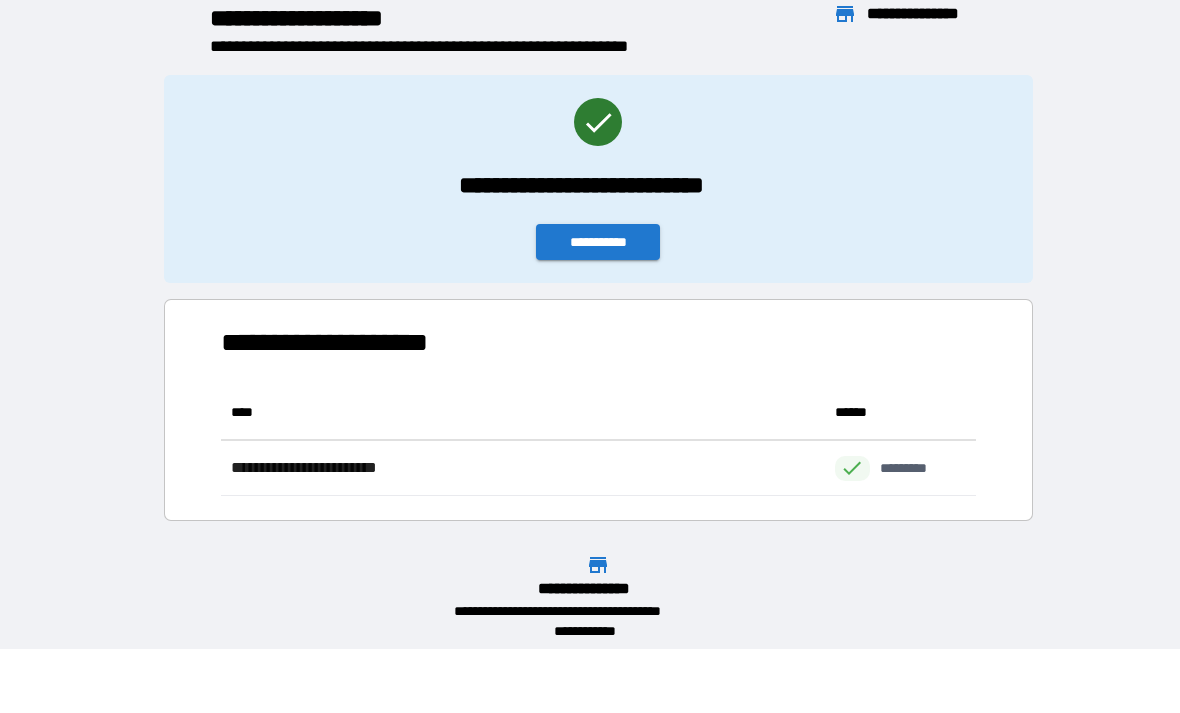 scroll, scrollTop: 1, scrollLeft: 1, axis: both 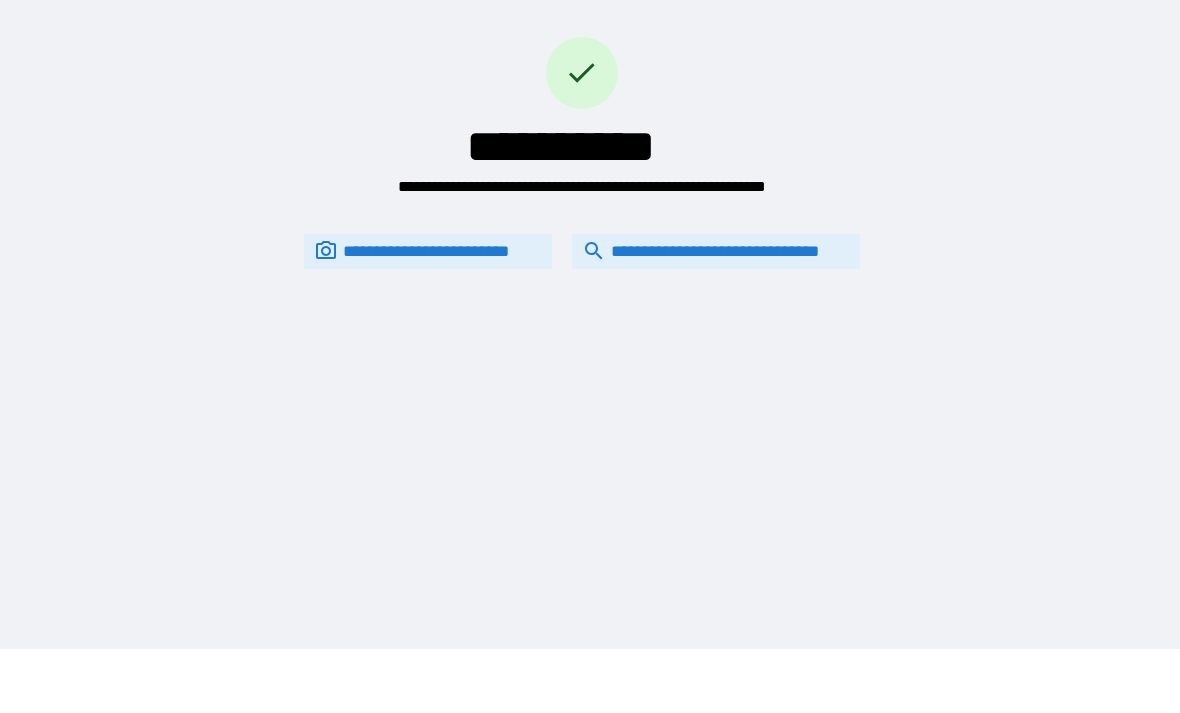 click on "**********" at bounding box center [716, 251] 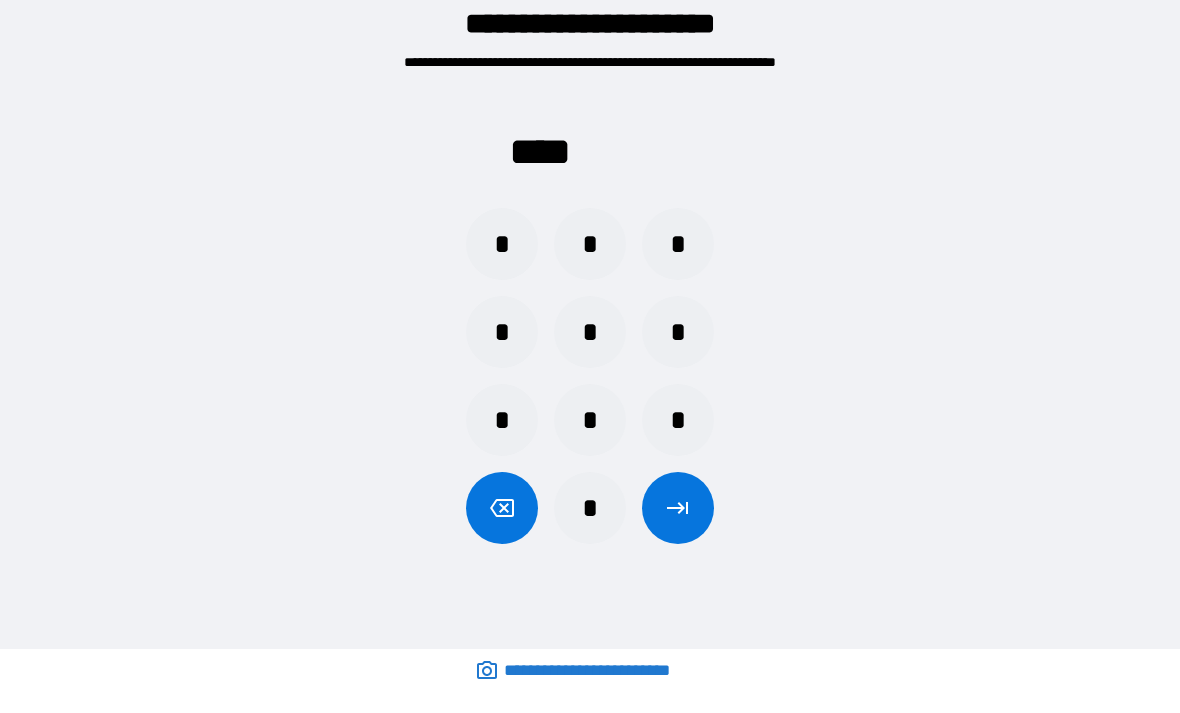 click on "*" at bounding box center (590, 244) 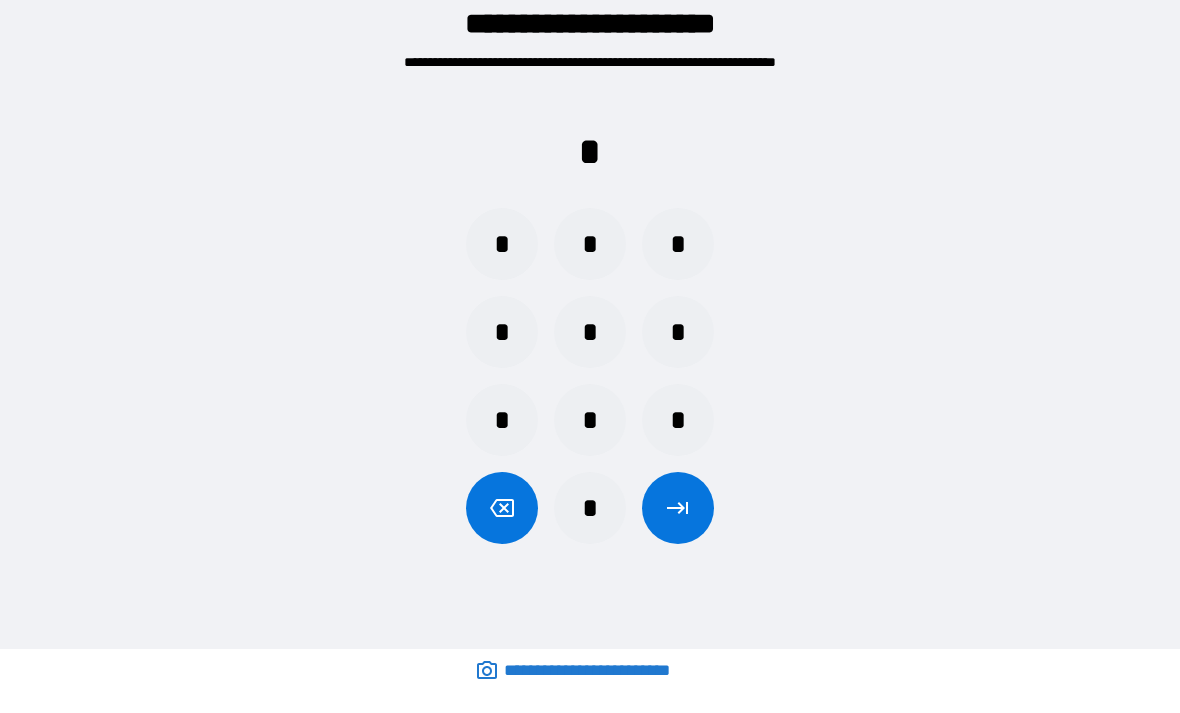 click on "*" at bounding box center (590, 332) 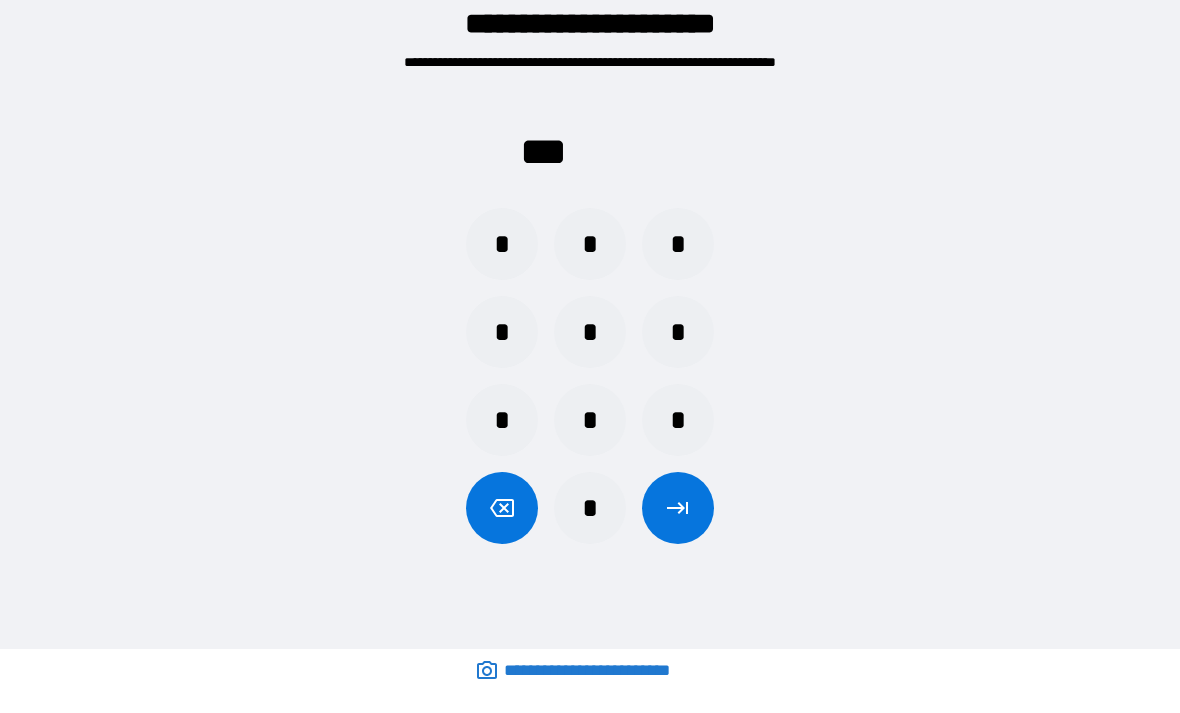 click on "*" at bounding box center (678, 420) 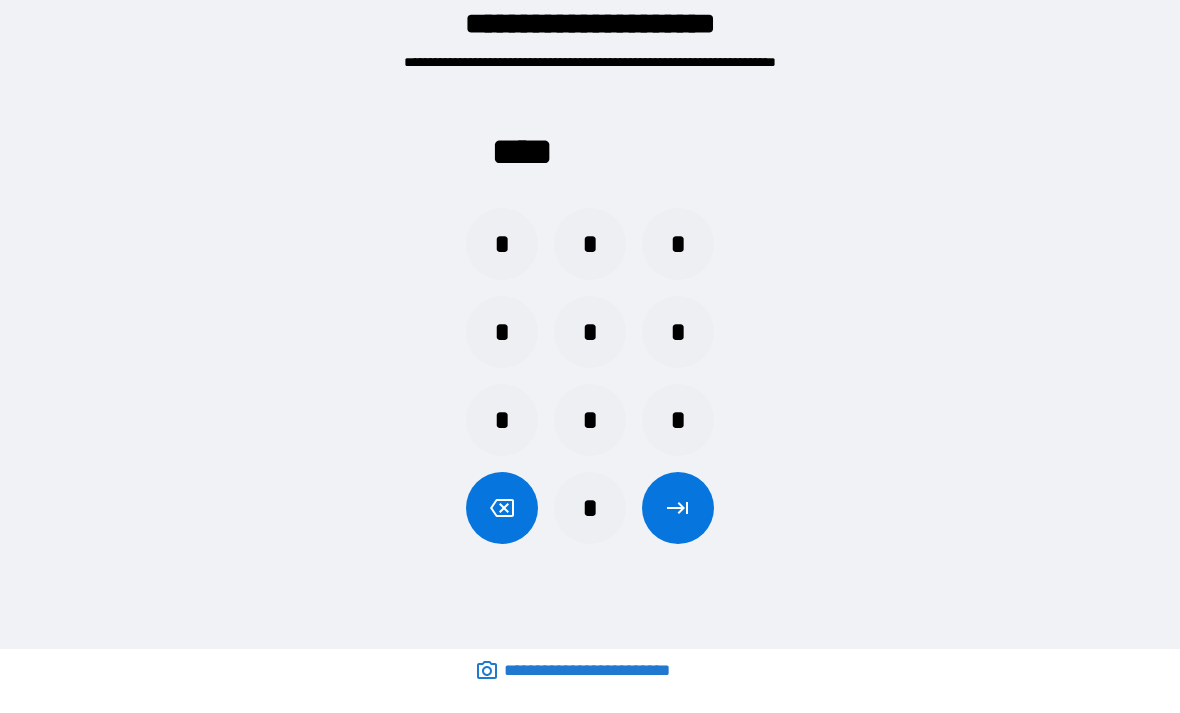 click at bounding box center [678, 508] 